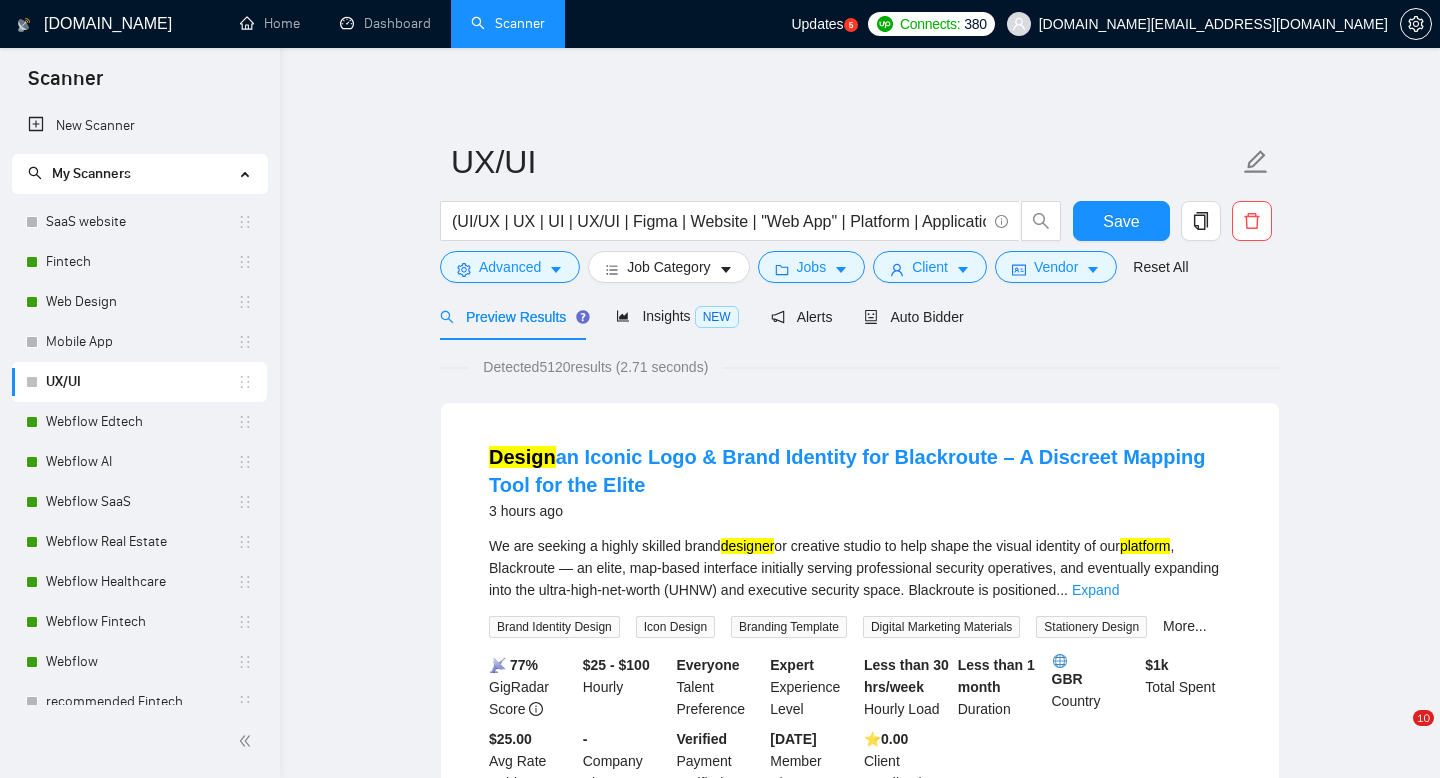 scroll, scrollTop: 0, scrollLeft: 0, axis: both 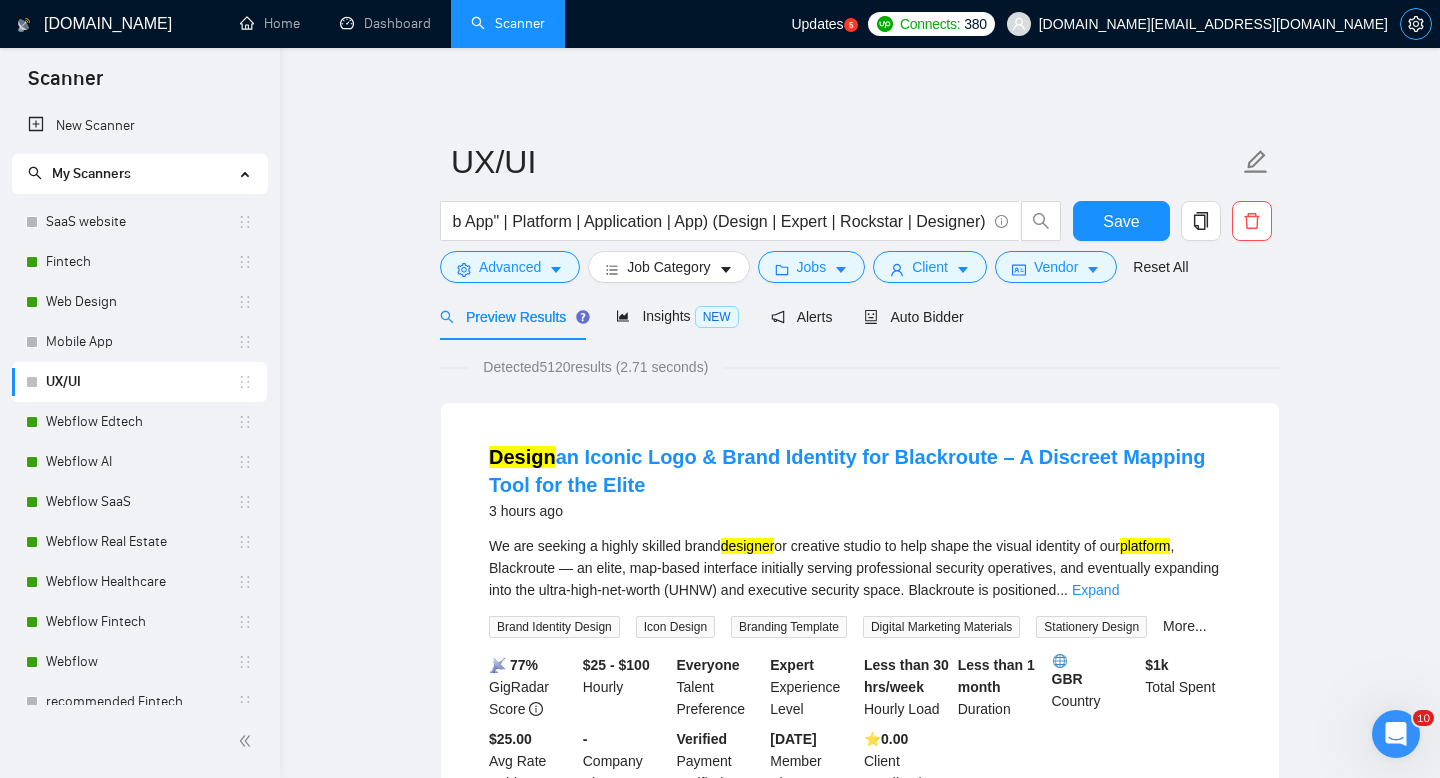 click 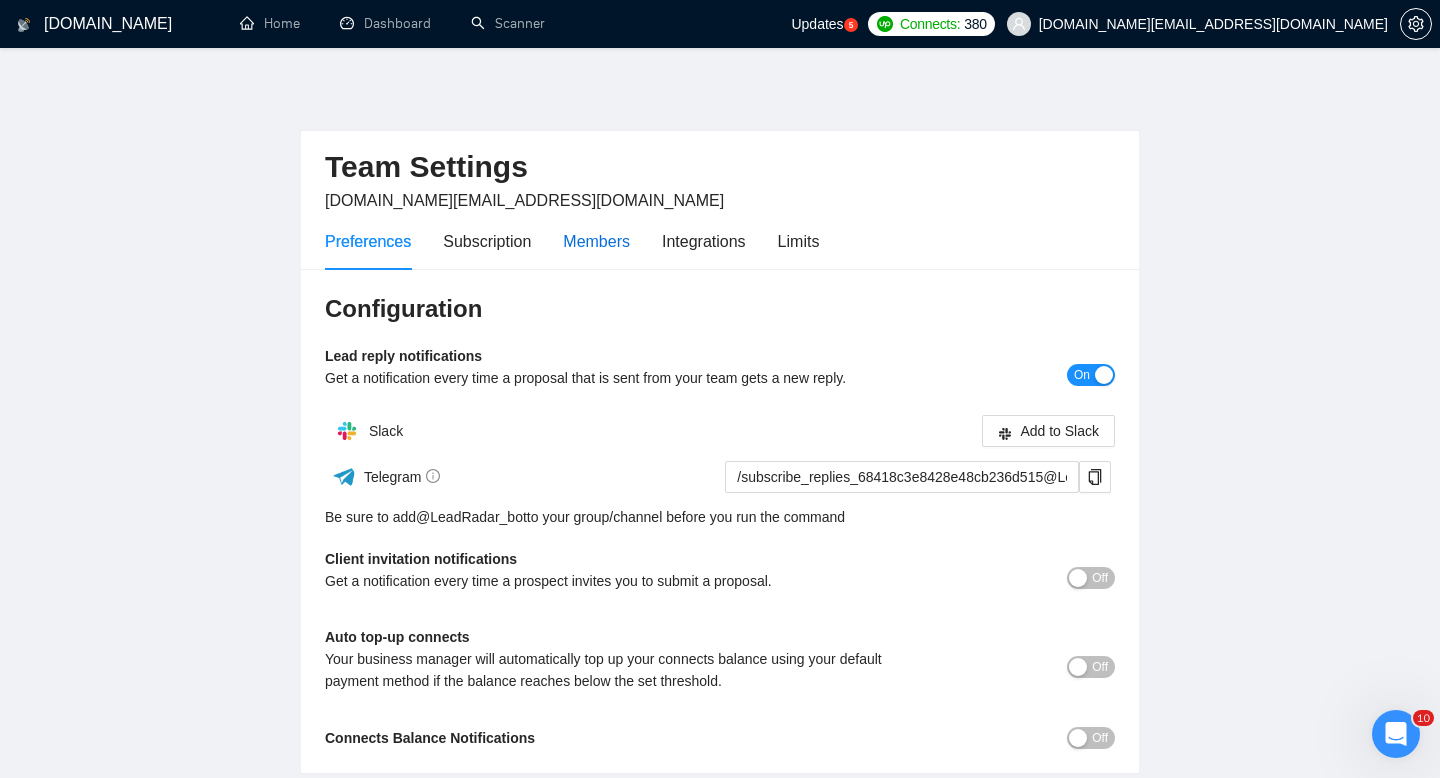 click on "Members" at bounding box center [596, 241] 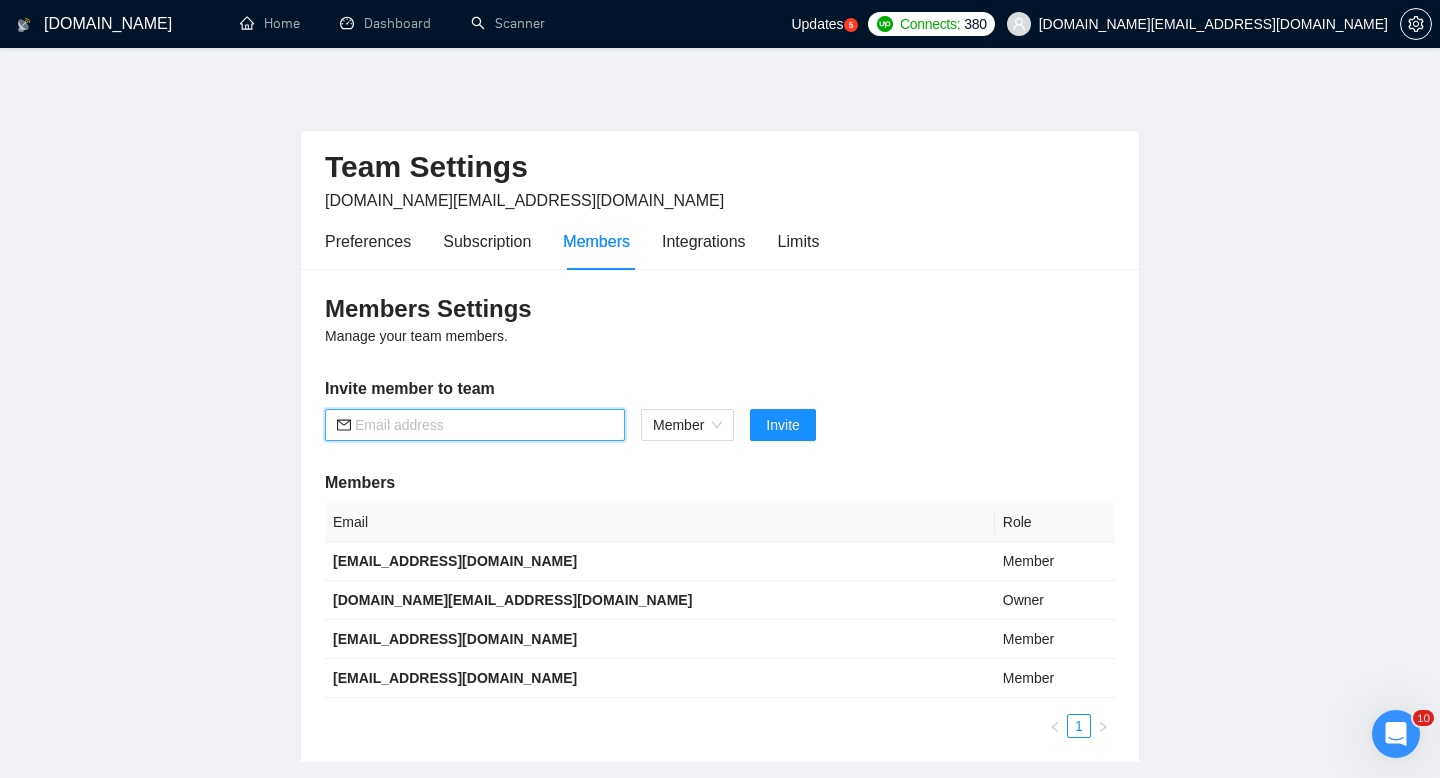 click at bounding box center (484, 425) 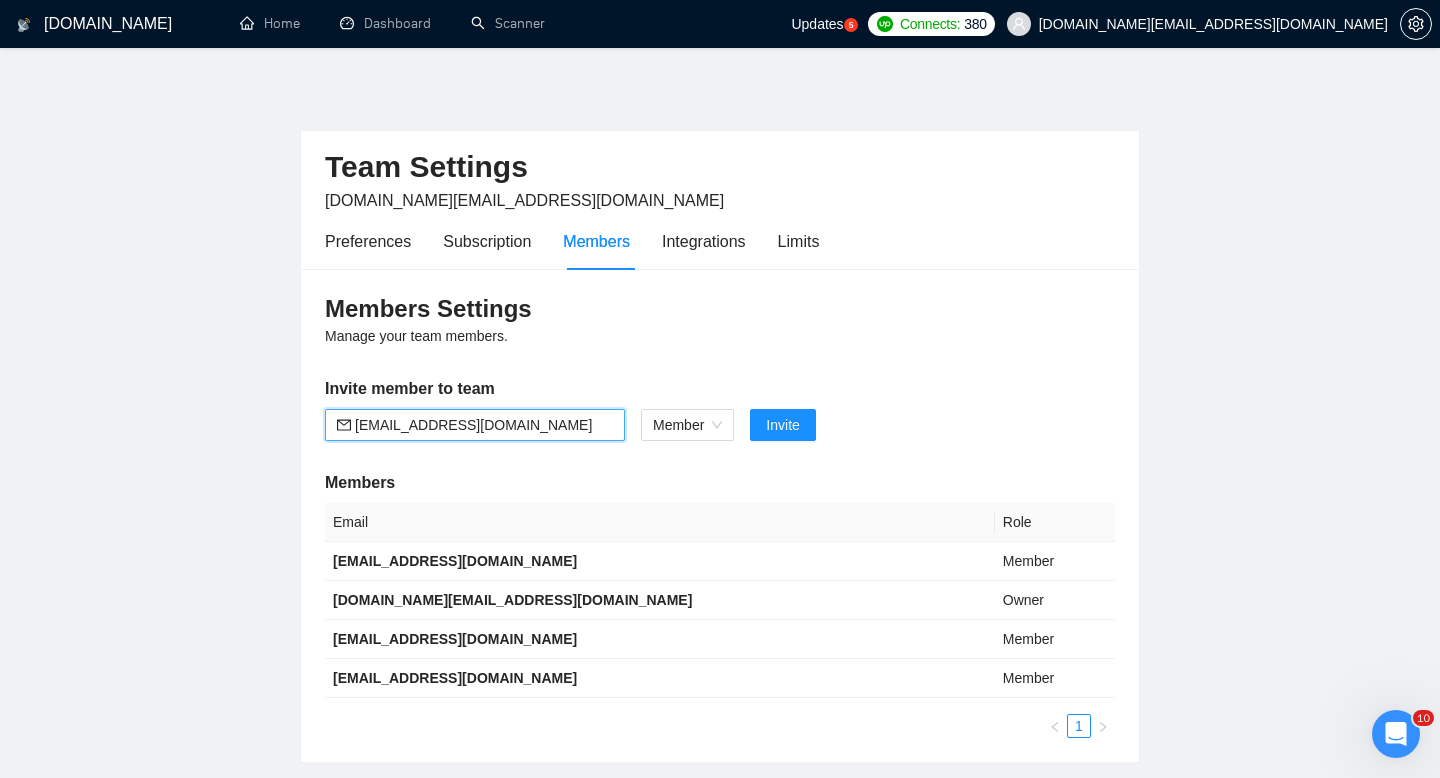 drag, startPoint x: 564, startPoint y: 421, endPoint x: 226, endPoint y: 418, distance: 338.0133 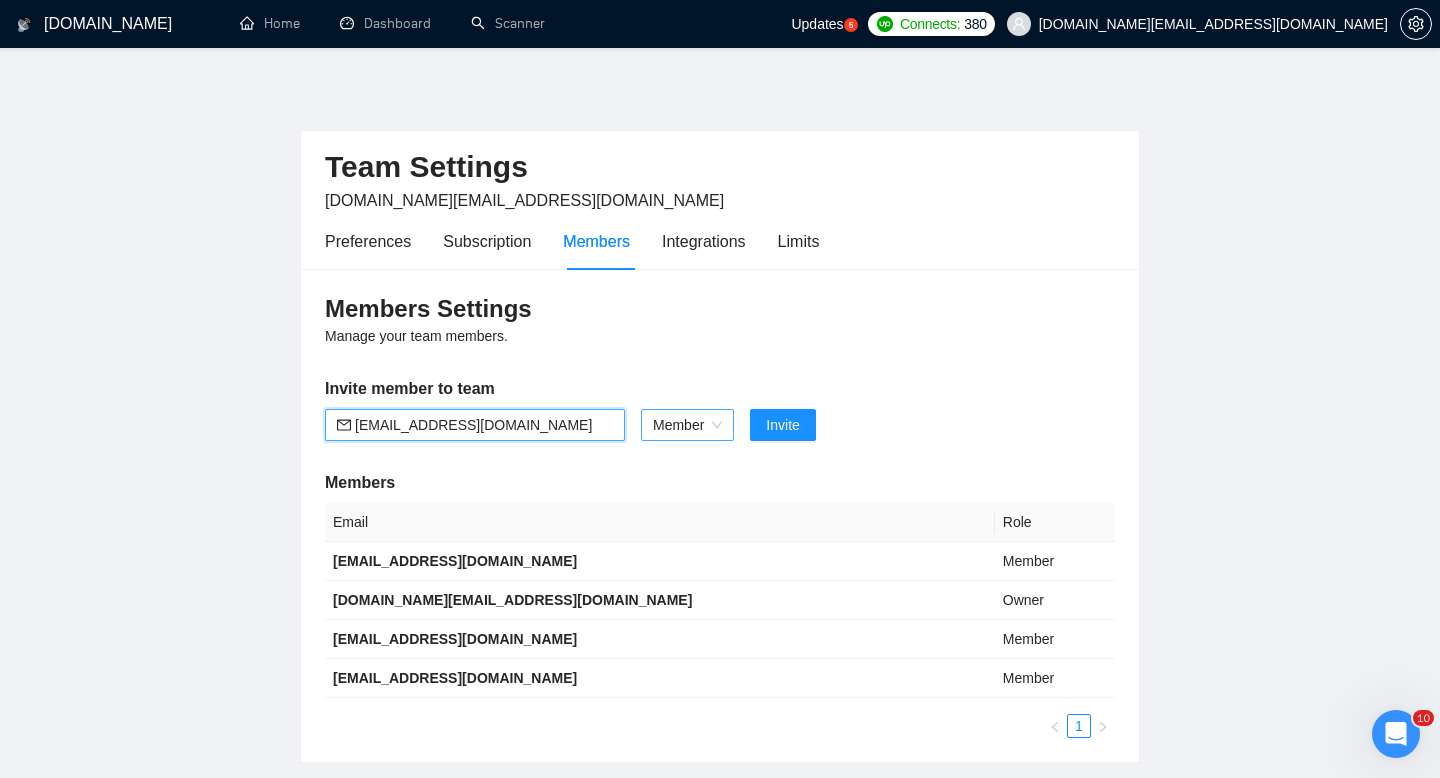 click on "Member" at bounding box center (687, 425) 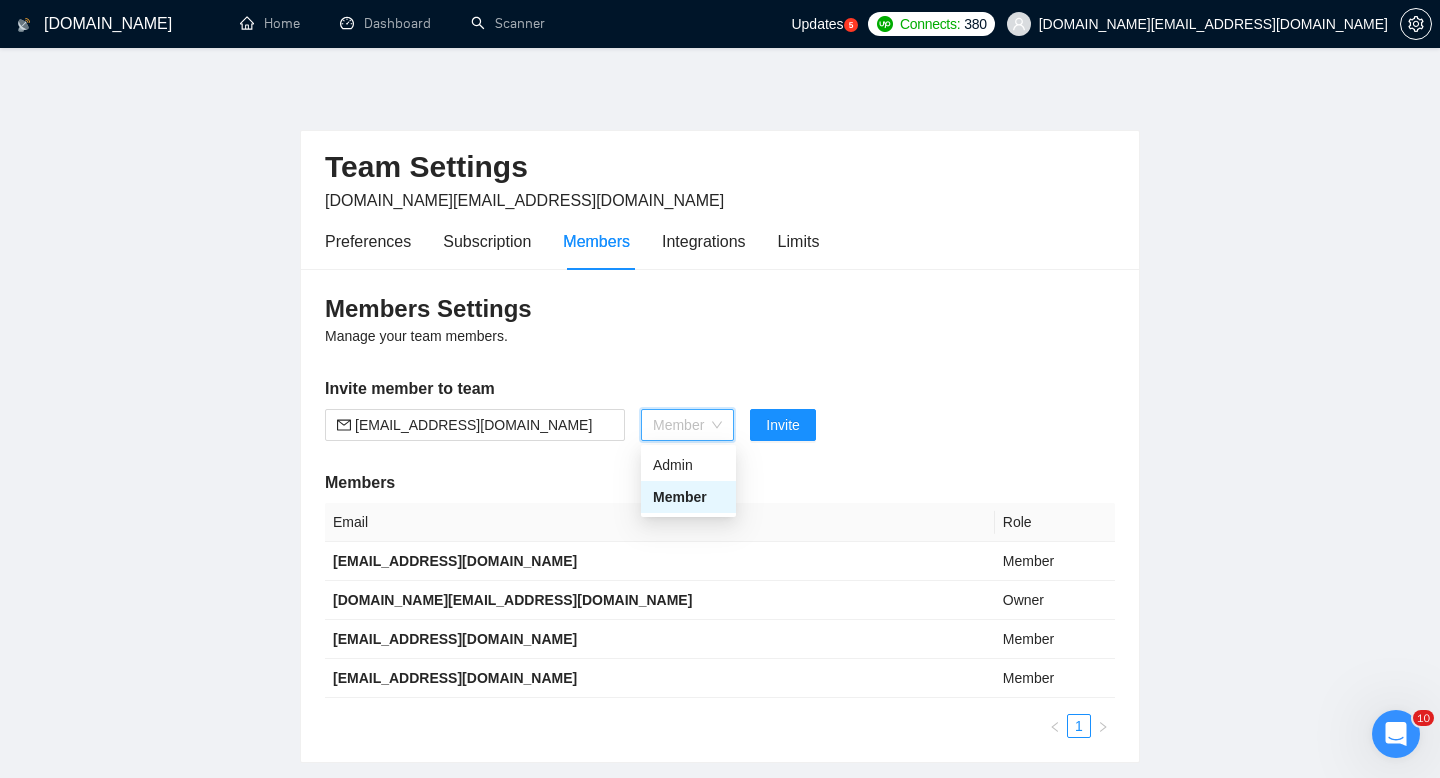 click on "Members Settings Manage your team members. Invite member to team vladyslavsharahov@gmail.com Member Invite Members Email Role vladyslavsharahov@gmail.com Member zholob.design@gmail.com Owner viktor+4@gigradar.io Member kirill.trushevsky@gmail.com Member 1" at bounding box center (720, 515) 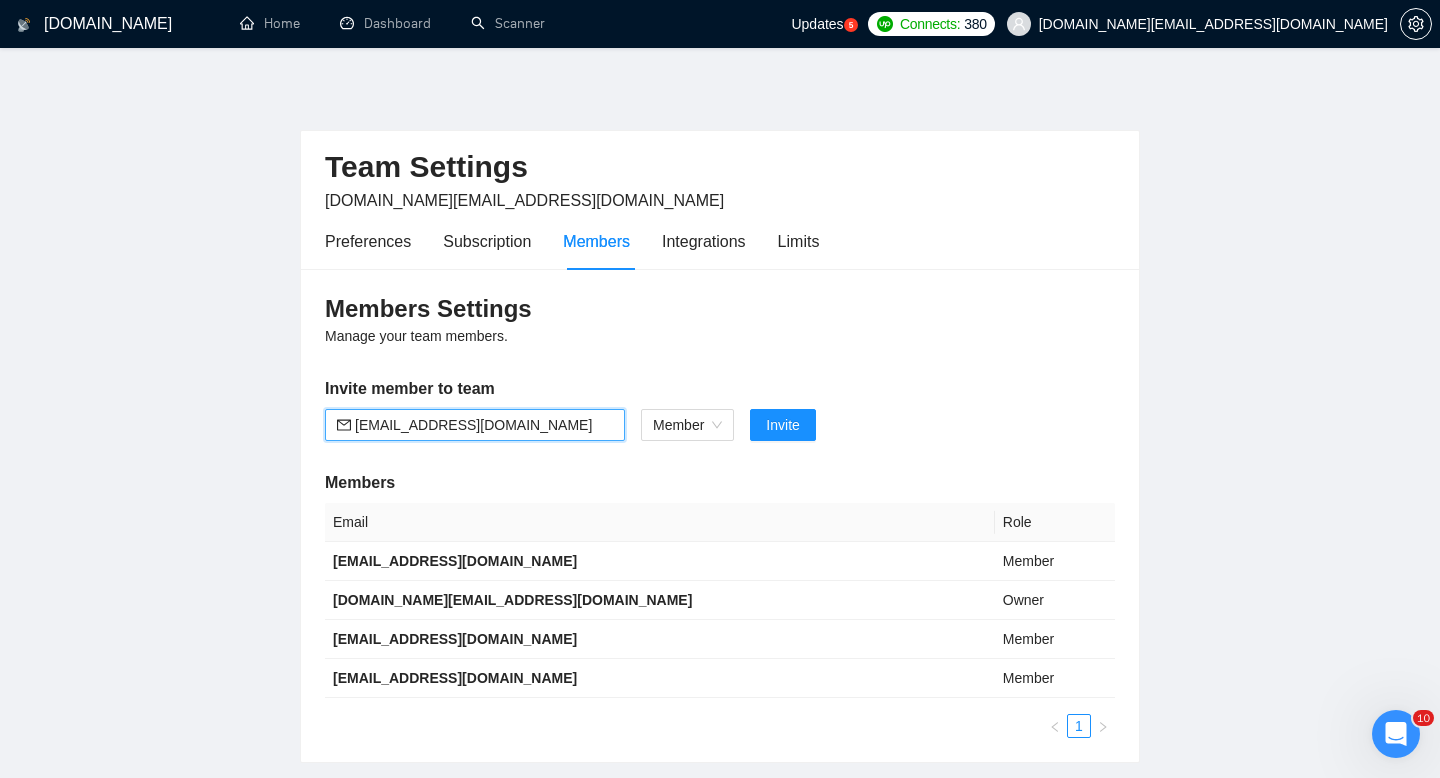 drag, startPoint x: 612, startPoint y: 420, endPoint x: 133, endPoint y: 408, distance: 479.1503 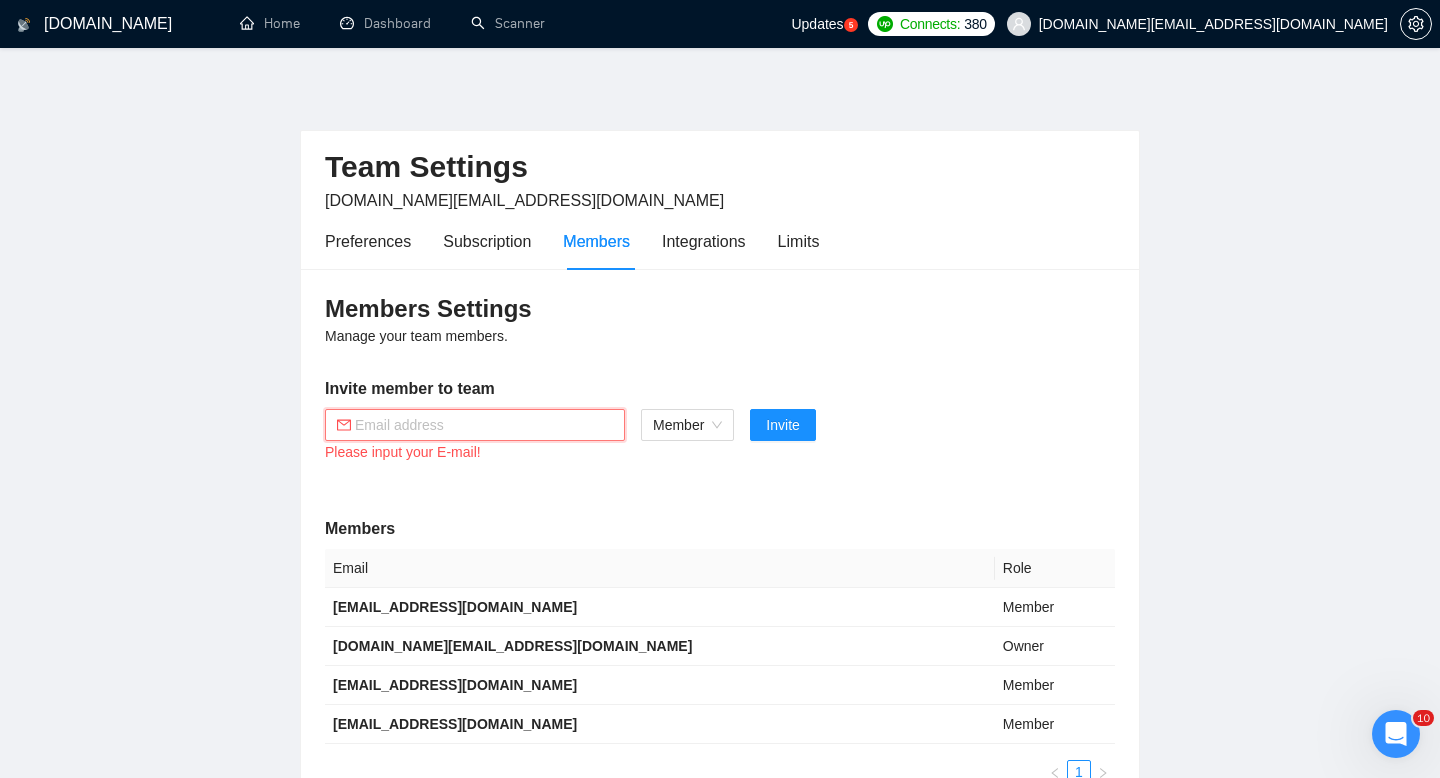 type 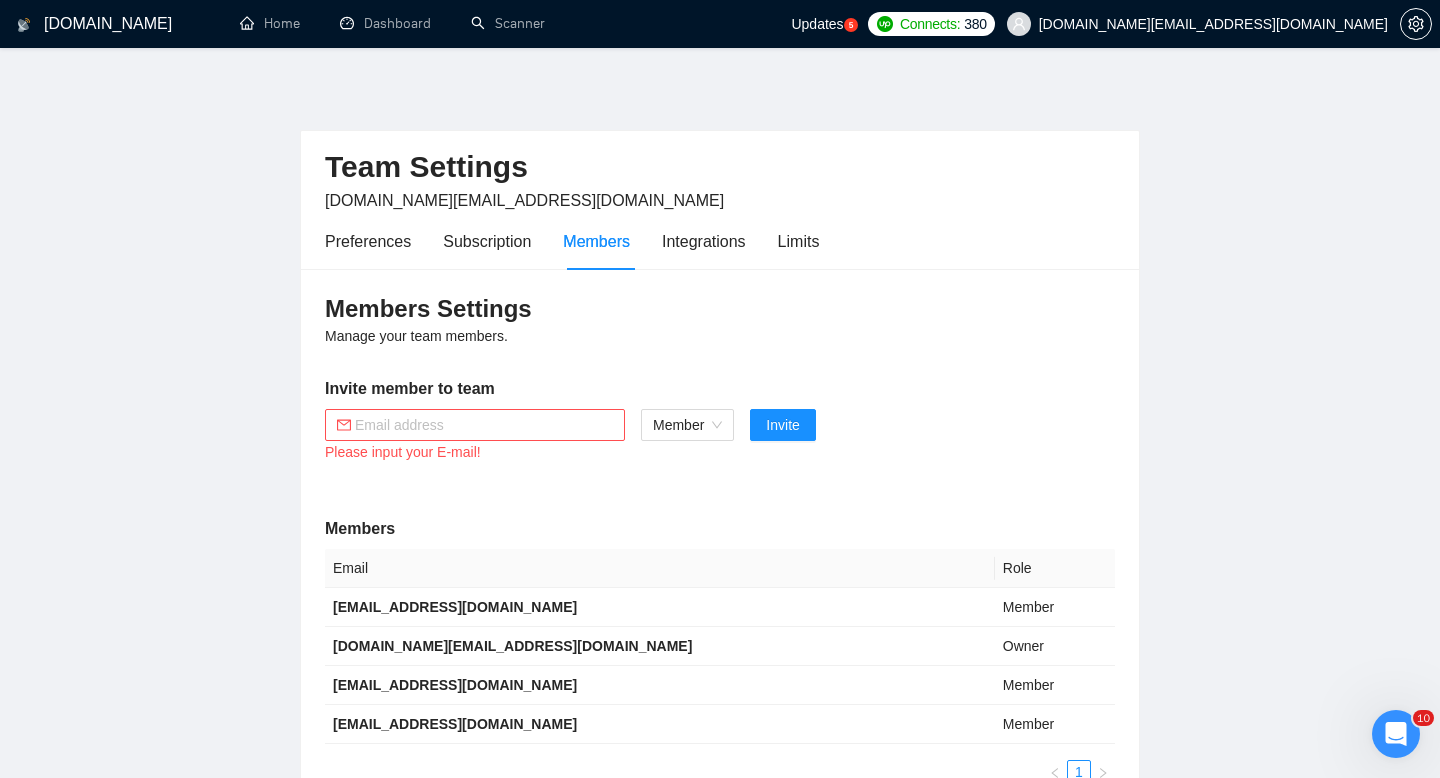 click on "Invite member to team" at bounding box center (720, 389) 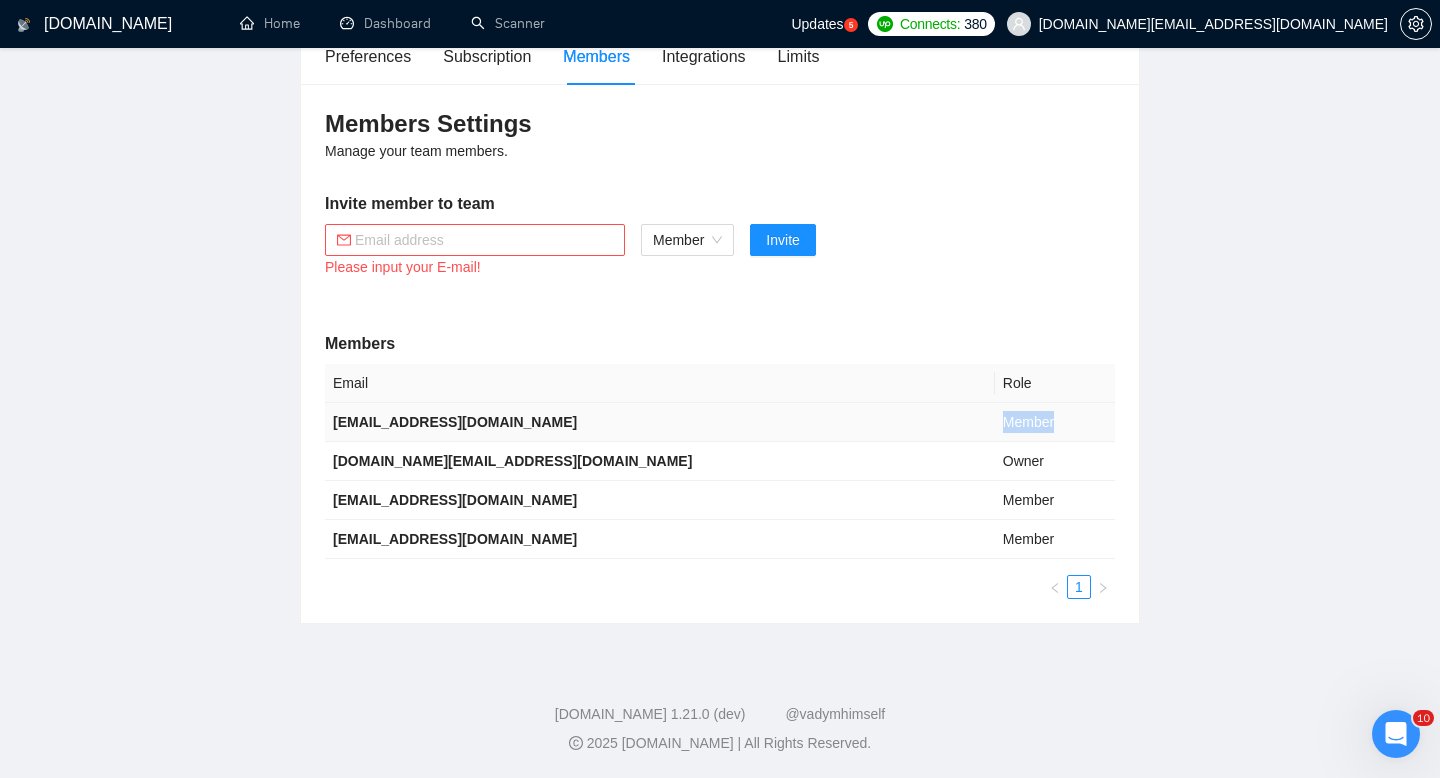 drag, startPoint x: 939, startPoint y: 418, endPoint x: 1013, endPoint y: 418, distance: 74 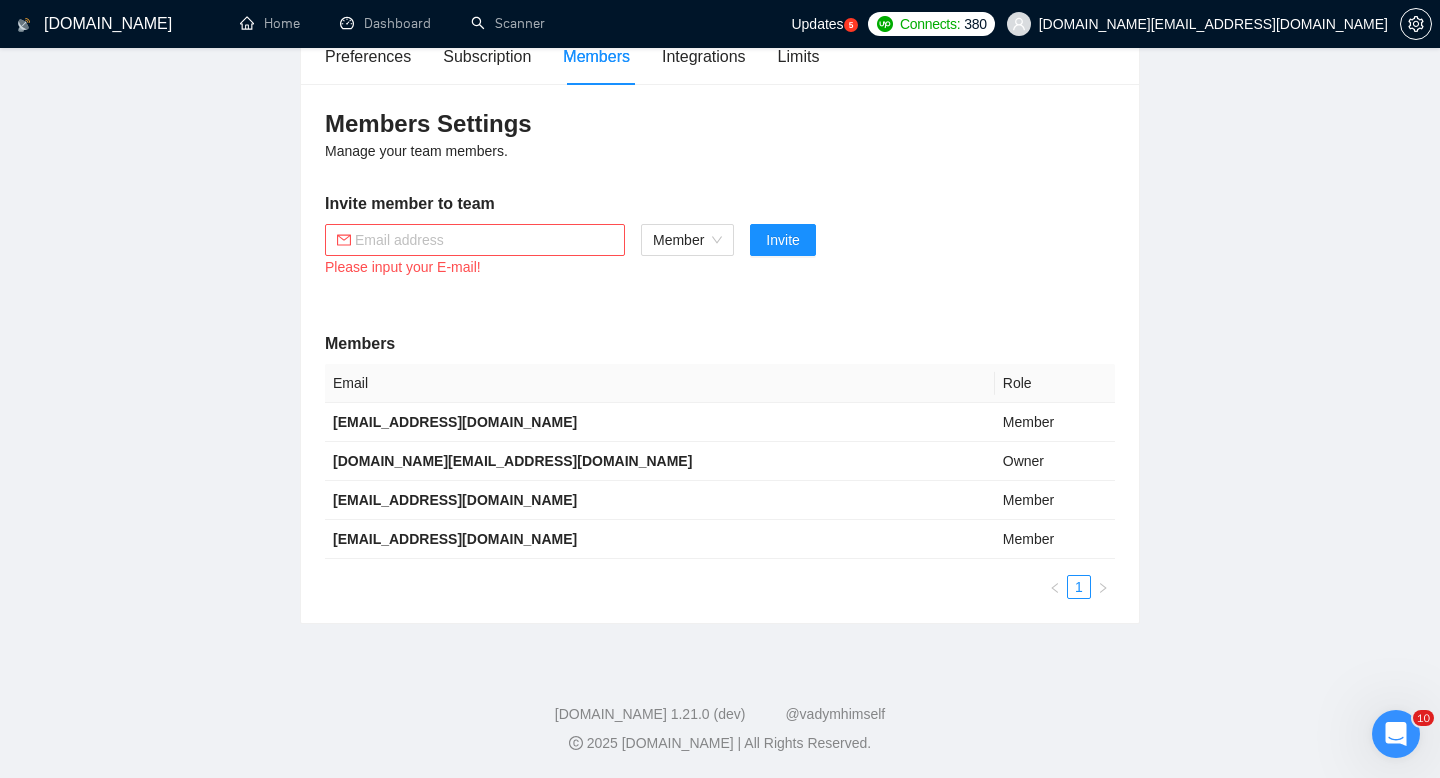 click on "Members" at bounding box center (720, 344) 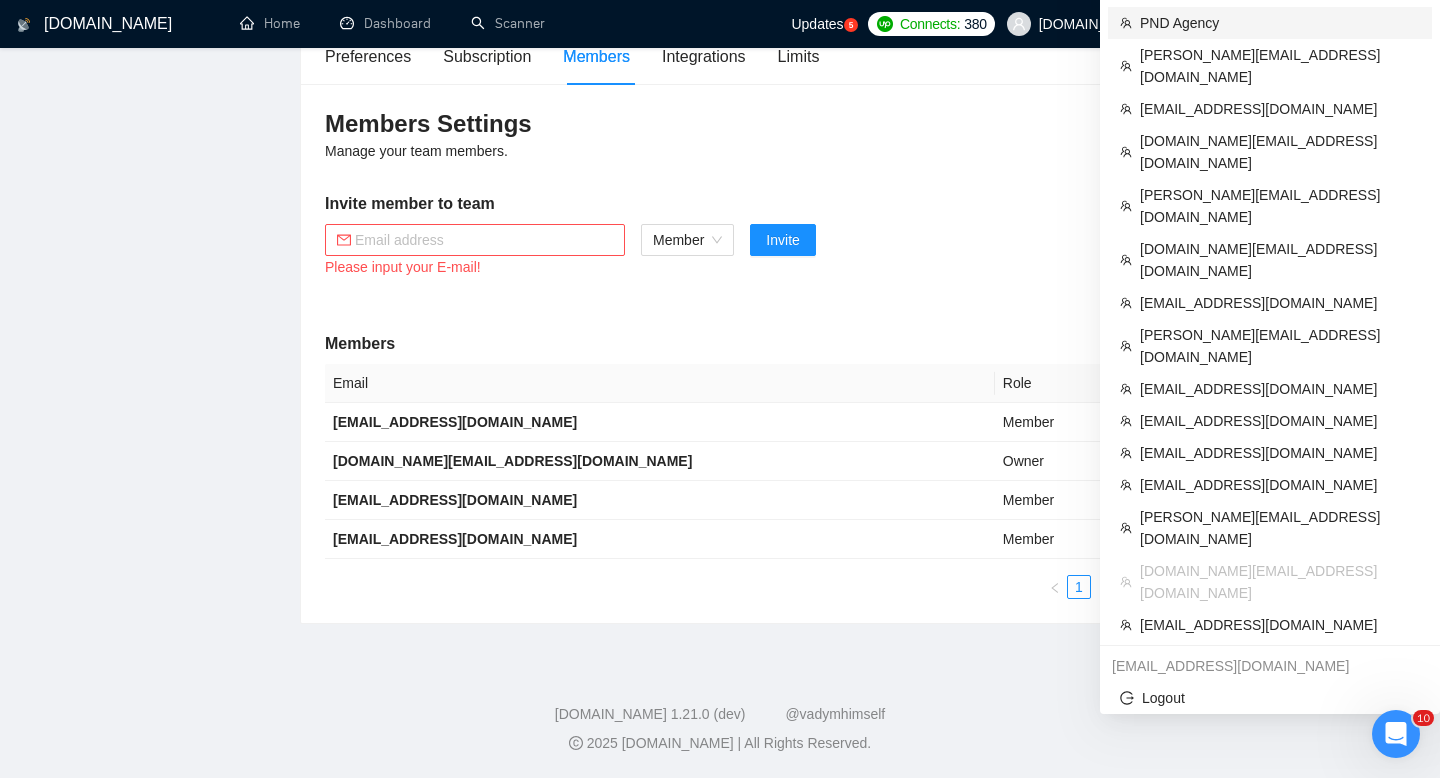 click on "PND Agency" at bounding box center (1280, 23) 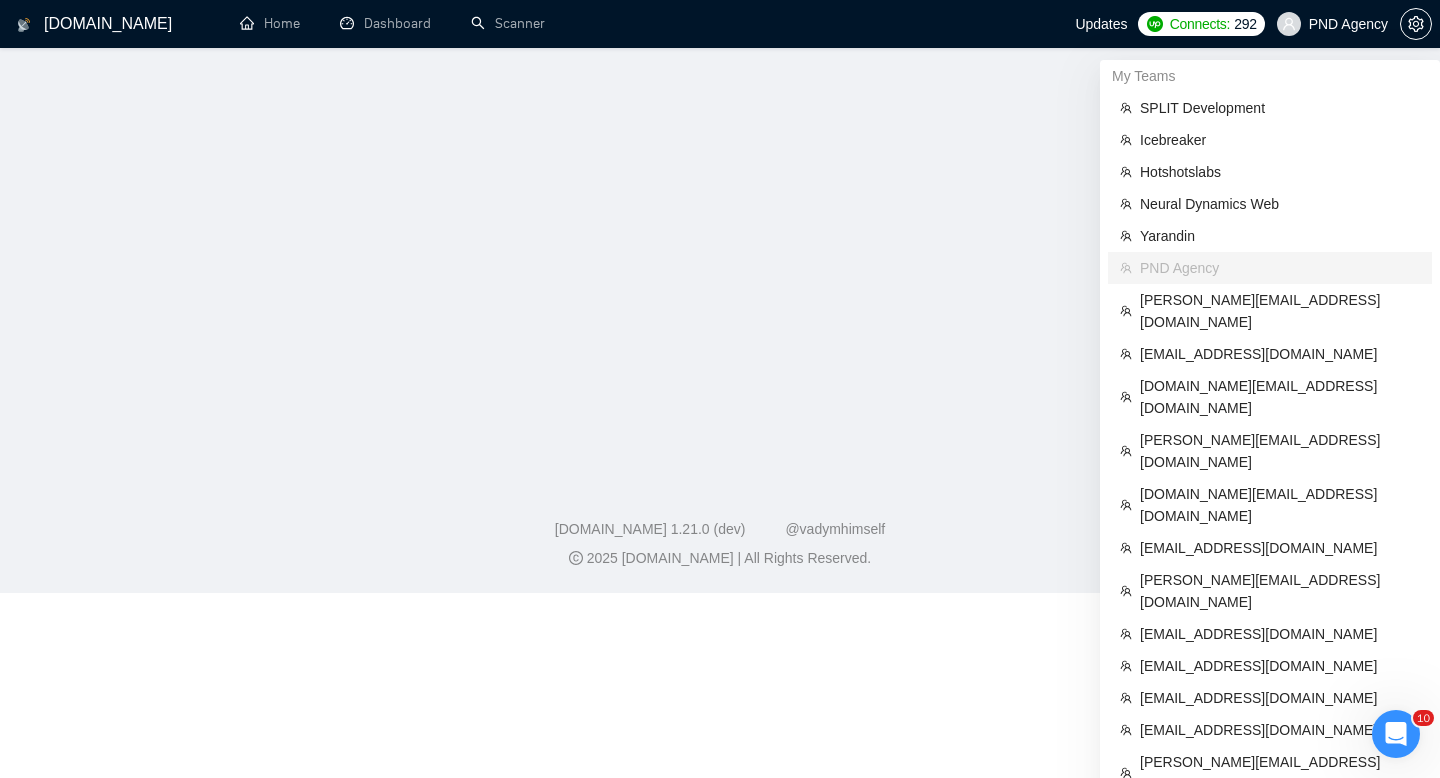 scroll, scrollTop: 0, scrollLeft: 0, axis: both 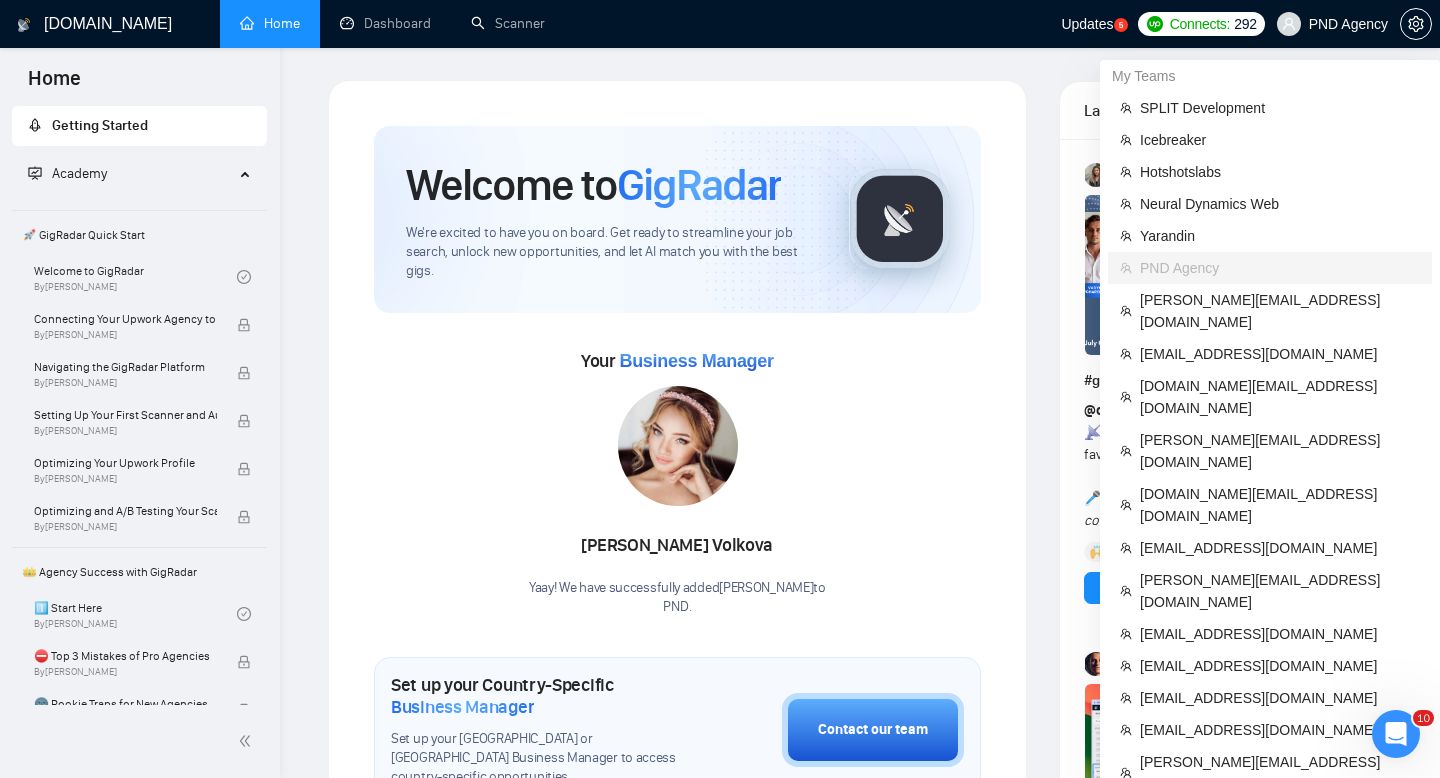 click on "PND Agency" at bounding box center [1332, 24] 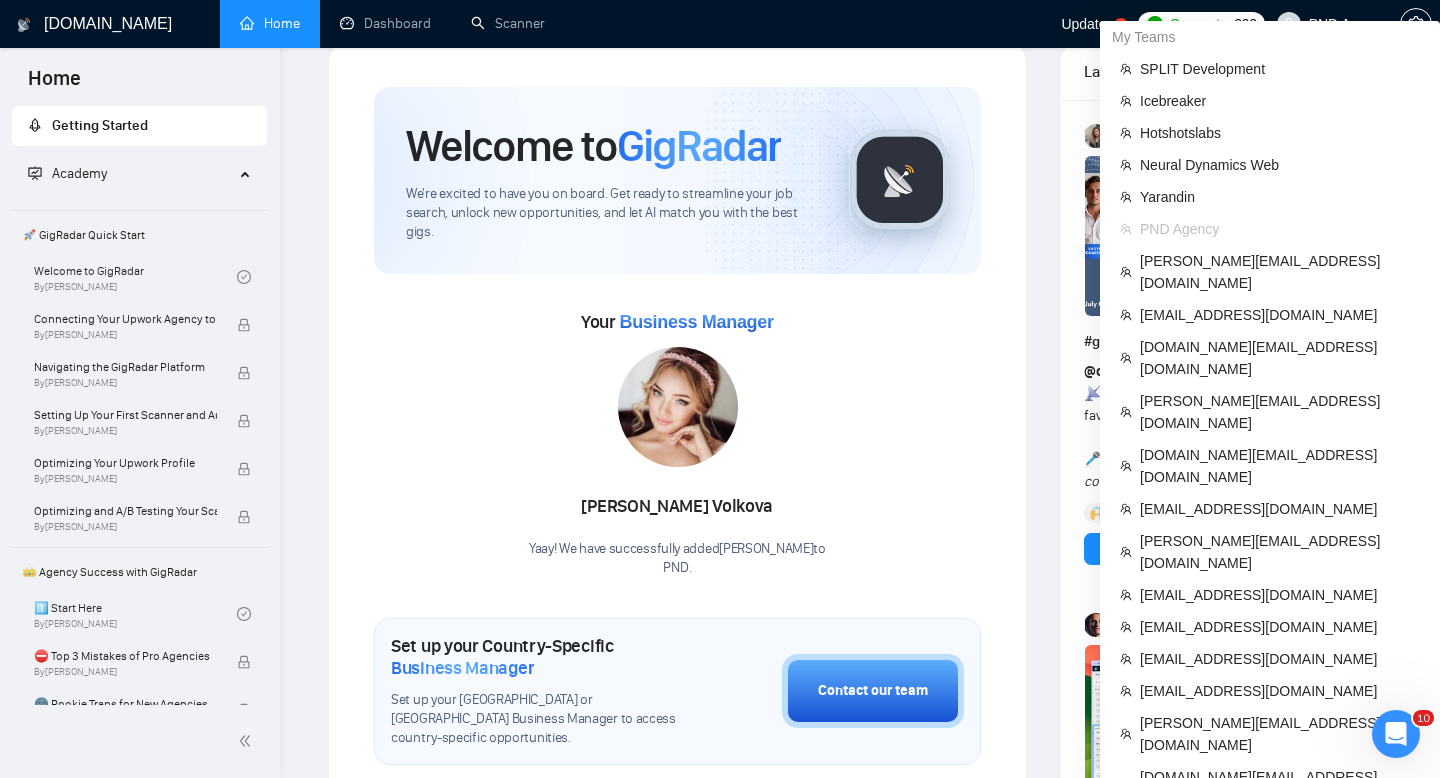 scroll, scrollTop: 46, scrollLeft: 0, axis: vertical 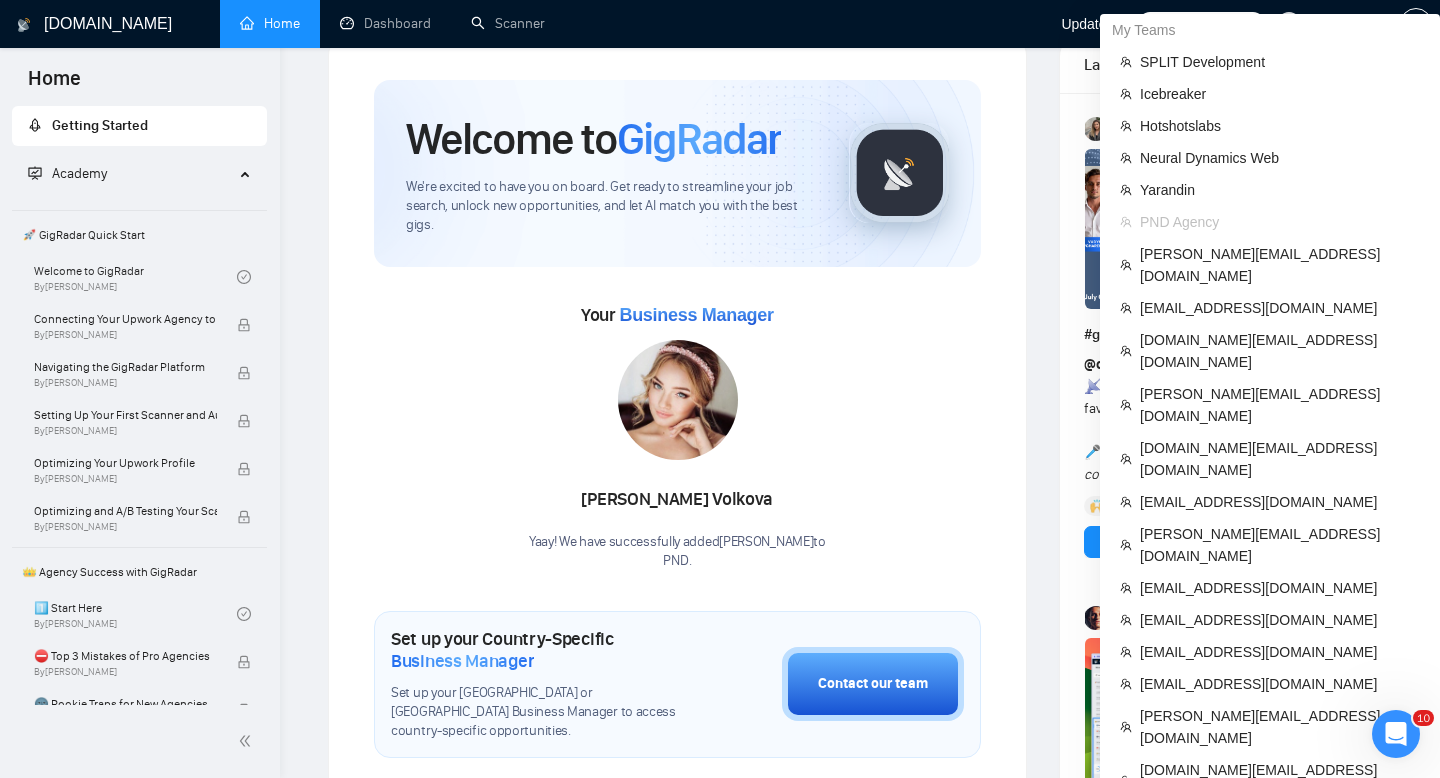 click on "[EMAIL_ADDRESS][DOMAIN_NAME]" at bounding box center [1280, 824] 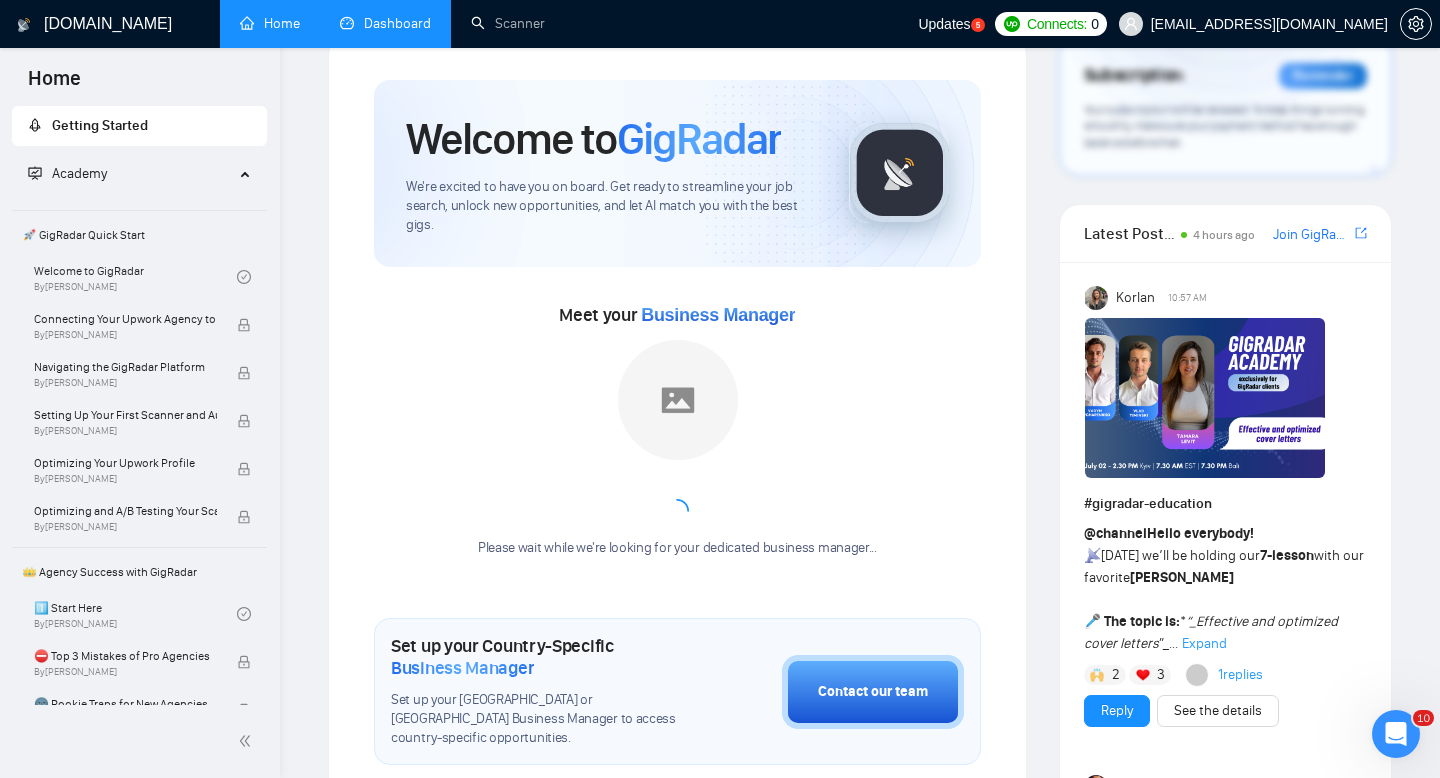 click on "Dashboard" at bounding box center (385, 23) 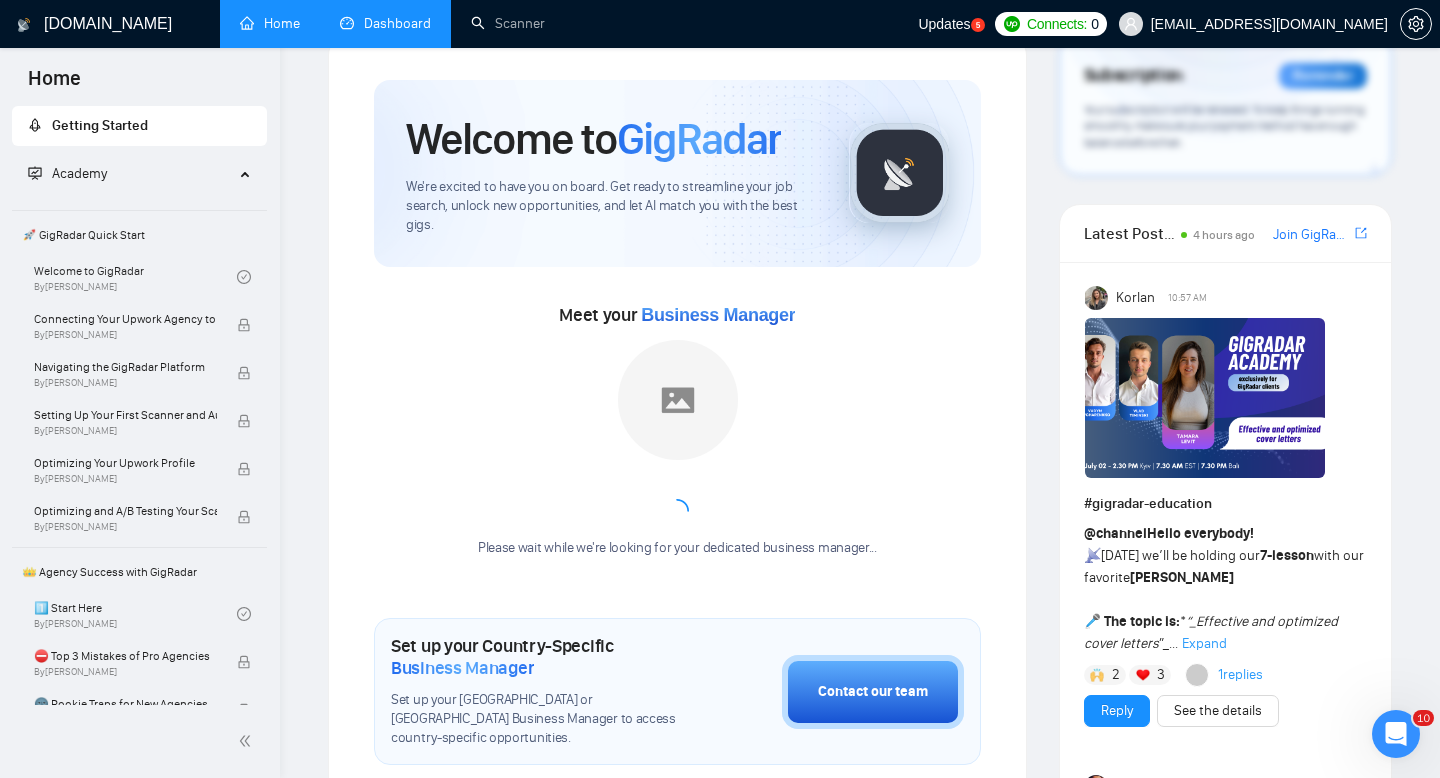 scroll, scrollTop: 42, scrollLeft: 0, axis: vertical 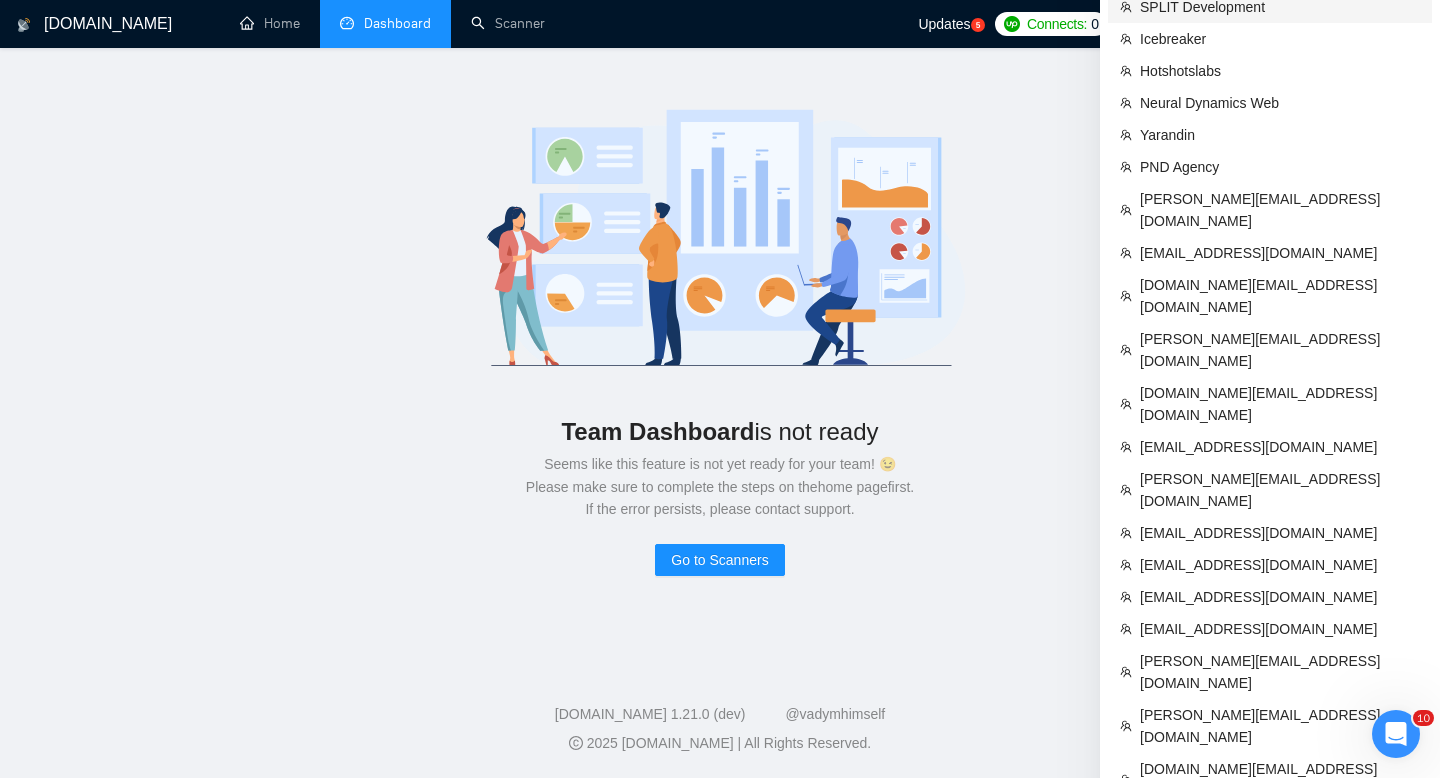 click on "SPLIT Development" at bounding box center [1280, 7] 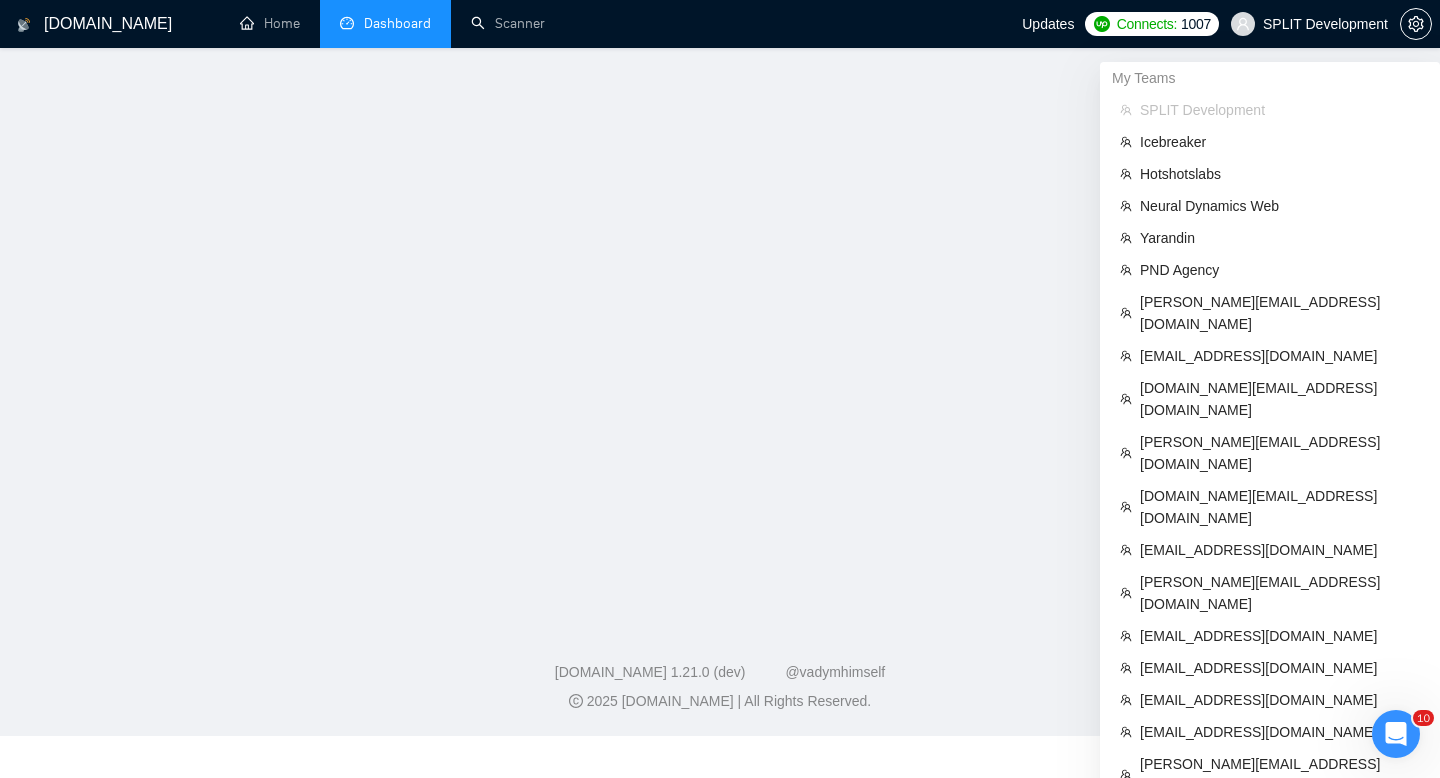 scroll, scrollTop: 322, scrollLeft: 0, axis: vertical 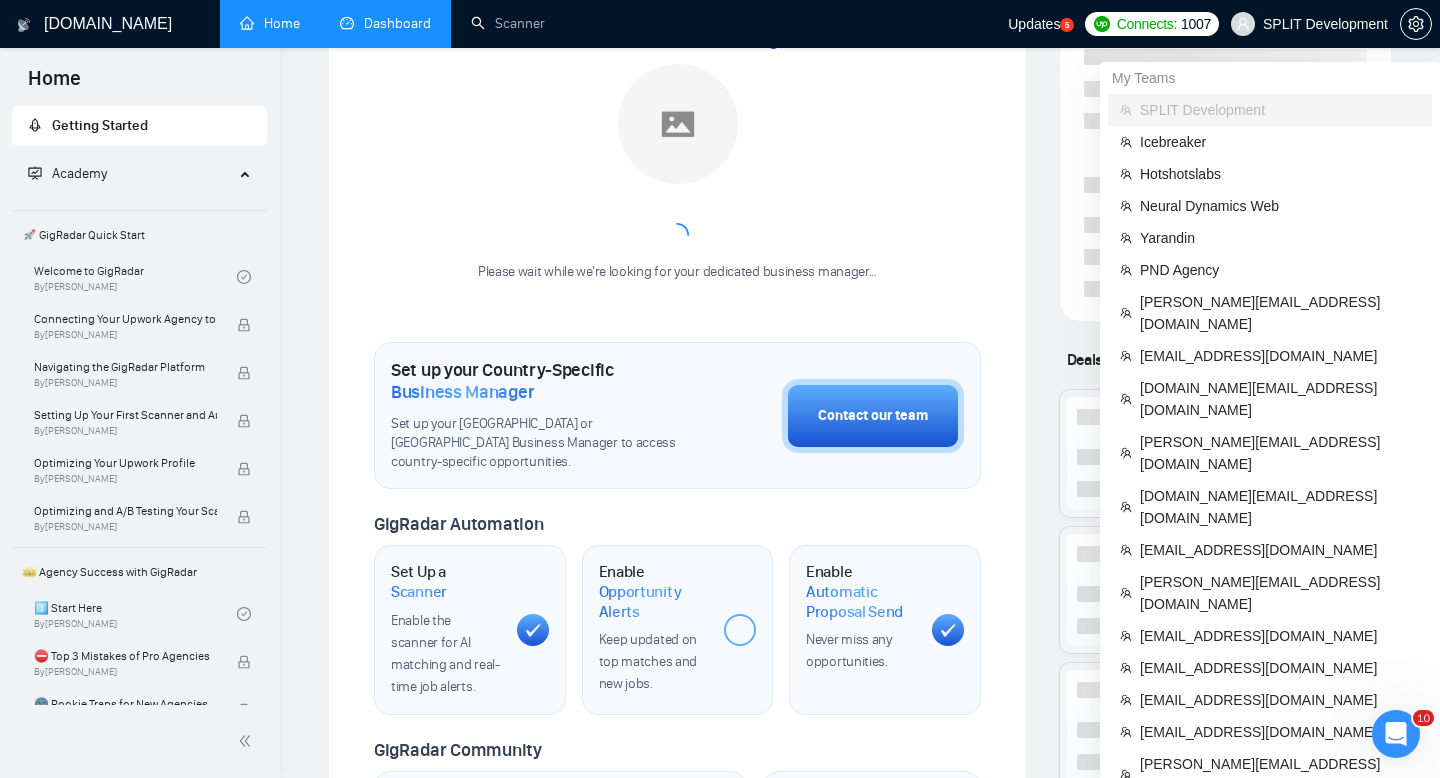 click on "SPLIT Development" at bounding box center [1309, 24] 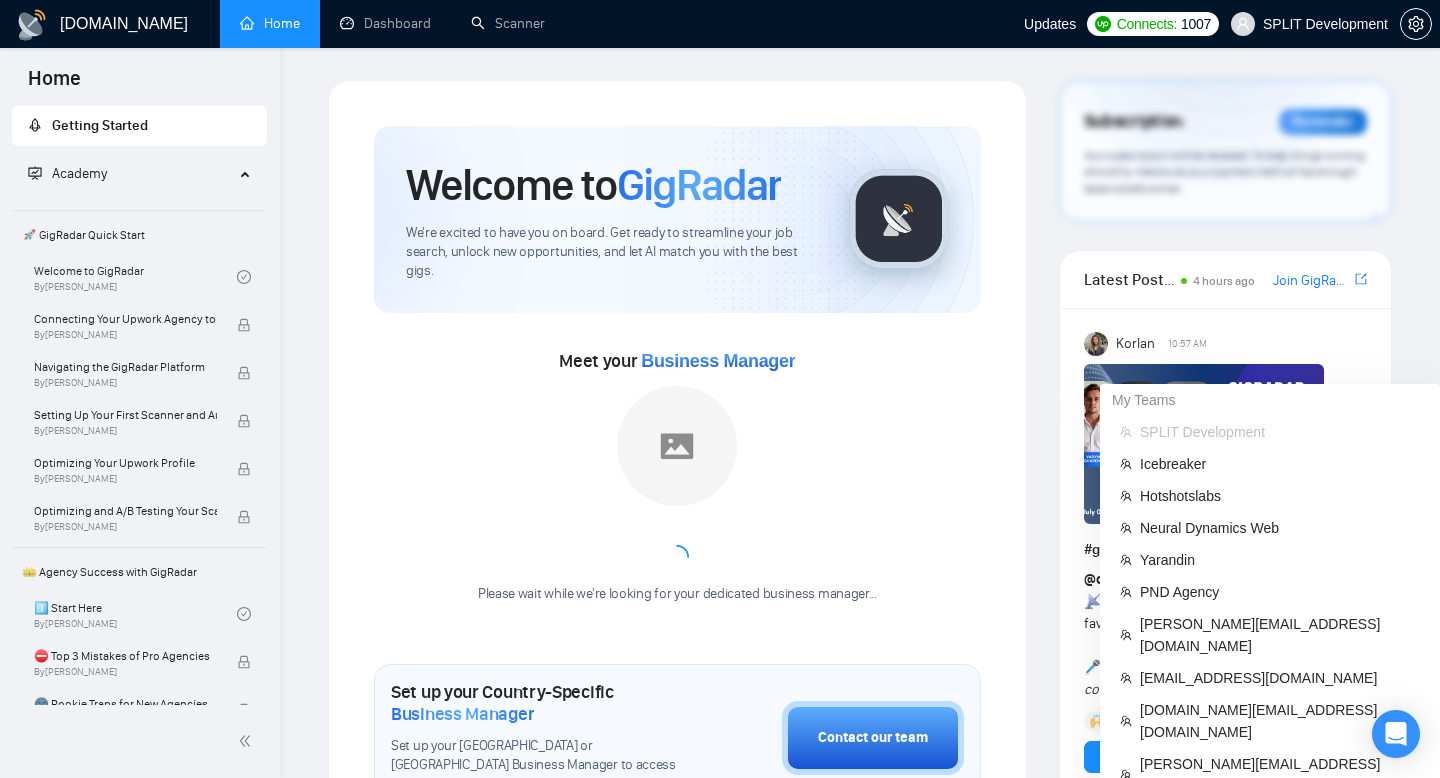 click on "SPLIT Development" at bounding box center [1309, 24] 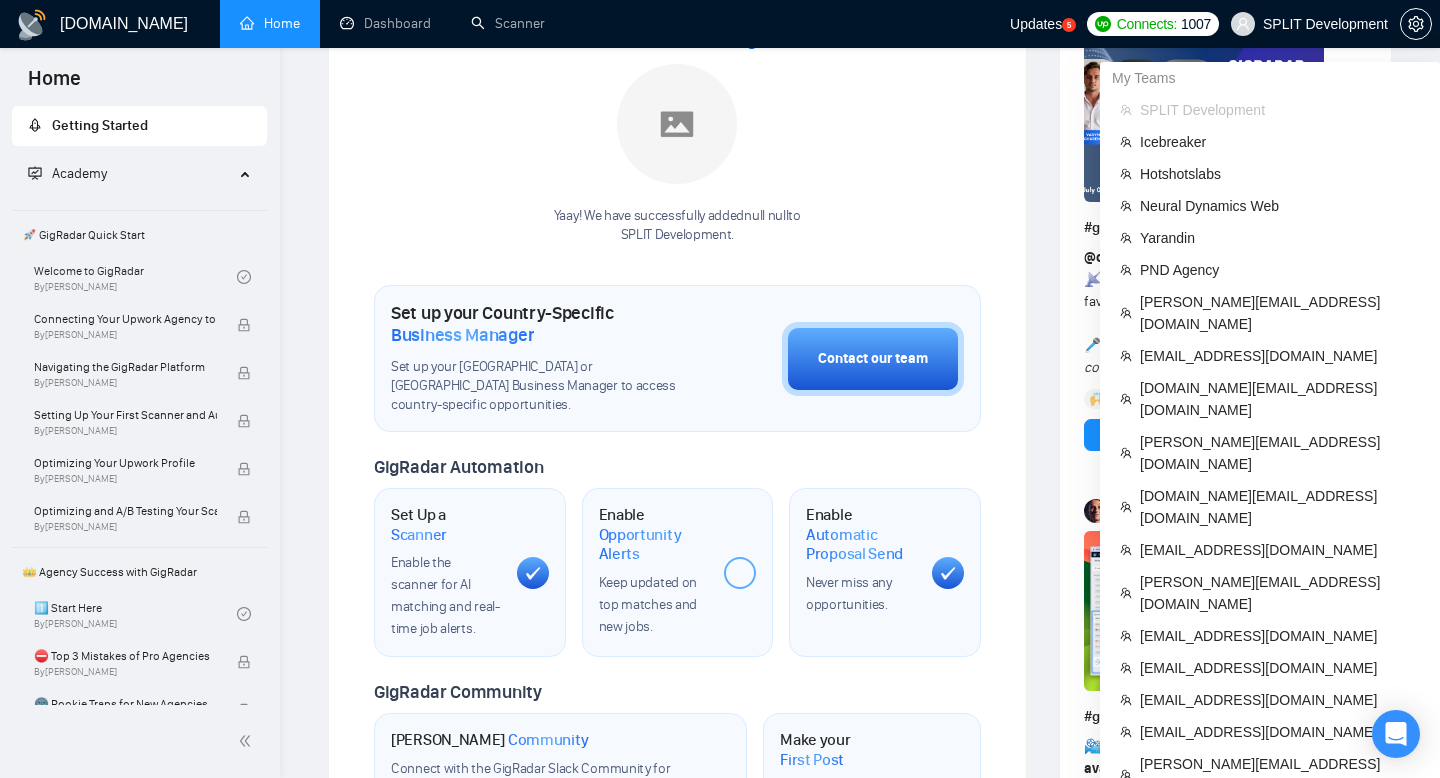 scroll, scrollTop: 322, scrollLeft: 0, axis: vertical 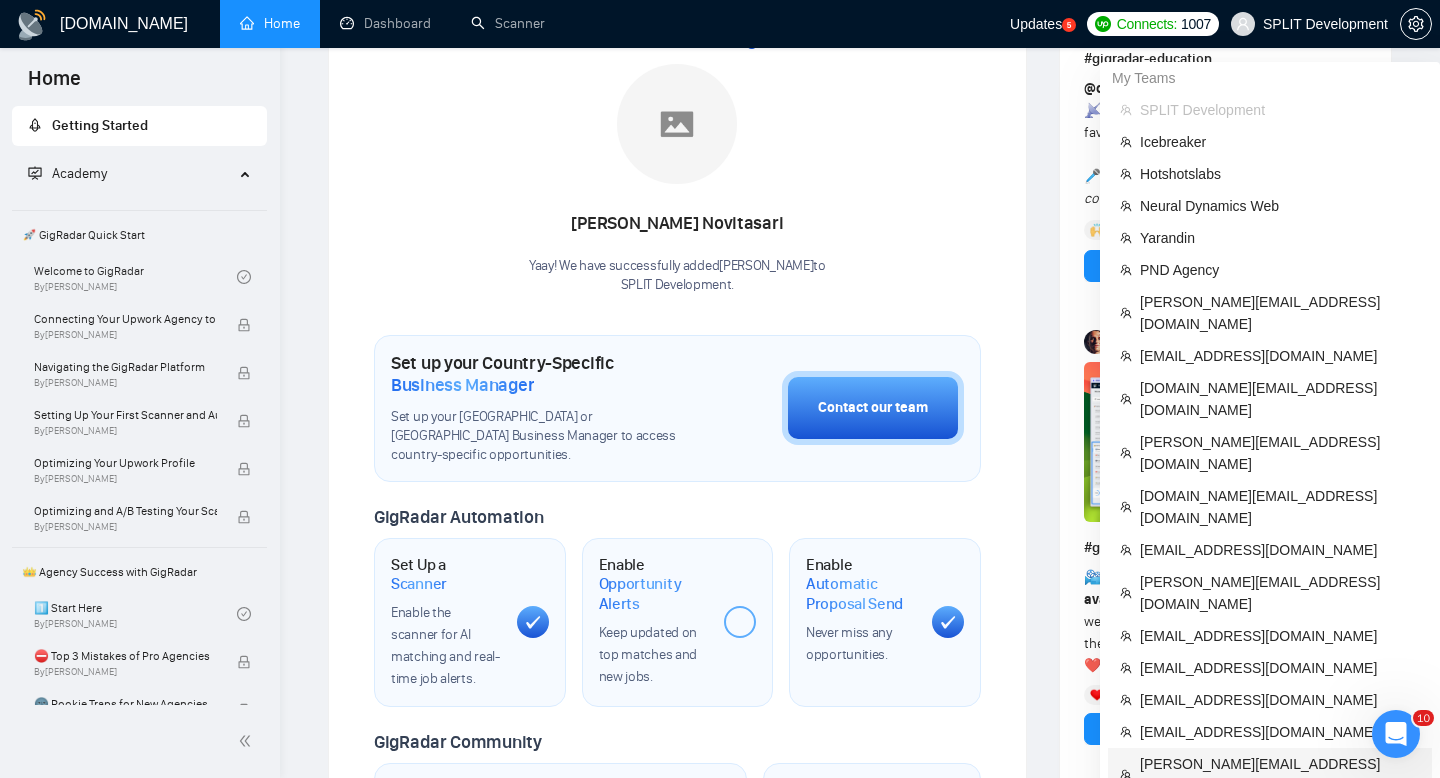 click on "[PERSON_NAME][EMAIL_ADDRESS][DOMAIN_NAME]" at bounding box center [1280, 775] 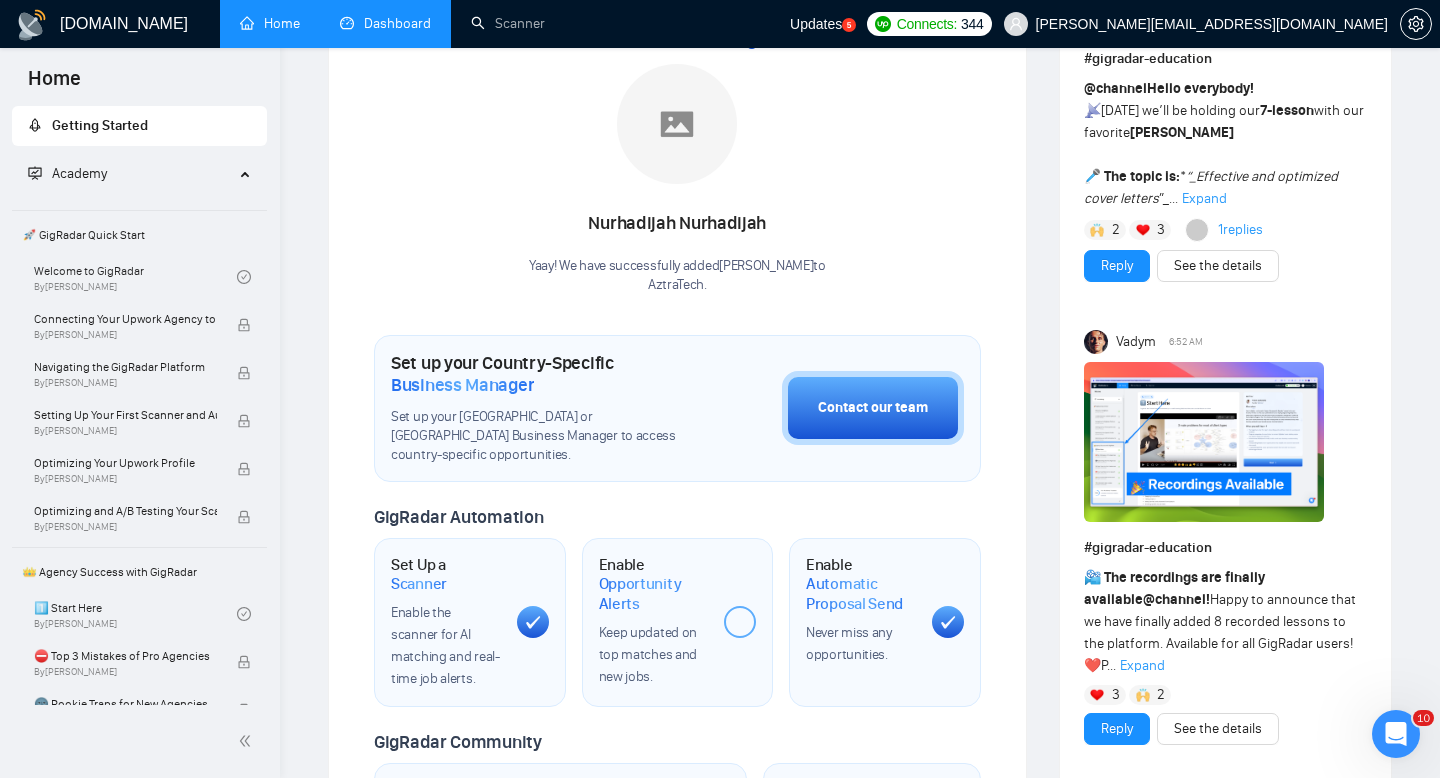 click on "Dashboard" at bounding box center [385, 23] 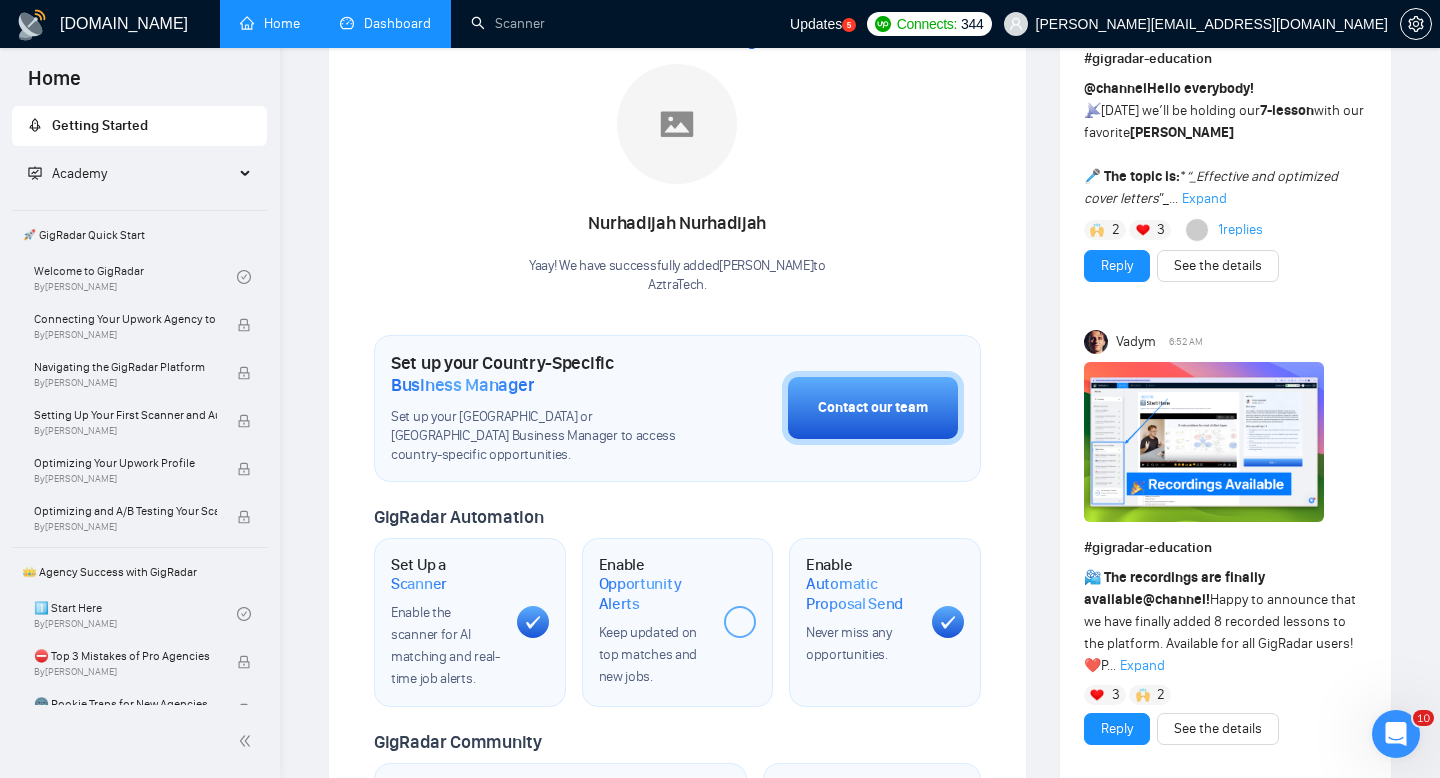 scroll, scrollTop: 0, scrollLeft: 0, axis: both 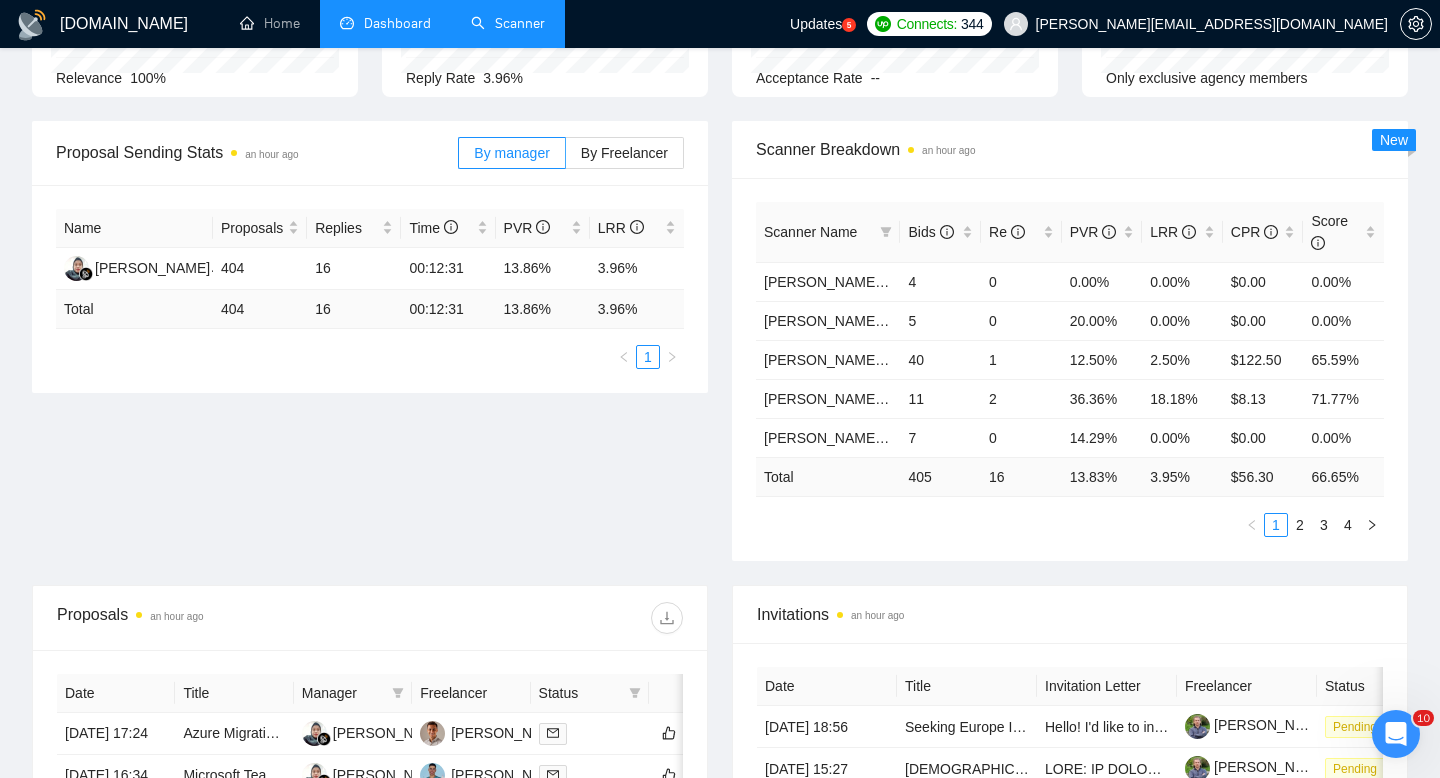click on "Scanner" at bounding box center [508, 23] 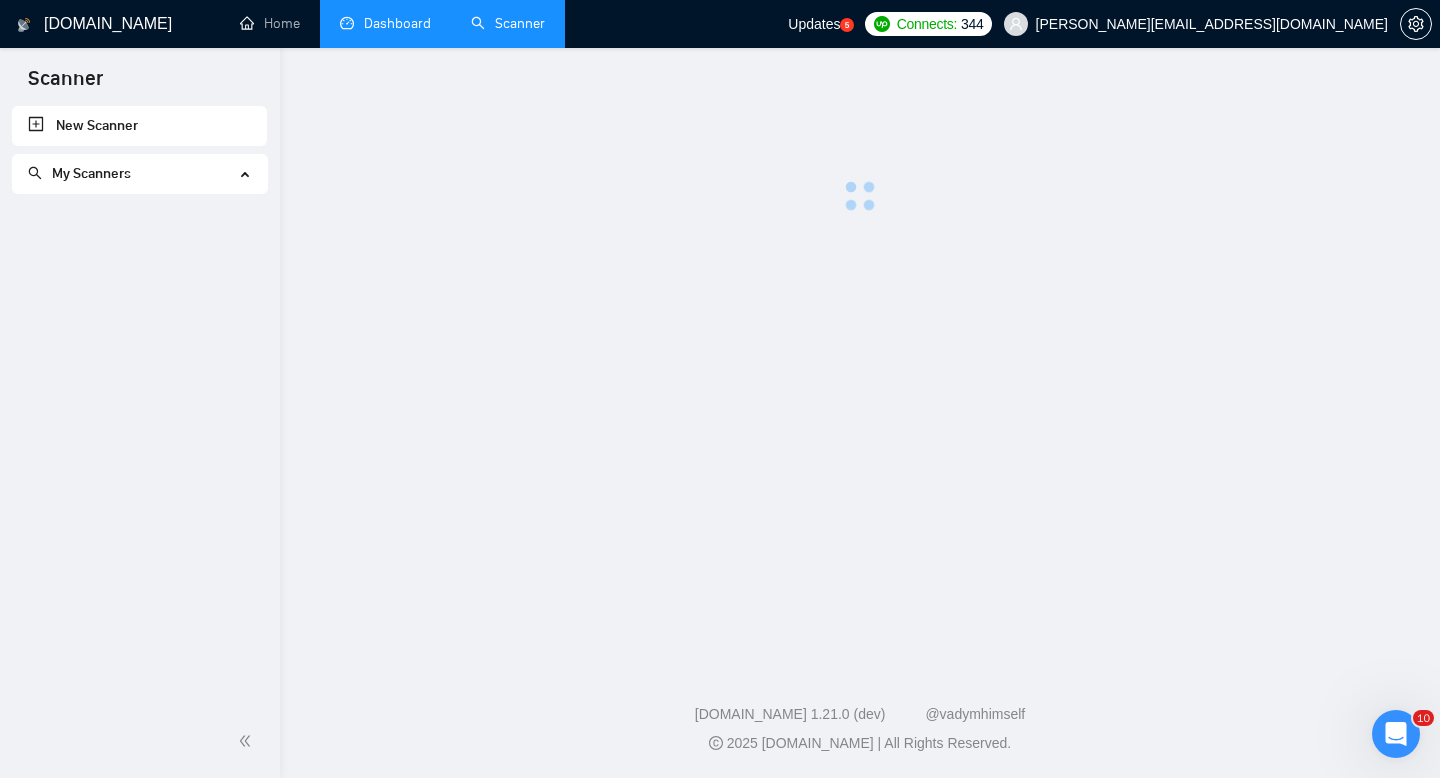 scroll, scrollTop: 0, scrollLeft: 0, axis: both 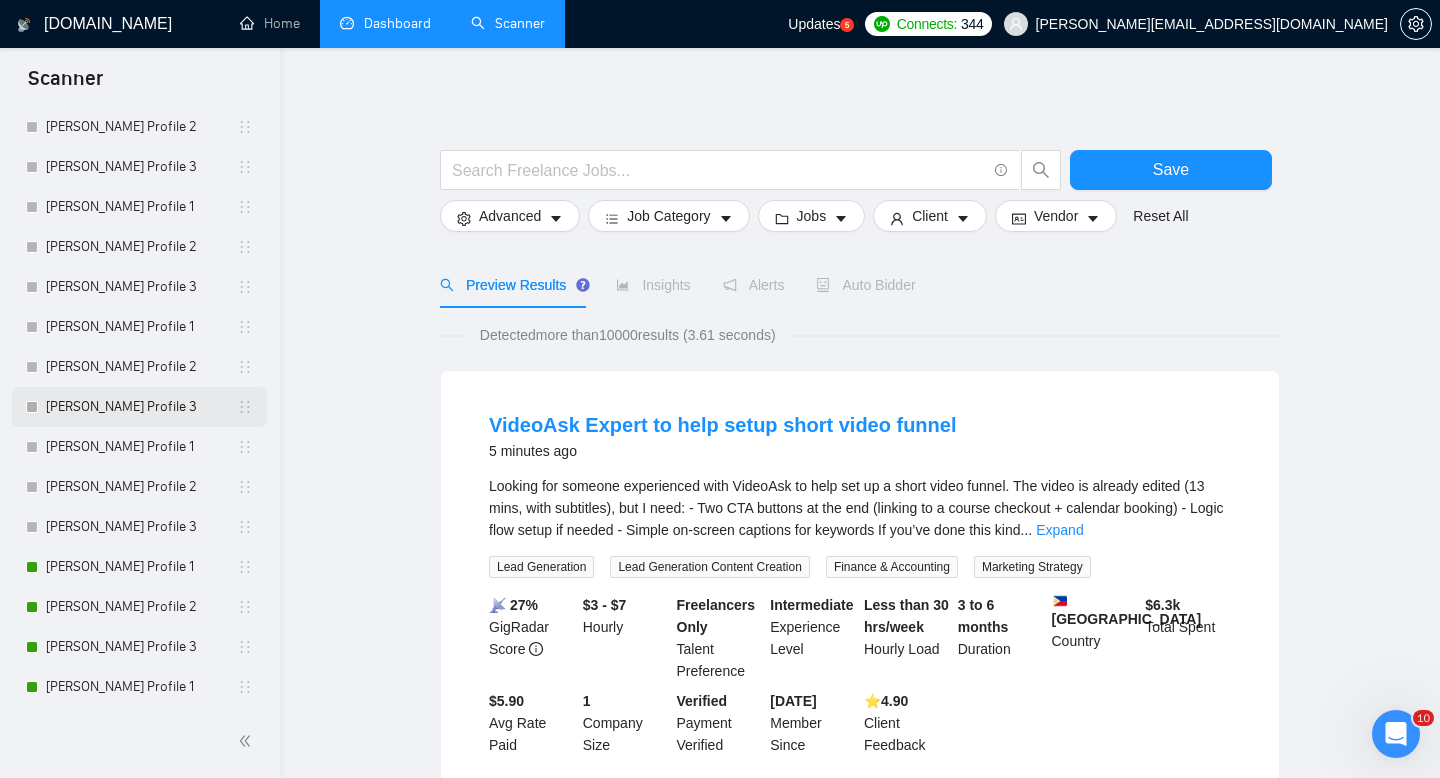 click on "[PERSON_NAME] Profile 3" at bounding box center (141, 407) 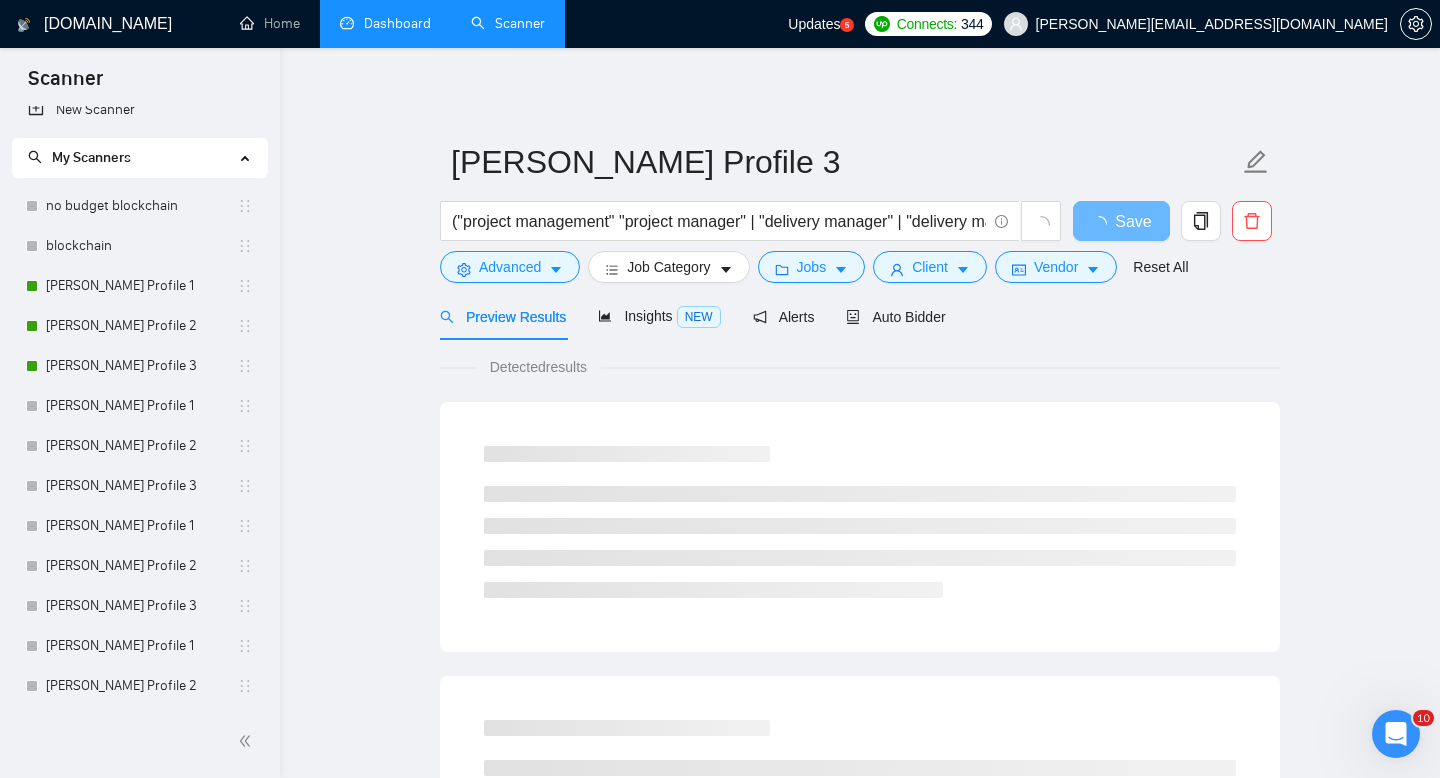 scroll, scrollTop: 0, scrollLeft: 0, axis: both 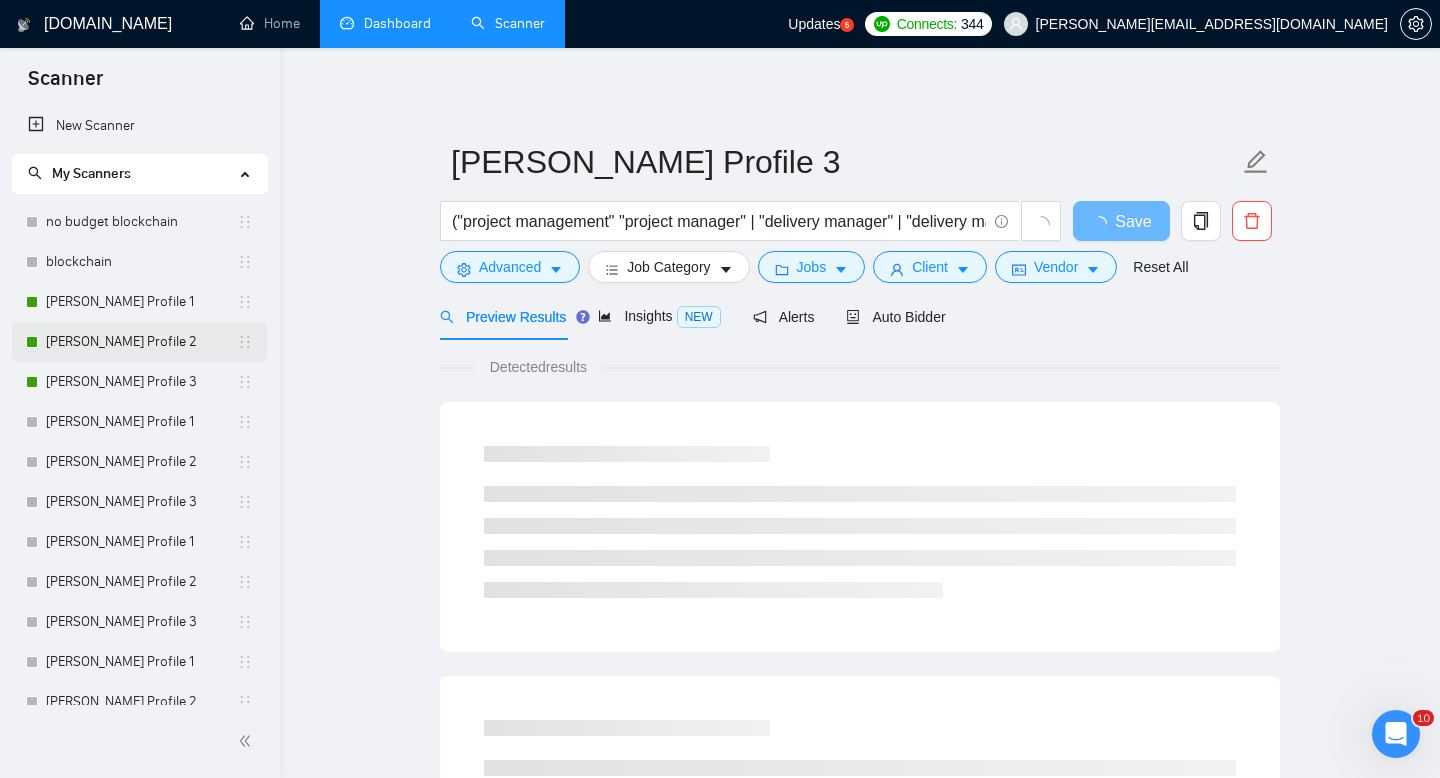 click on "[PERSON_NAME] Profile 2" at bounding box center [141, 342] 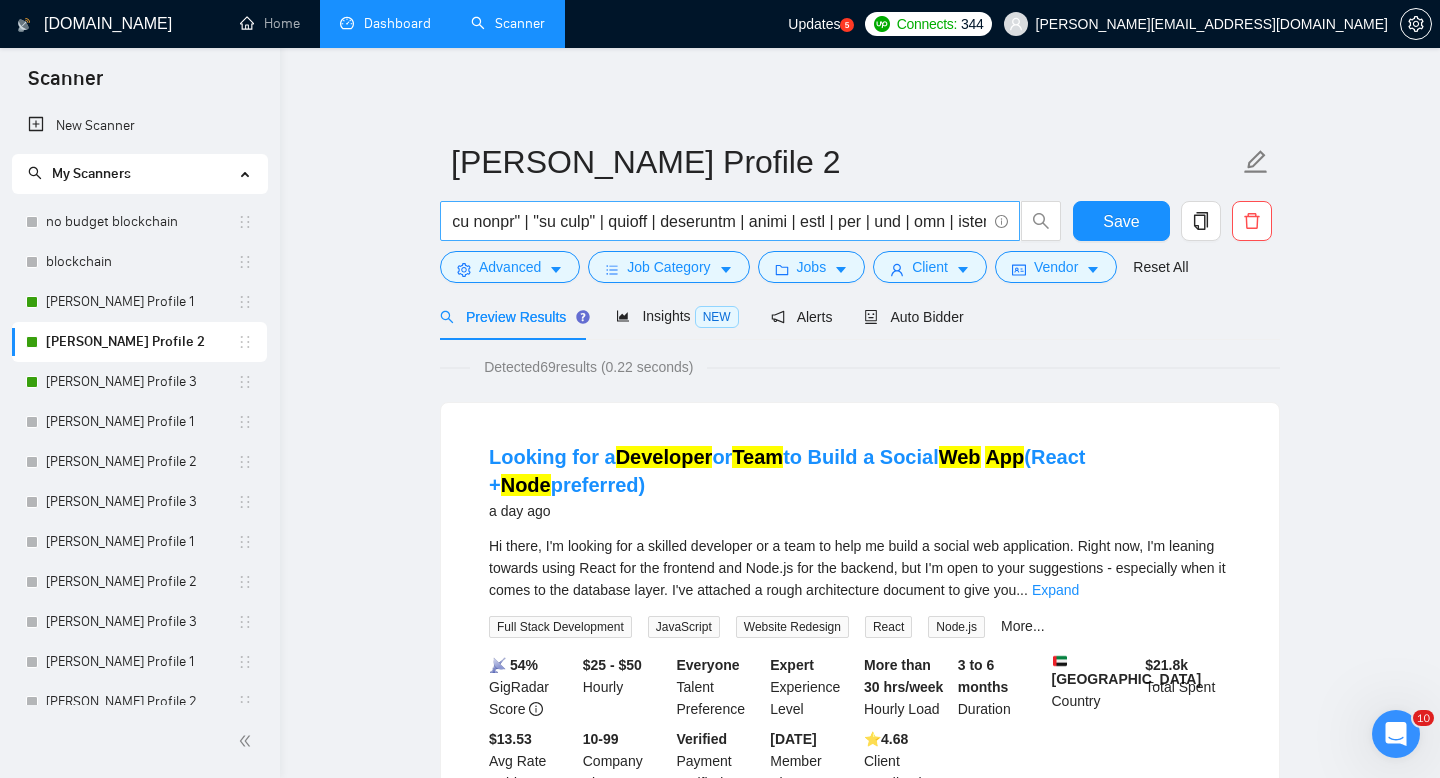 scroll, scrollTop: 0, scrollLeft: 1953, axis: horizontal 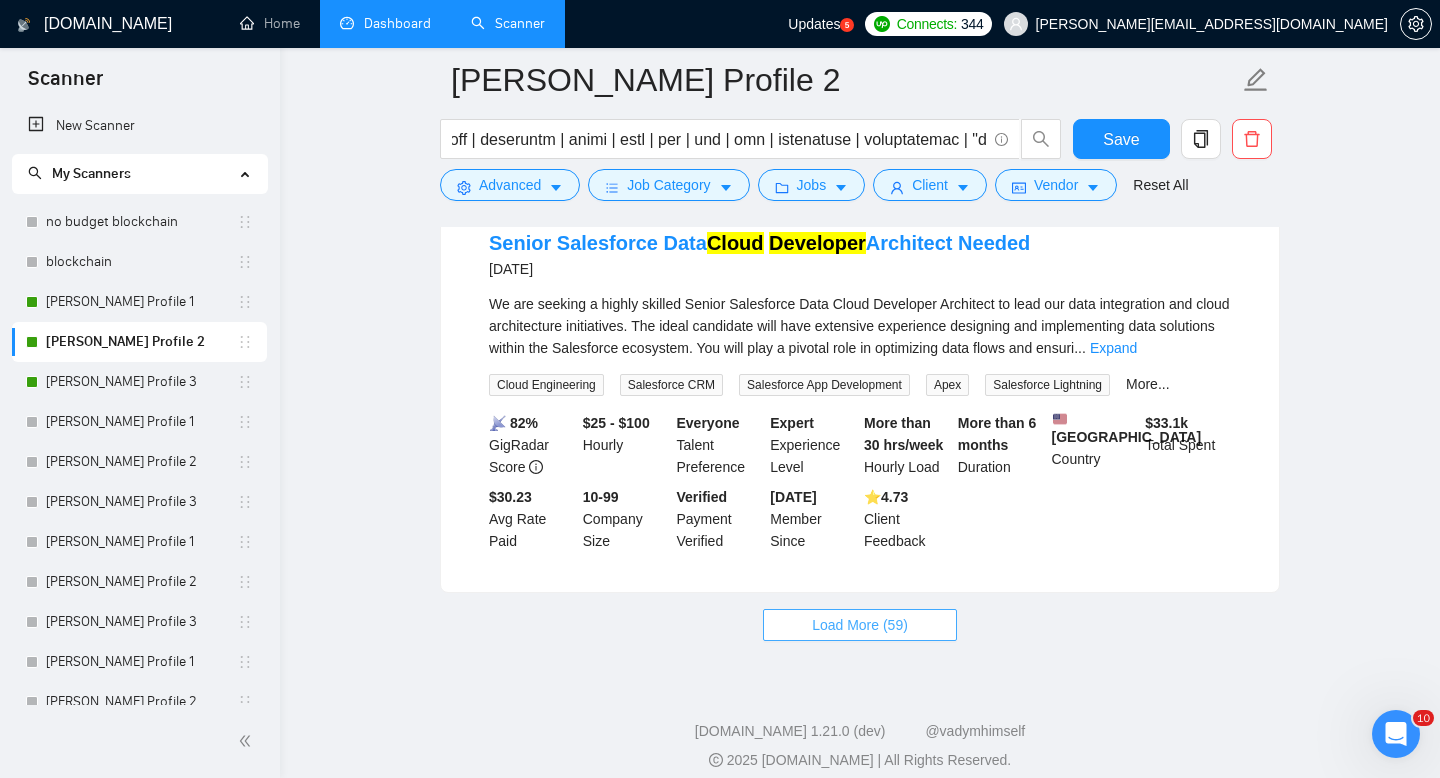 click on "Load More (59)" at bounding box center (860, 625) 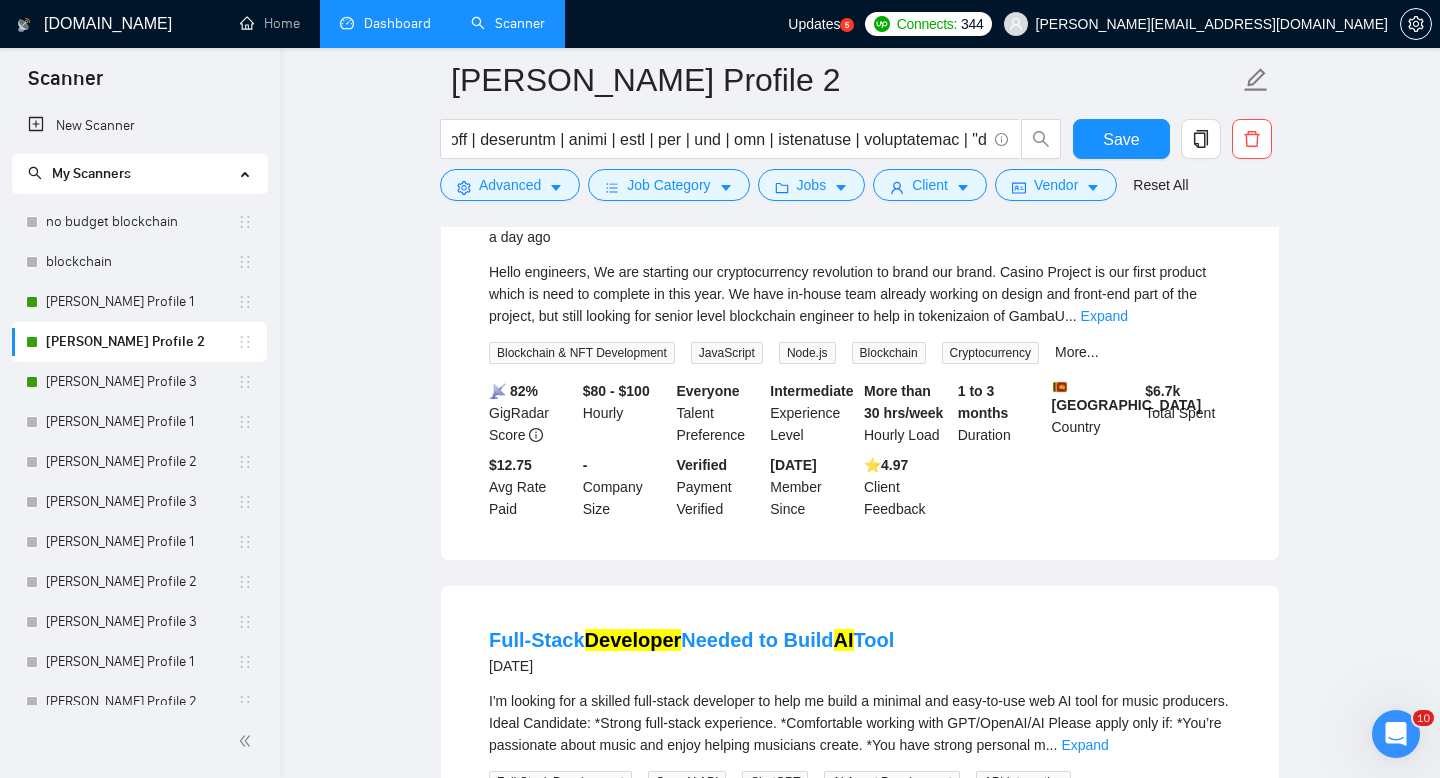 scroll, scrollTop: 733, scrollLeft: 0, axis: vertical 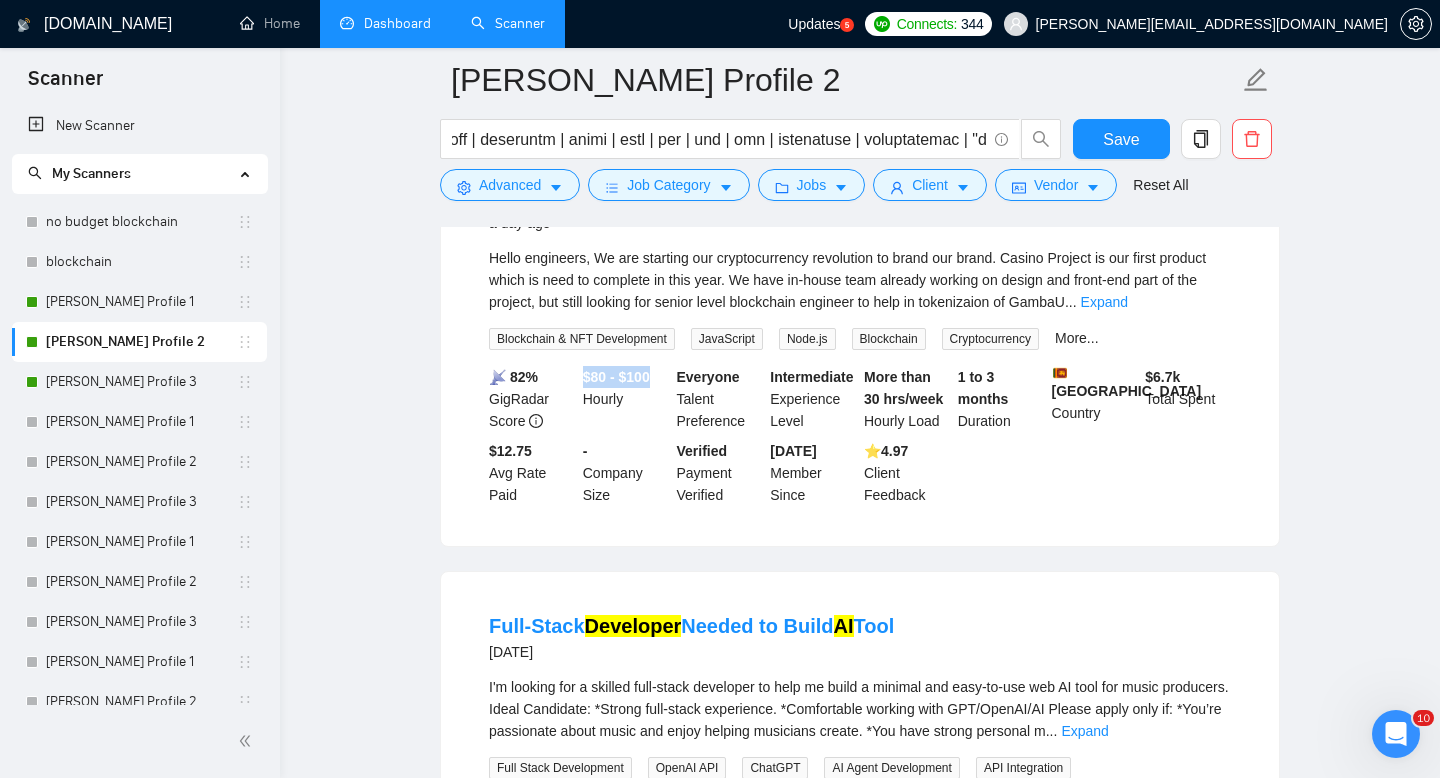 drag, startPoint x: 662, startPoint y: 392, endPoint x: 582, endPoint y: 387, distance: 80.1561 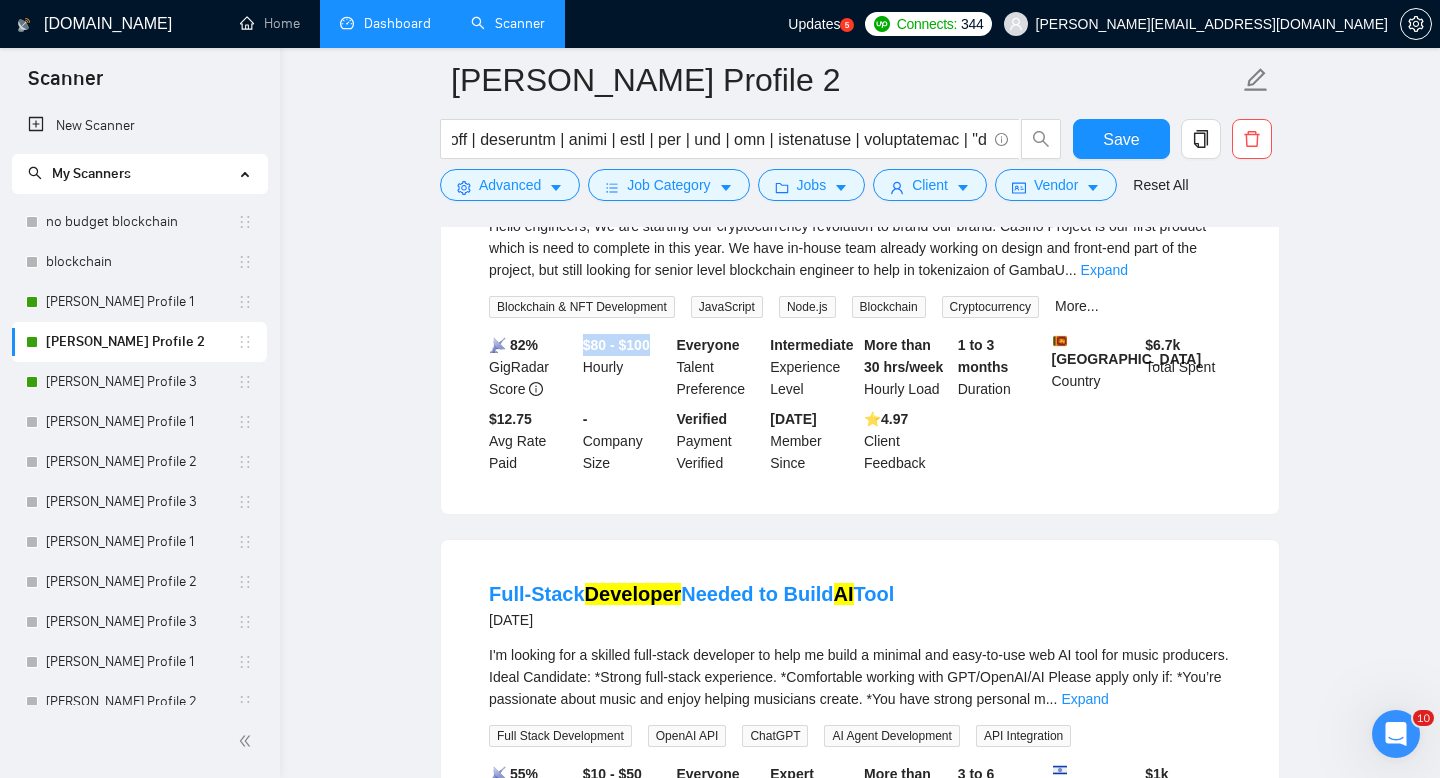 scroll, scrollTop: 741, scrollLeft: 0, axis: vertical 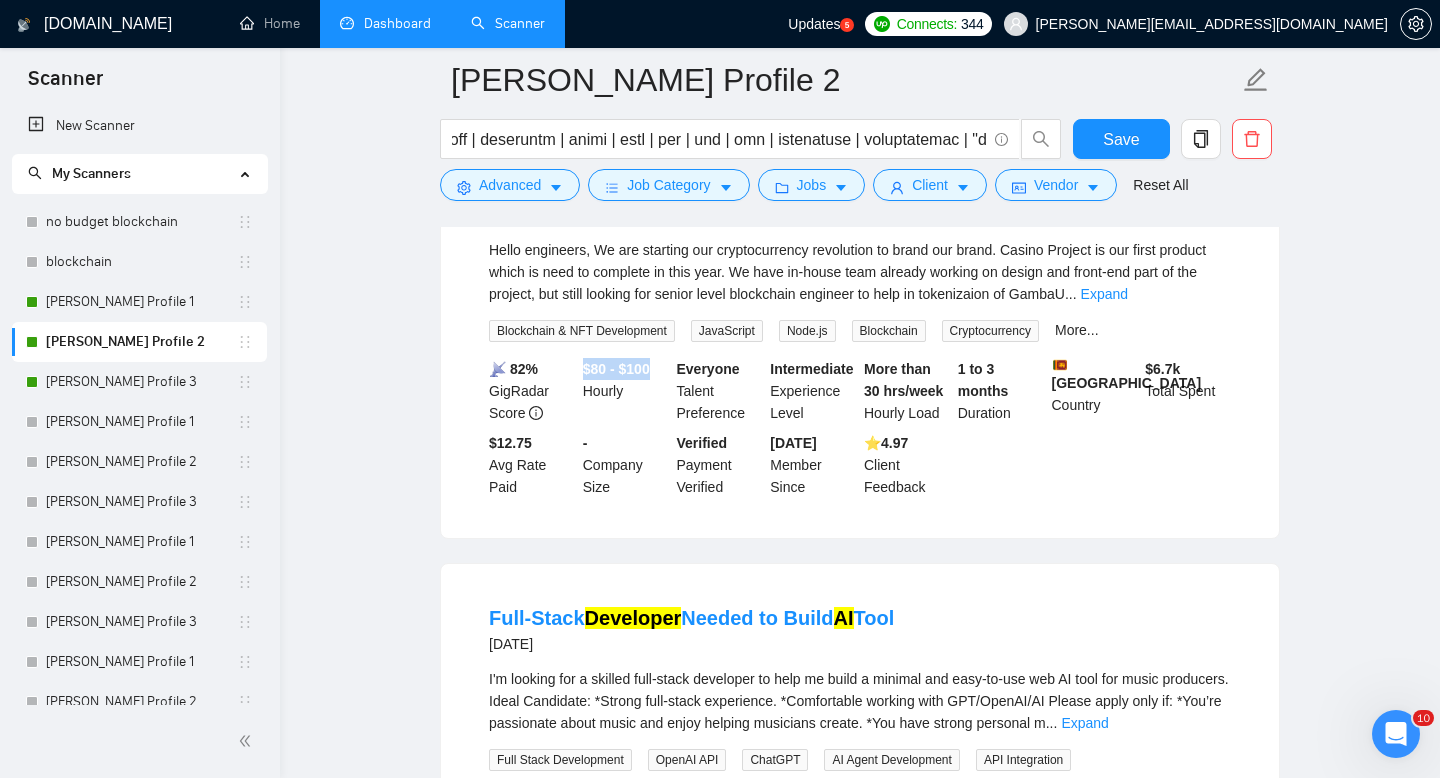 click on "$80 - $100" at bounding box center [616, 369] 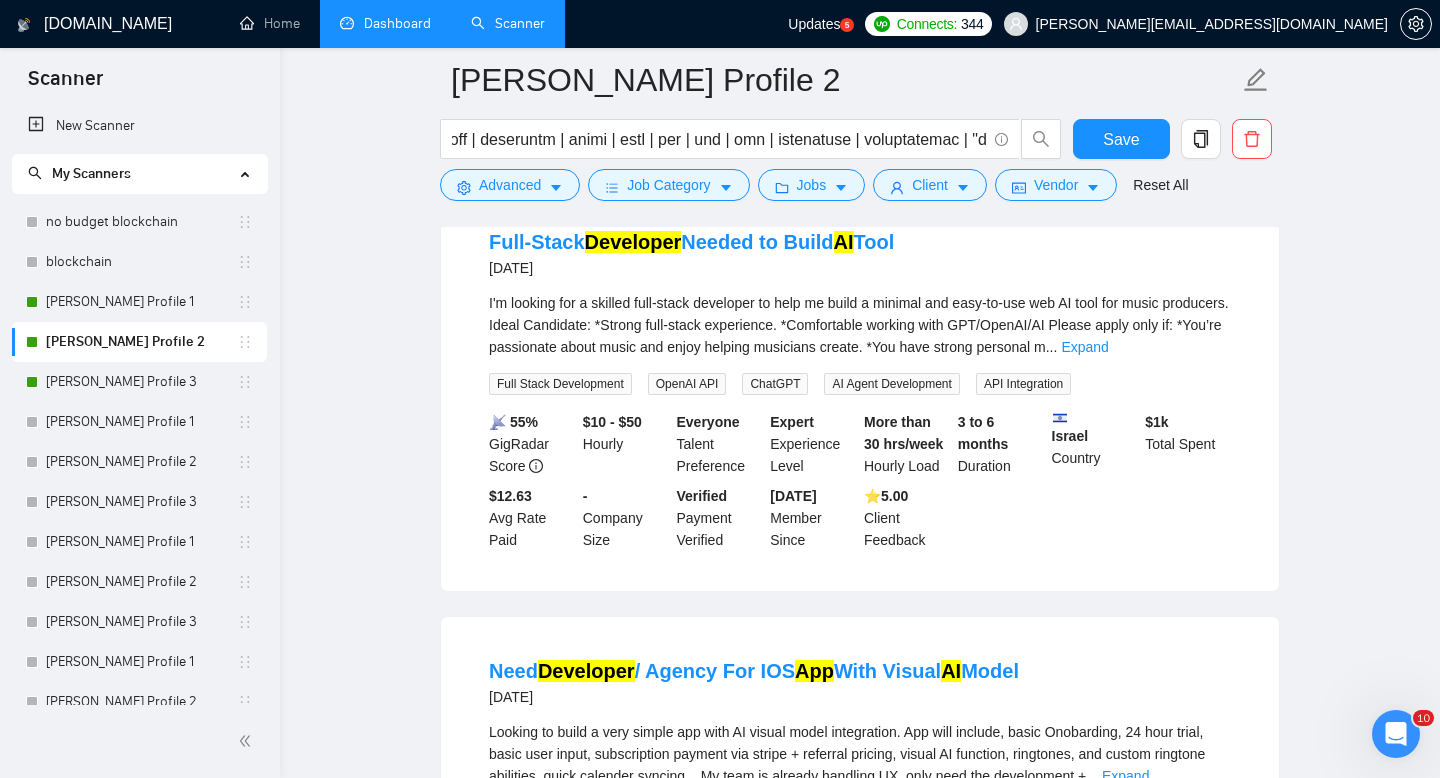scroll, scrollTop: 1121, scrollLeft: 0, axis: vertical 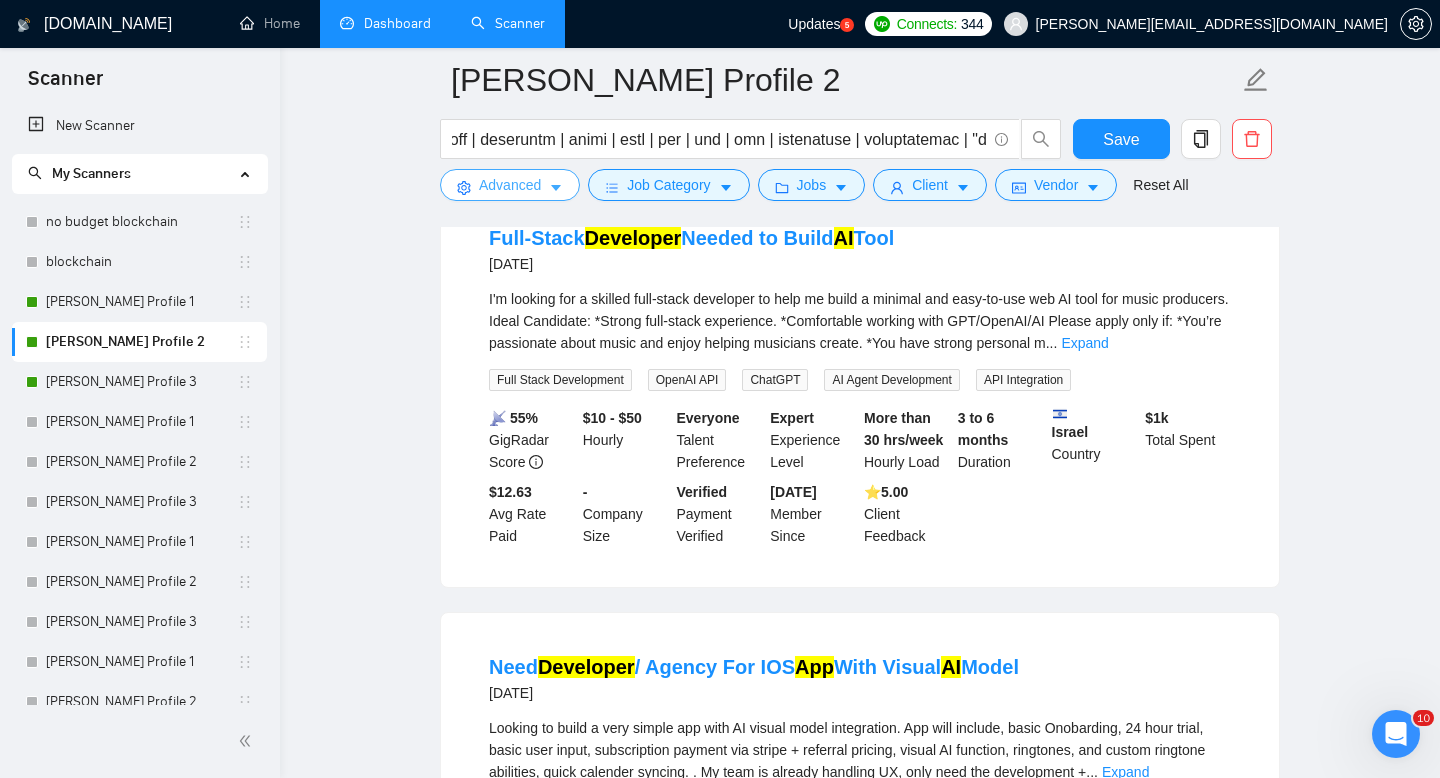 click on "Advanced" at bounding box center [510, 185] 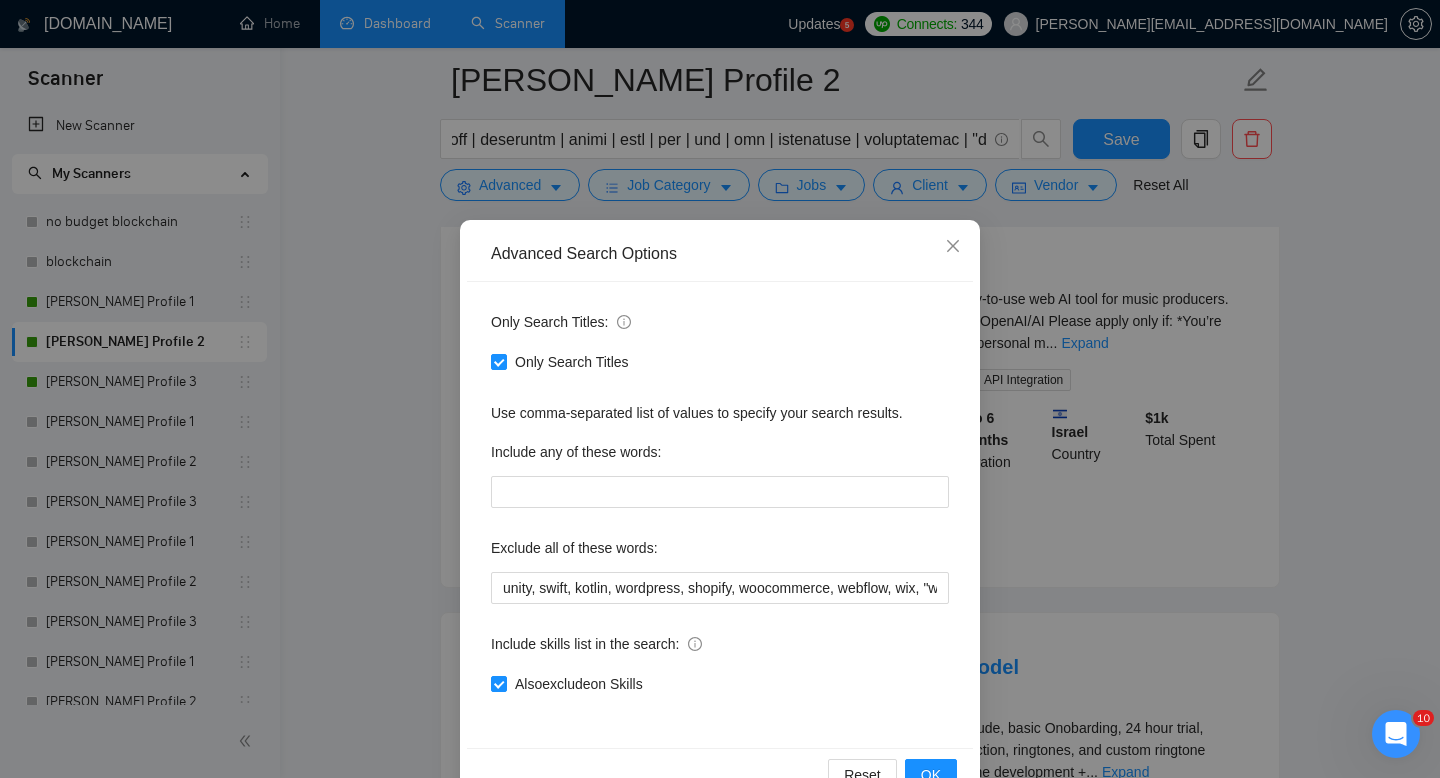scroll, scrollTop: 54, scrollLeft: 0, axis: vertical 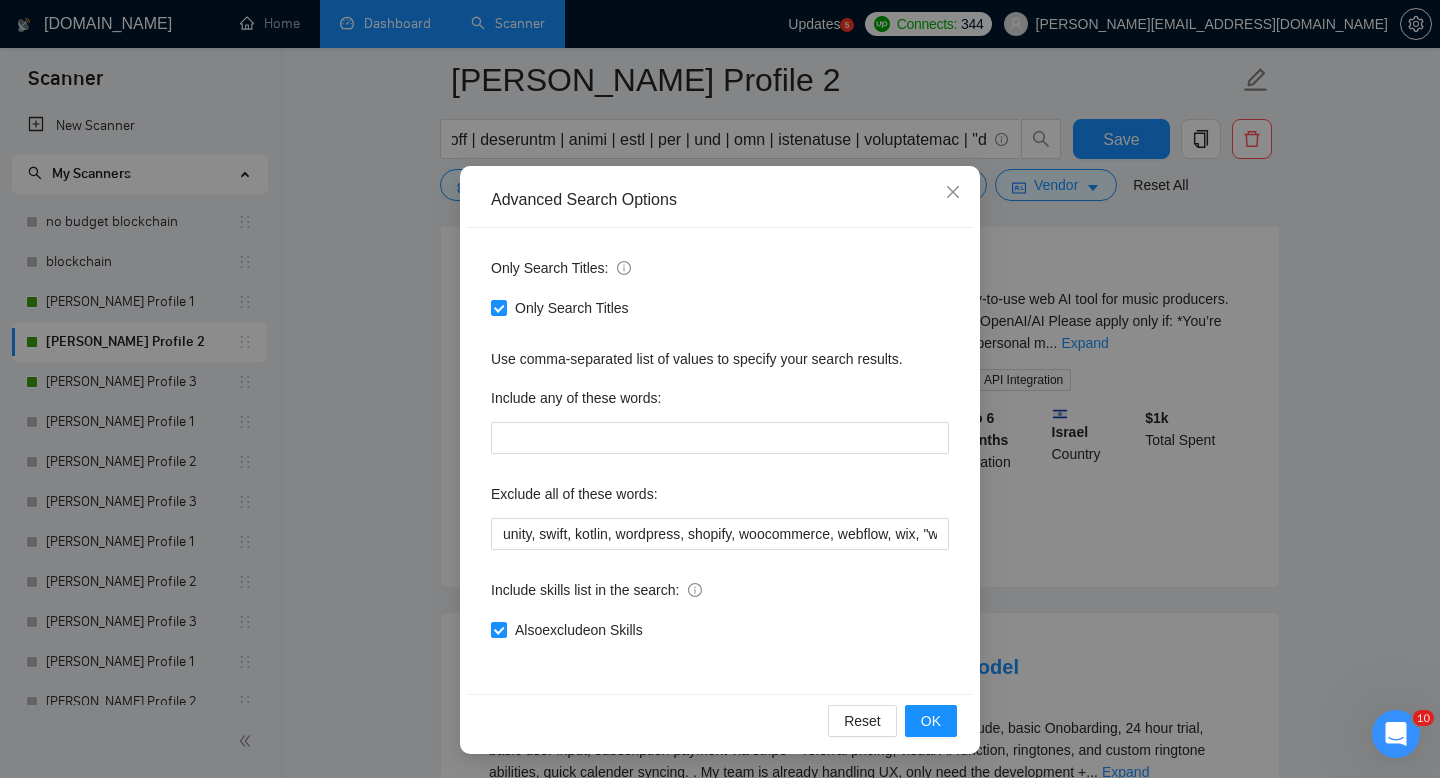 click on "Advanced Search Options Only Search Titles:   Only Search Titles Use comma-separated list of values to specify your search results. Include any of these words: Exclude all of these words: Include skills list in the search:   Also  exclude  on Skills Reset OK" at bounding box center [720, 389] 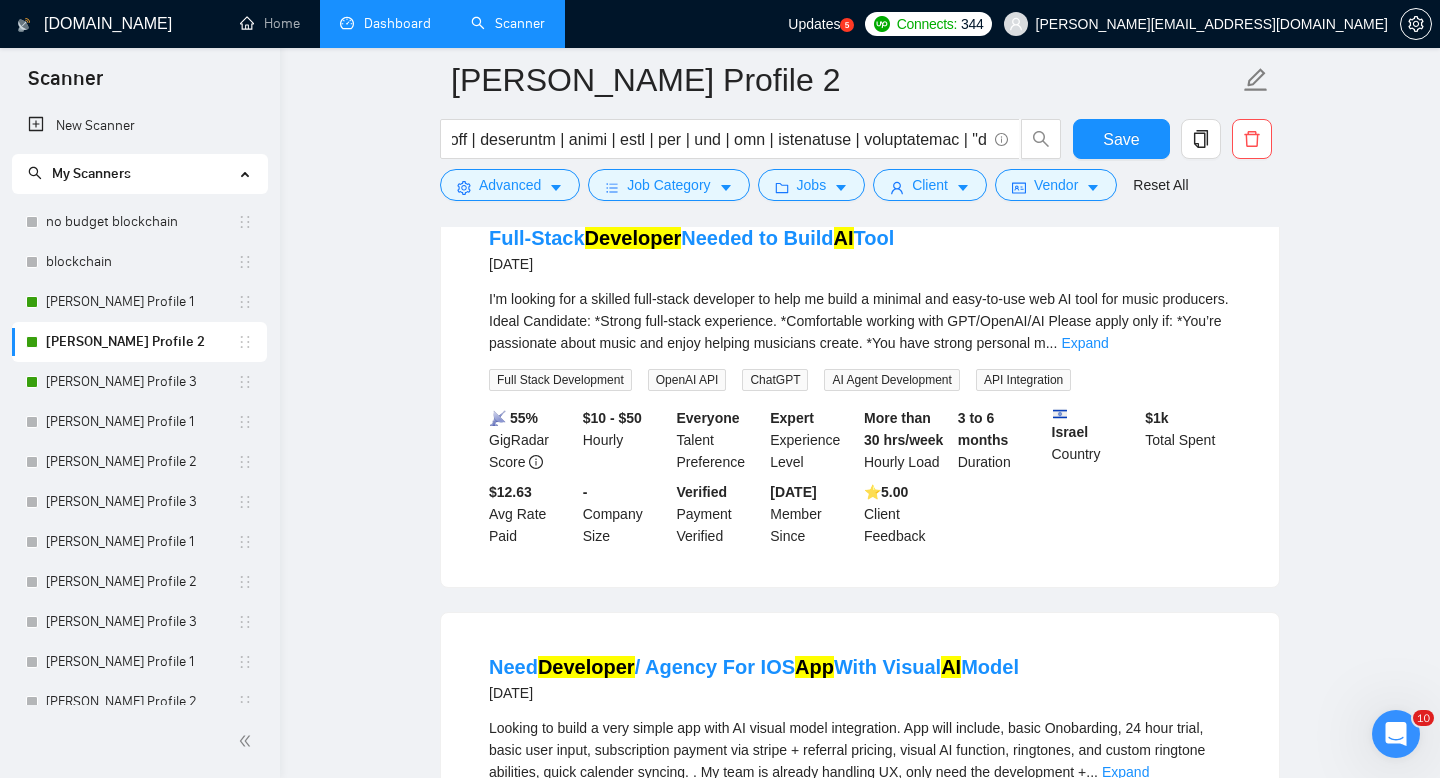 scroll, scrollTop: 0, scrollLeft: 0, axis: both 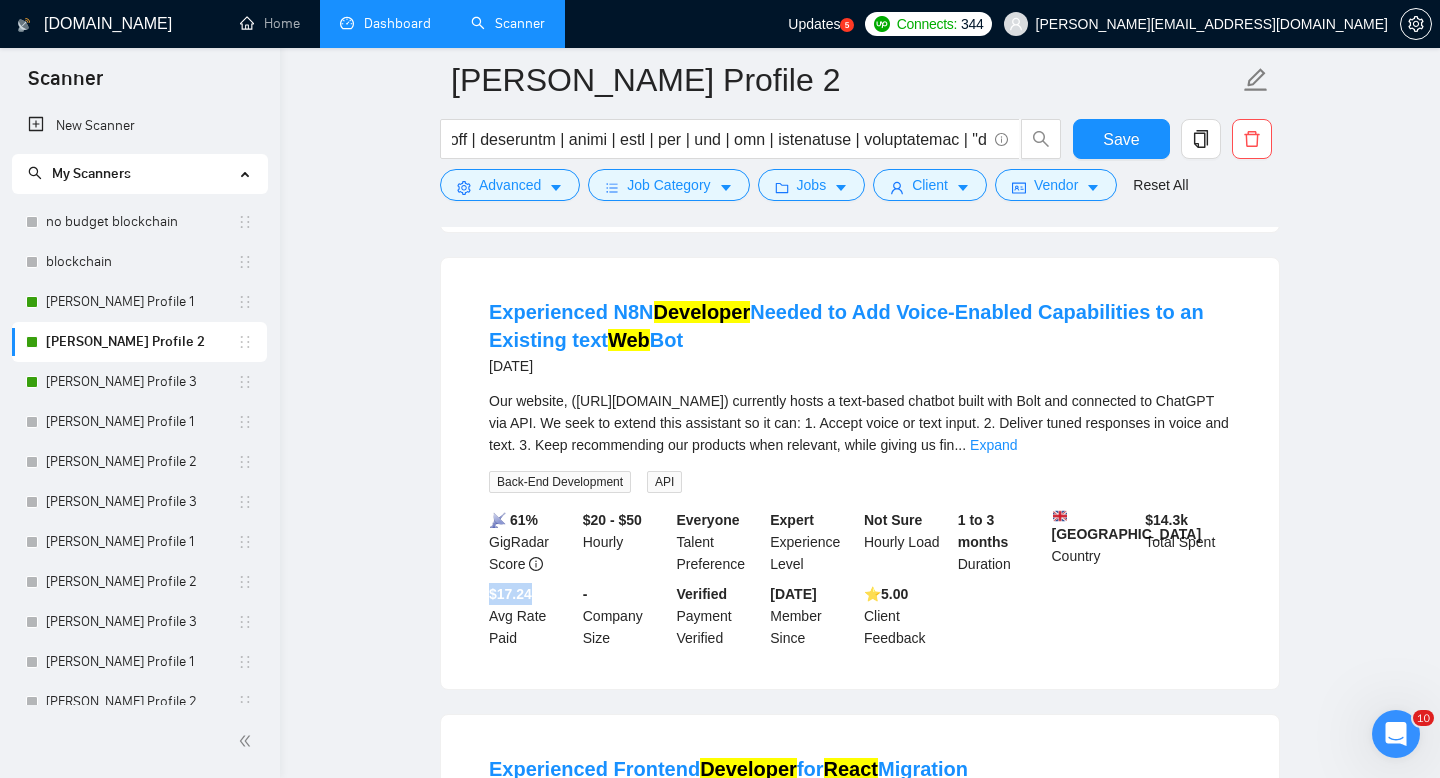 drag, startPoint x: 493, startPoint y: 627, endPoint x: 568, endPoint y: 627, distance: 75 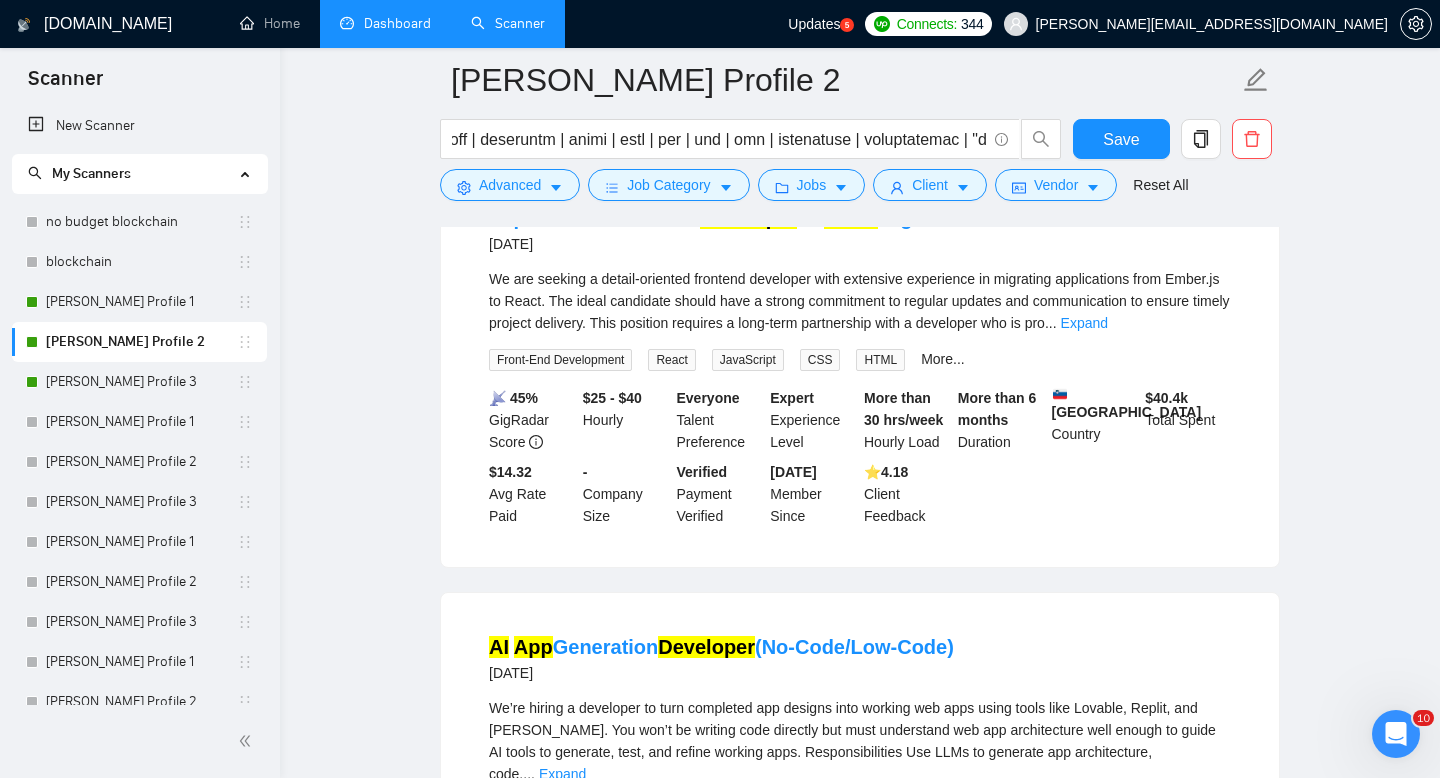 scroll, scrollTop: 2463, scrollLeft: 0, axis: vertical 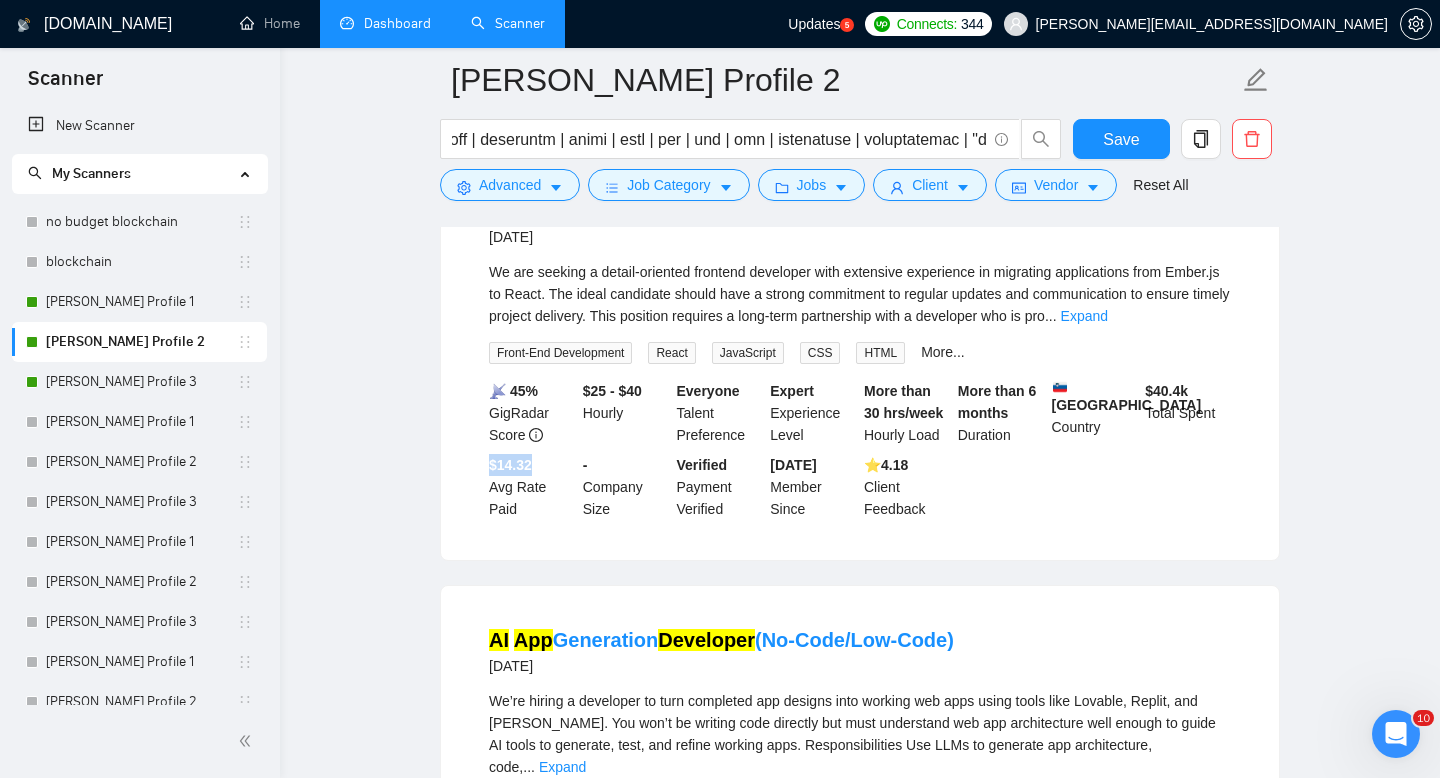drag, startPoint x: 487, startPoint y: 497, endPoint x: 546, endPoint y: 498, distance: 59.008472 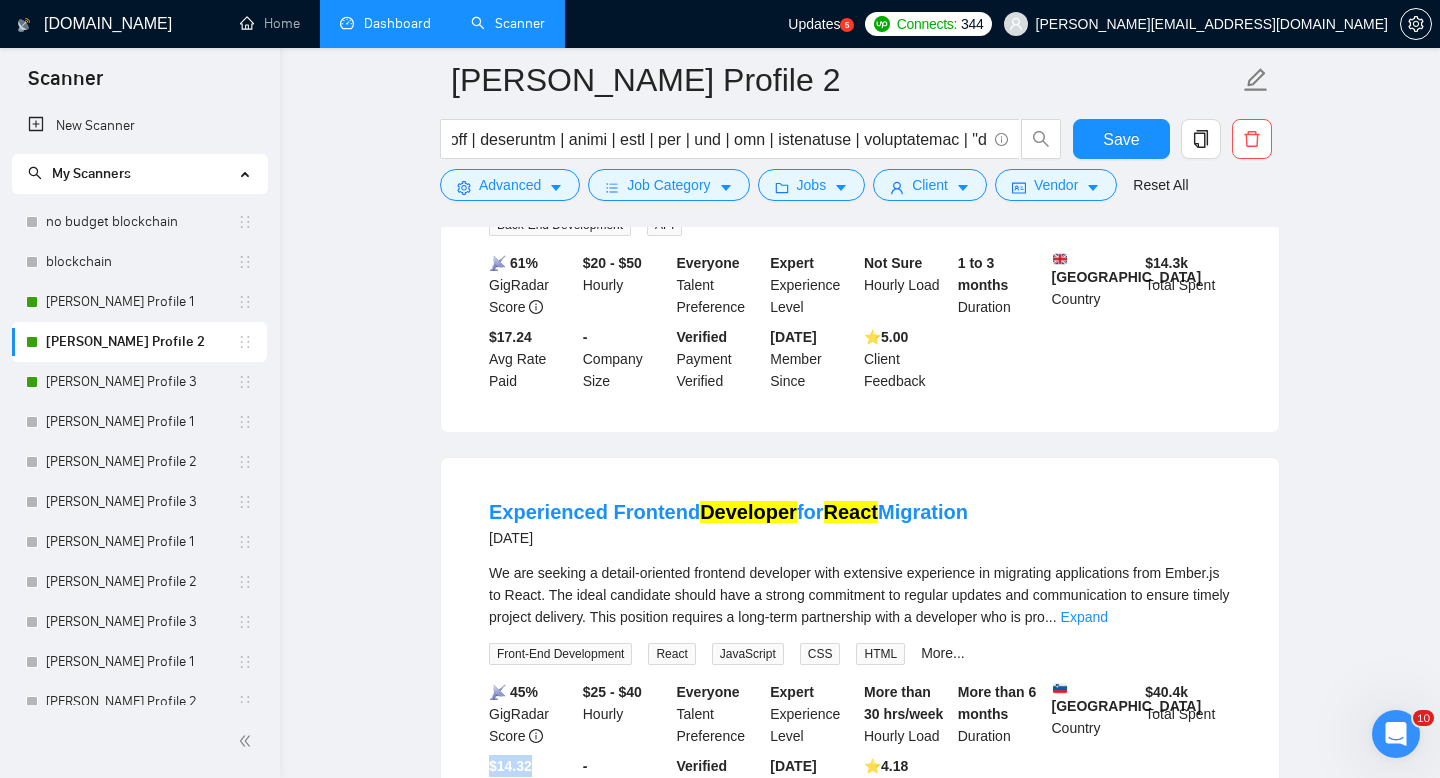 scroll, scrollTop: 1860, scrollLeft: 0, axis: vertical 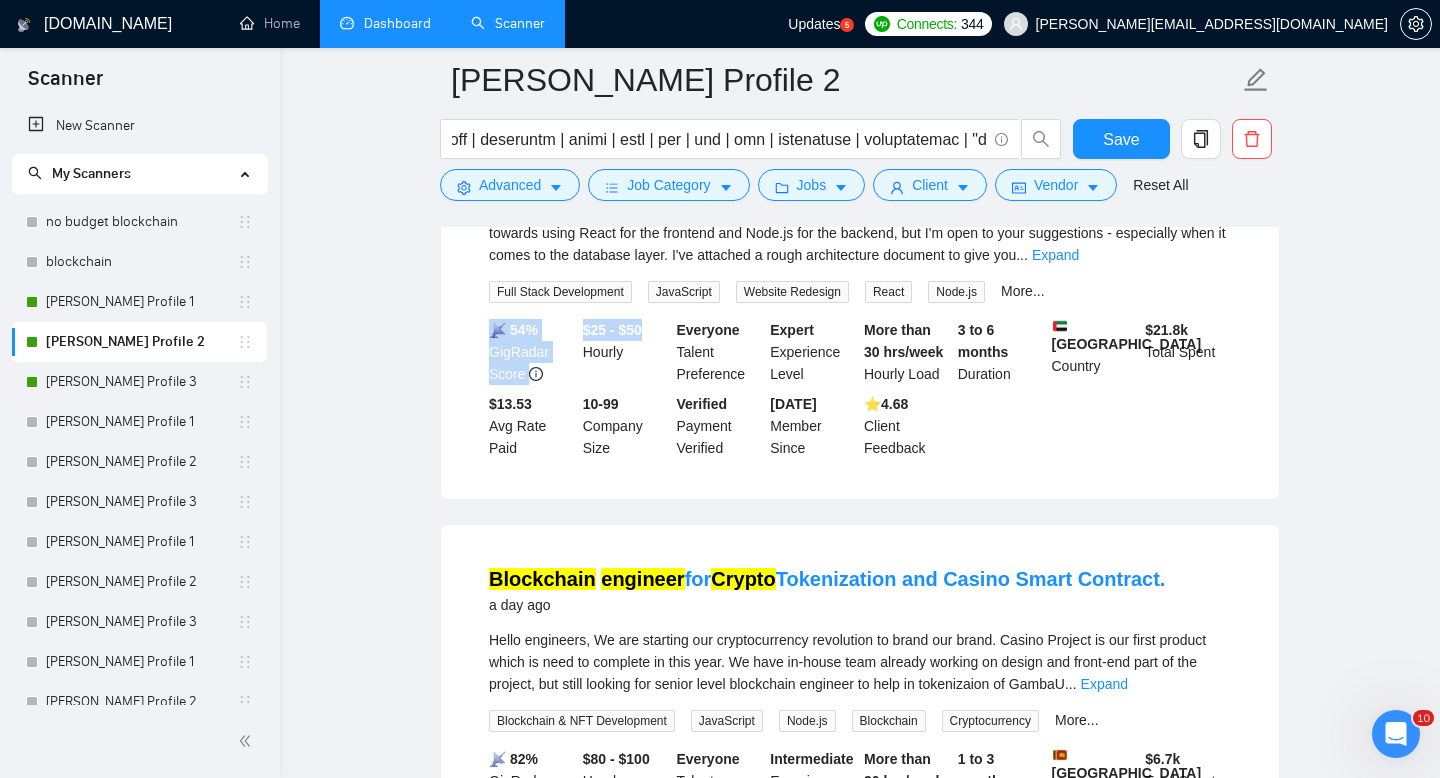 drag, startPoint x: 574, startPoint y: 330, endPoint x: 650, endPoint y: 334, distance: 76.105194 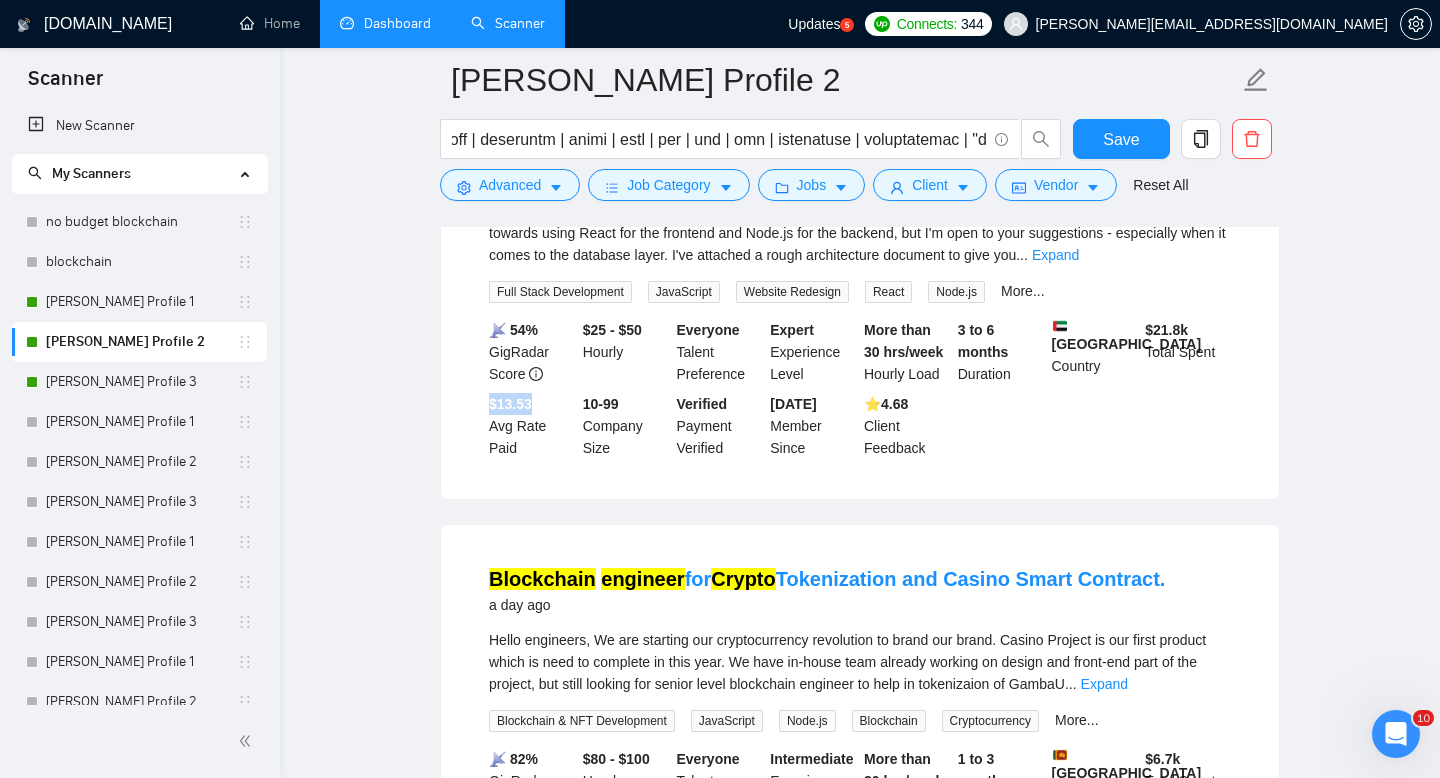 drag, startPoint x: 491, startPoint y: 416, endPoint x: 557, endPoint y: 413, distance: 66.068146 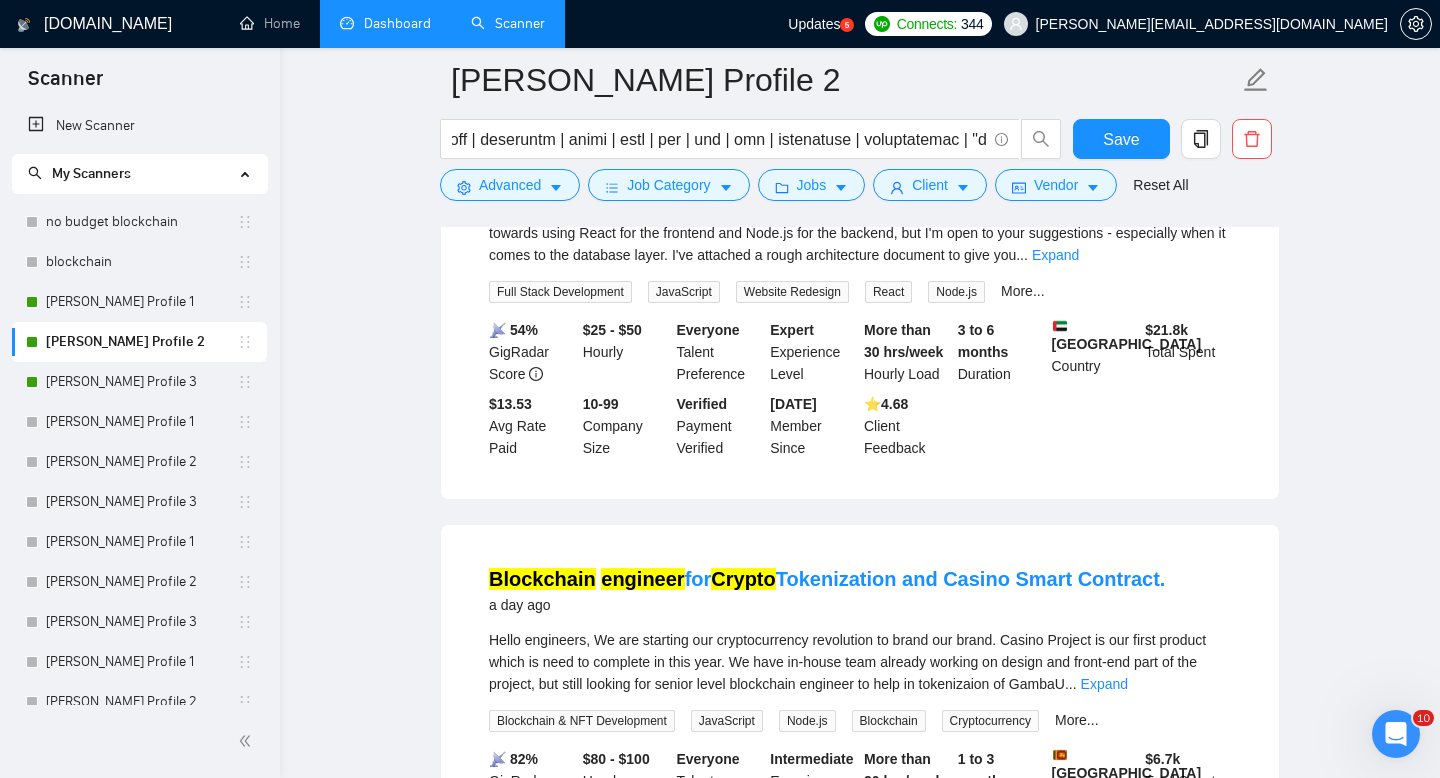 click on "$13.53" at bounding box center [510, 404] 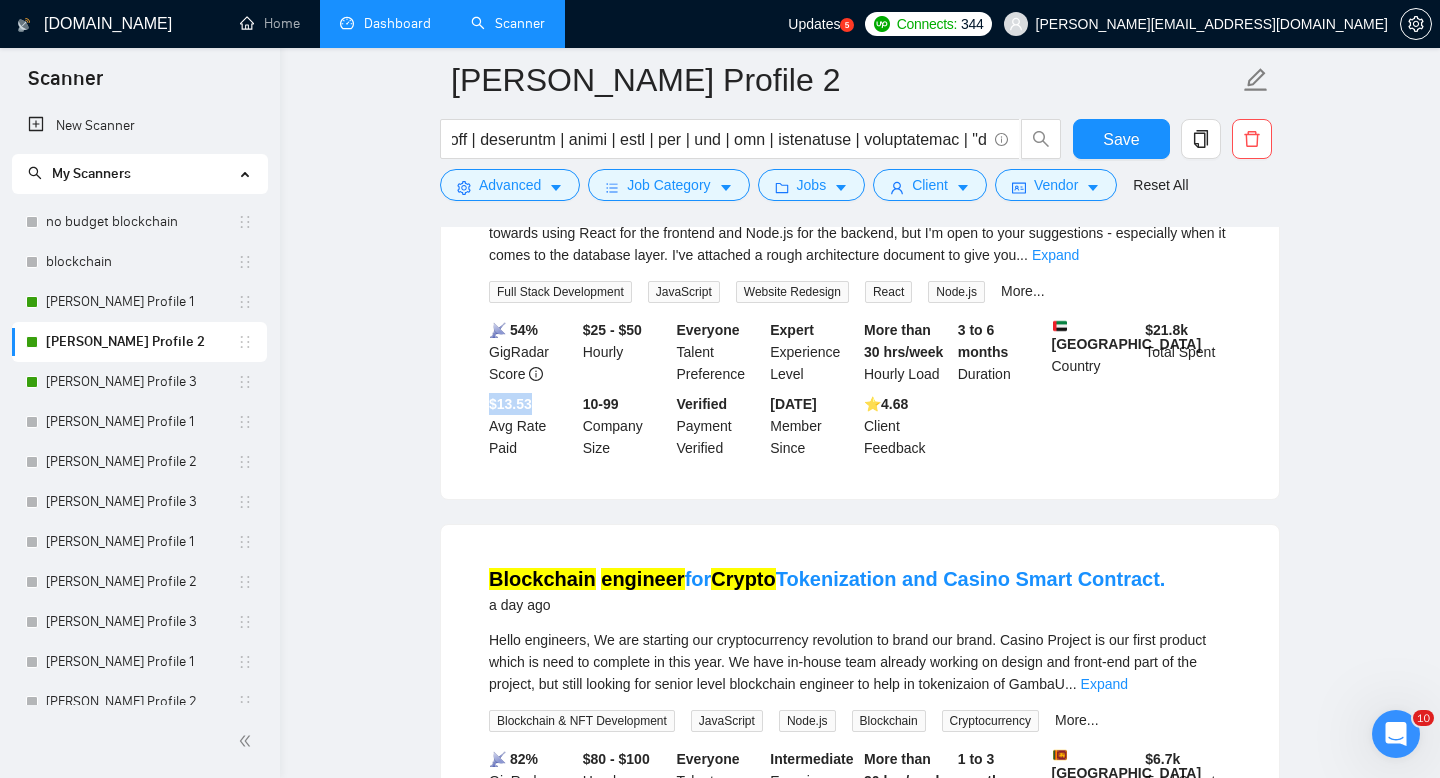 drag, startPoint x: 489, startPoint y: 419, endPoint x: 555, endPoint y: 417, distance: 66.0303 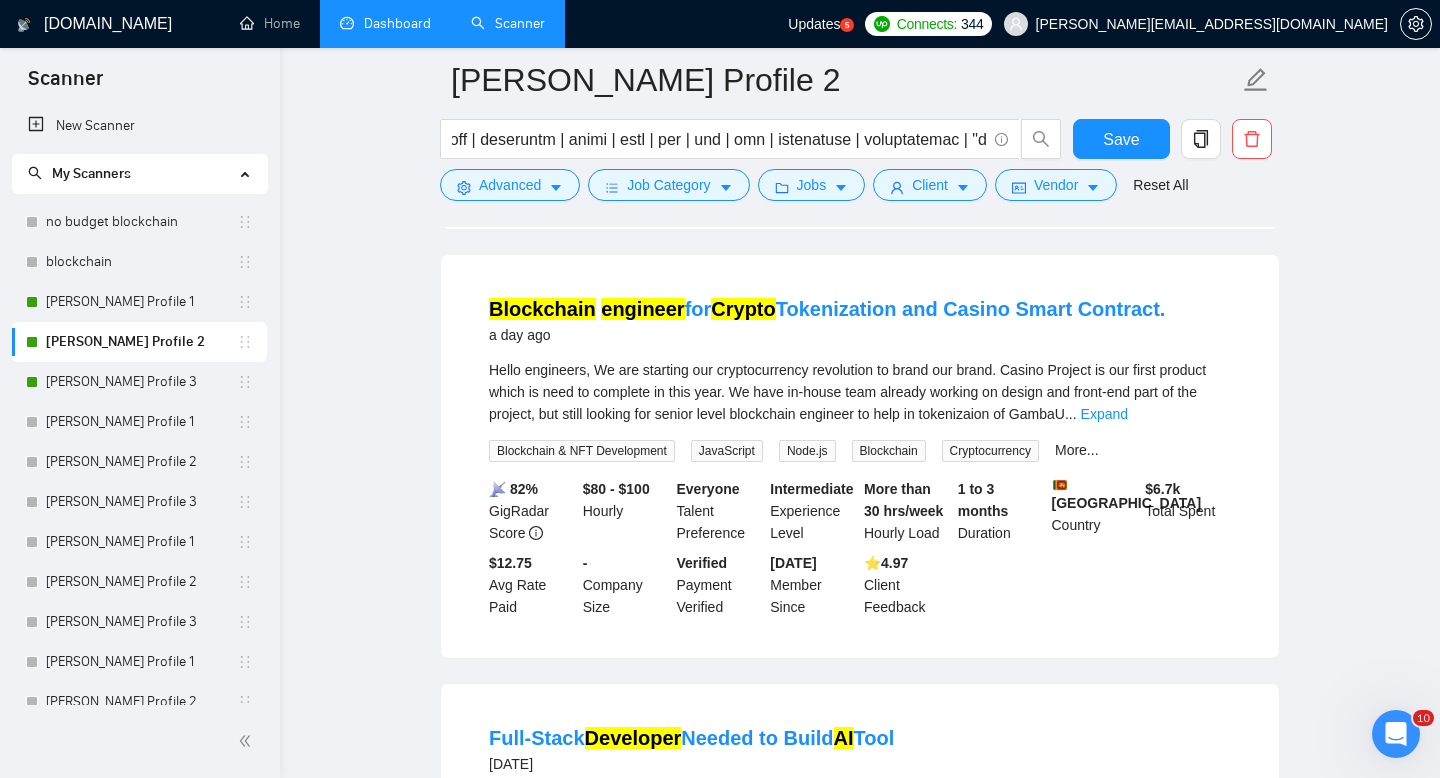 scroll, scrollTop: 740, scrollLeft: 0, axis: vertical 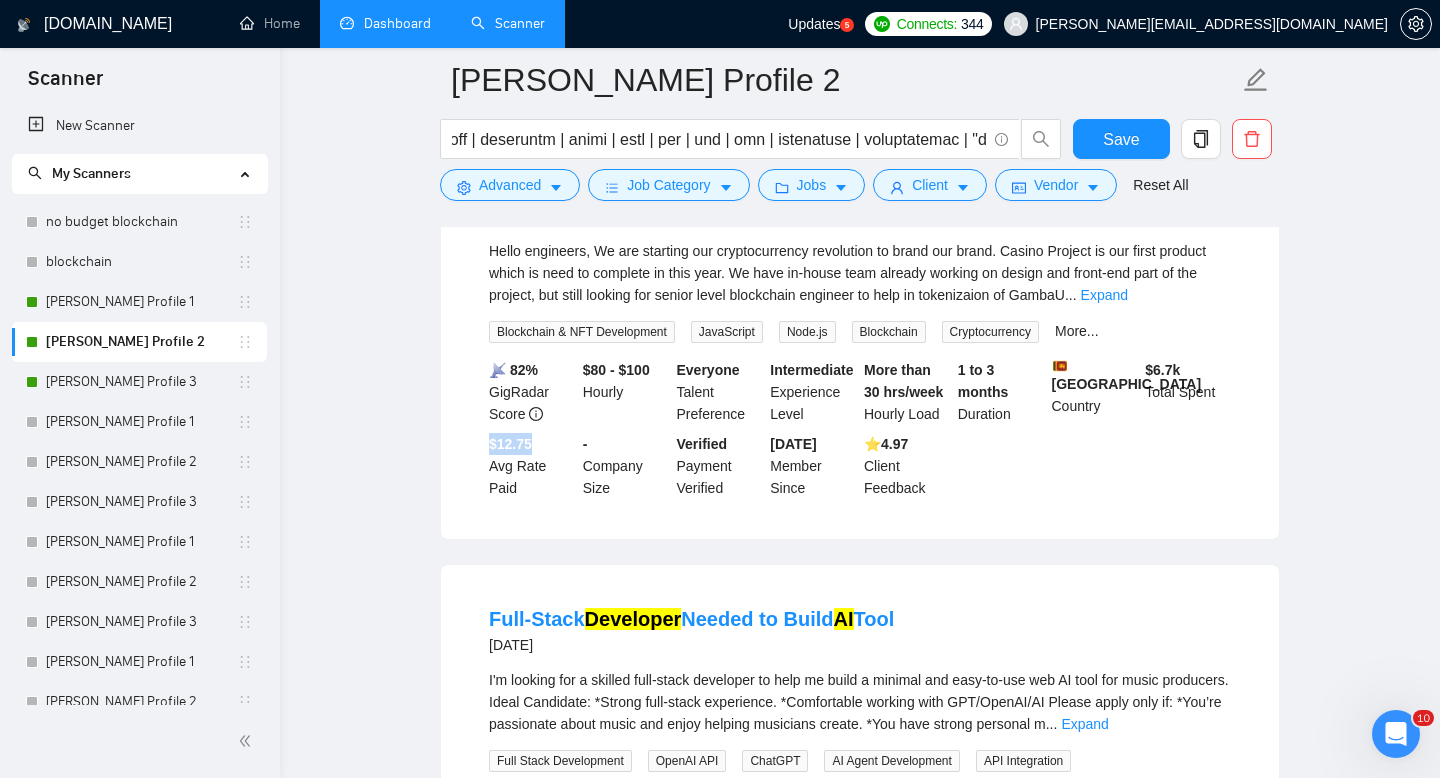 drag, startPoint x: 487, startPoint y: 454, endPoint x: 577, endPoint y: 450, distance: 90.088844 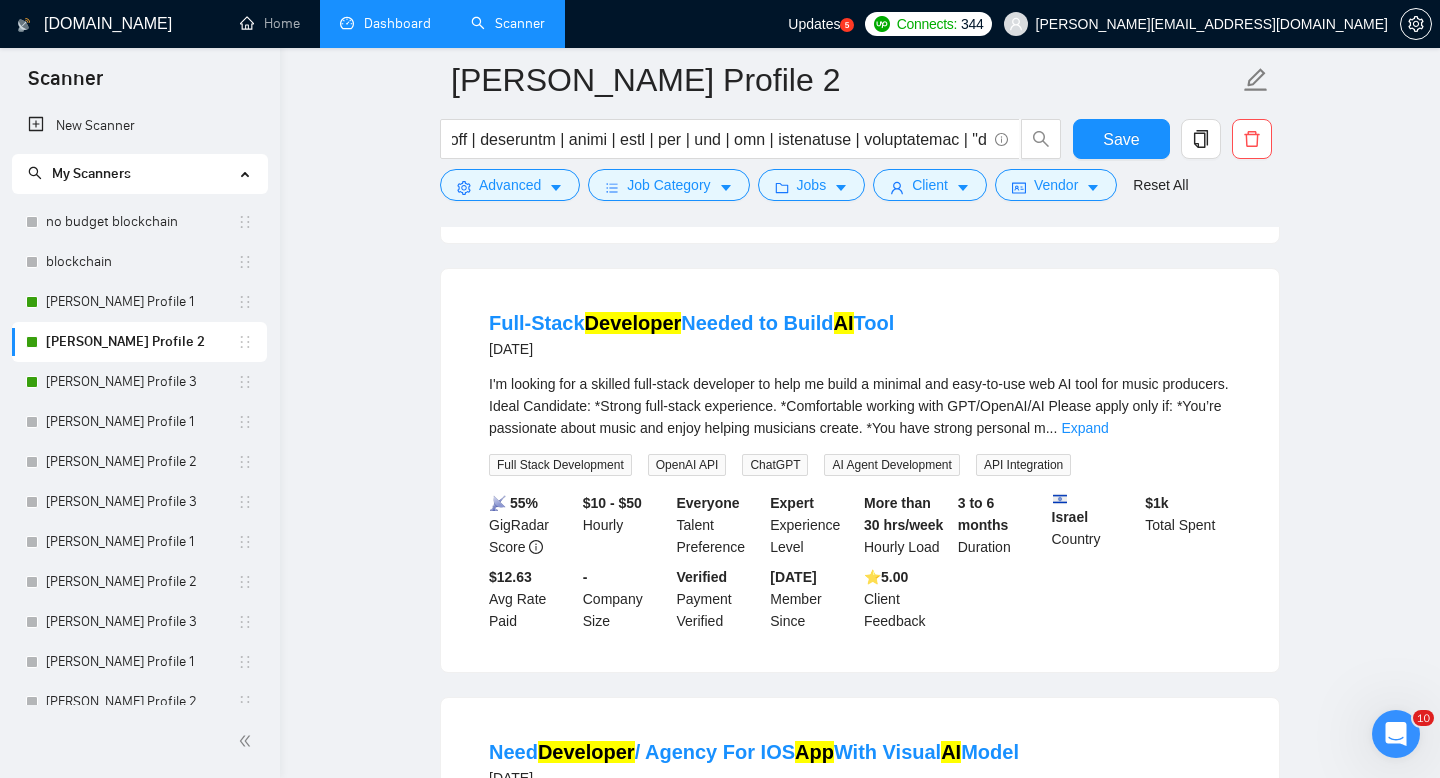 scroll, scrollTop: 1150, scrollLeft: 0, axis: vertical 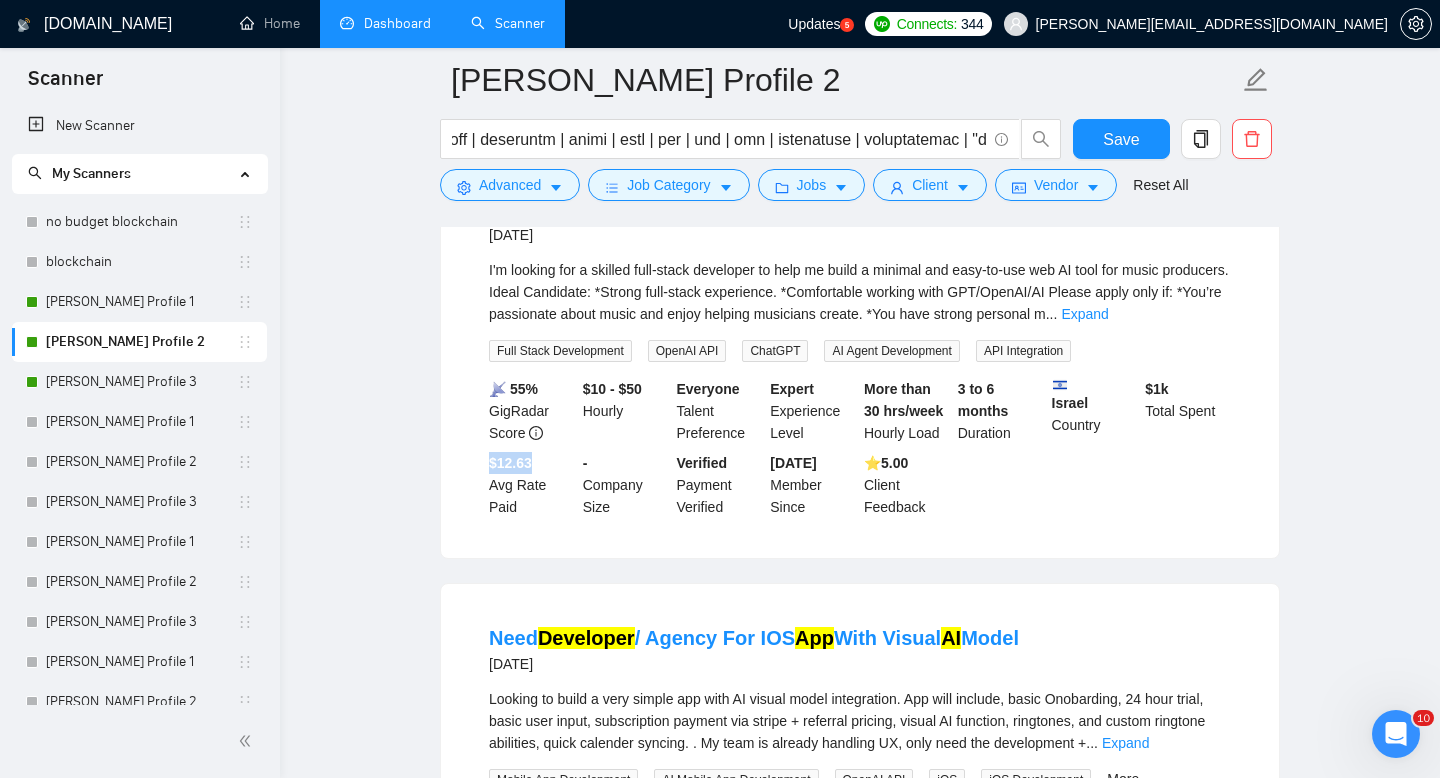 drag, startPoint x: 491, startPoint y: 472, endPoint x: 548, endPoint y: 476, distance: 57.14018 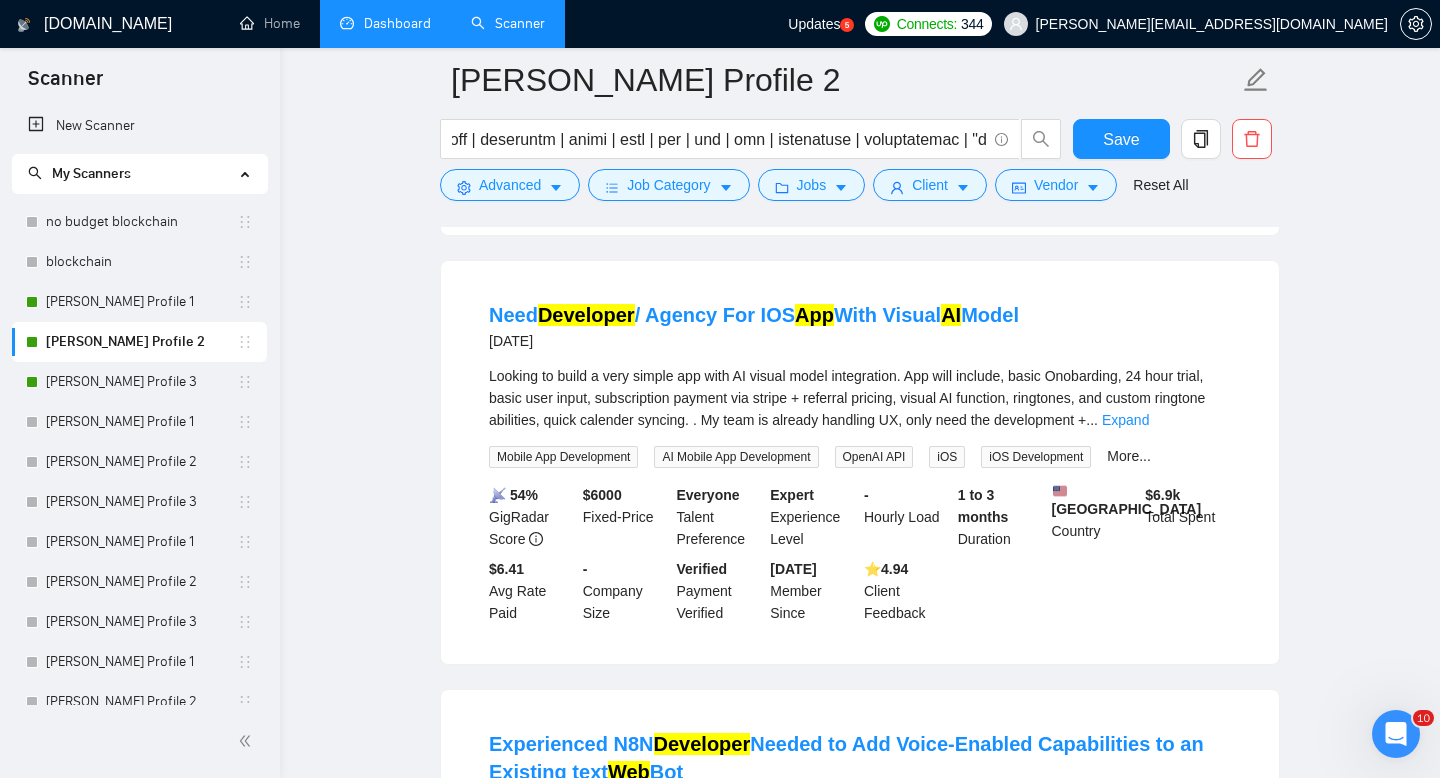scroll, scrollTop: 1560, scrollLeft: 0, axis: vertical 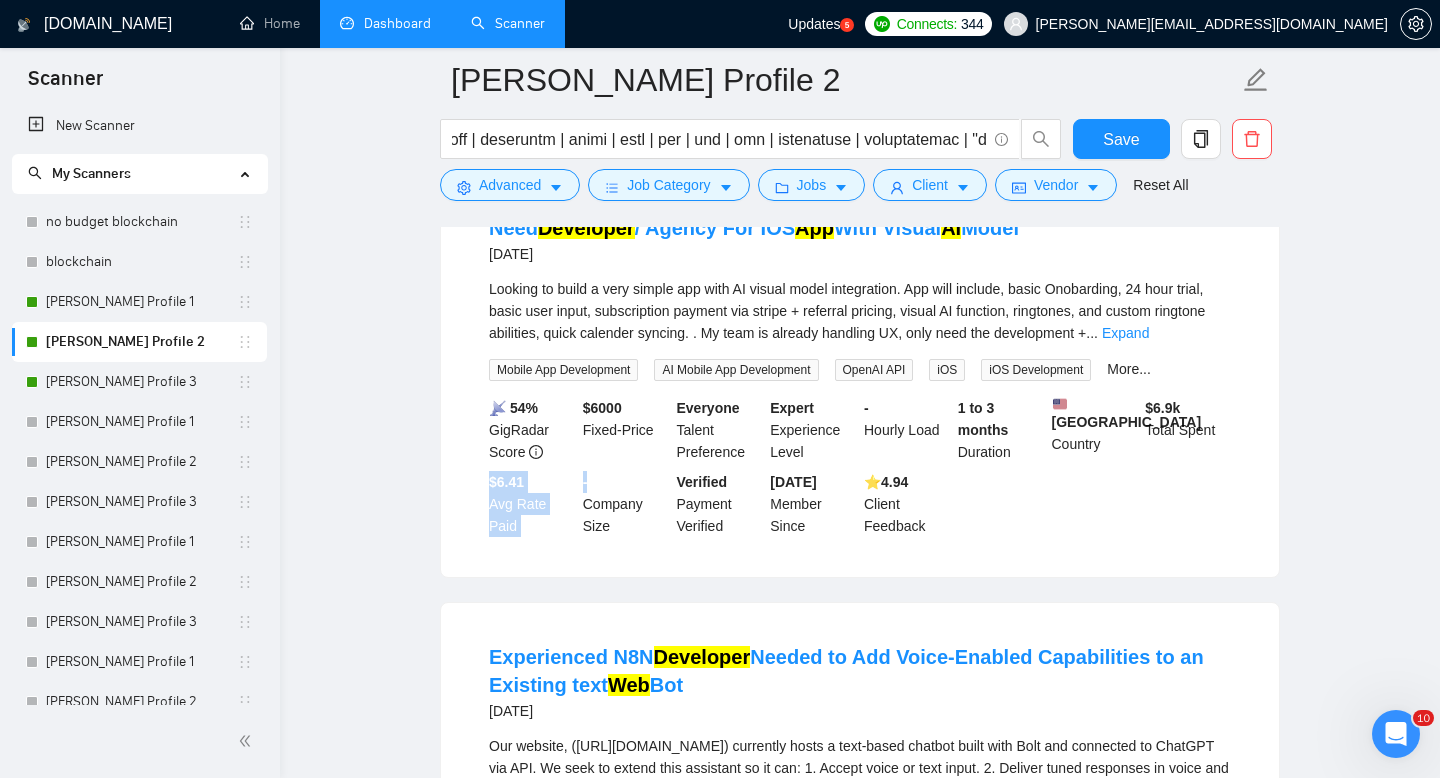 drag, startPoint x: 480, startPoint y: 501, endPoint x: 596, endPoint y: 501, distance: 116 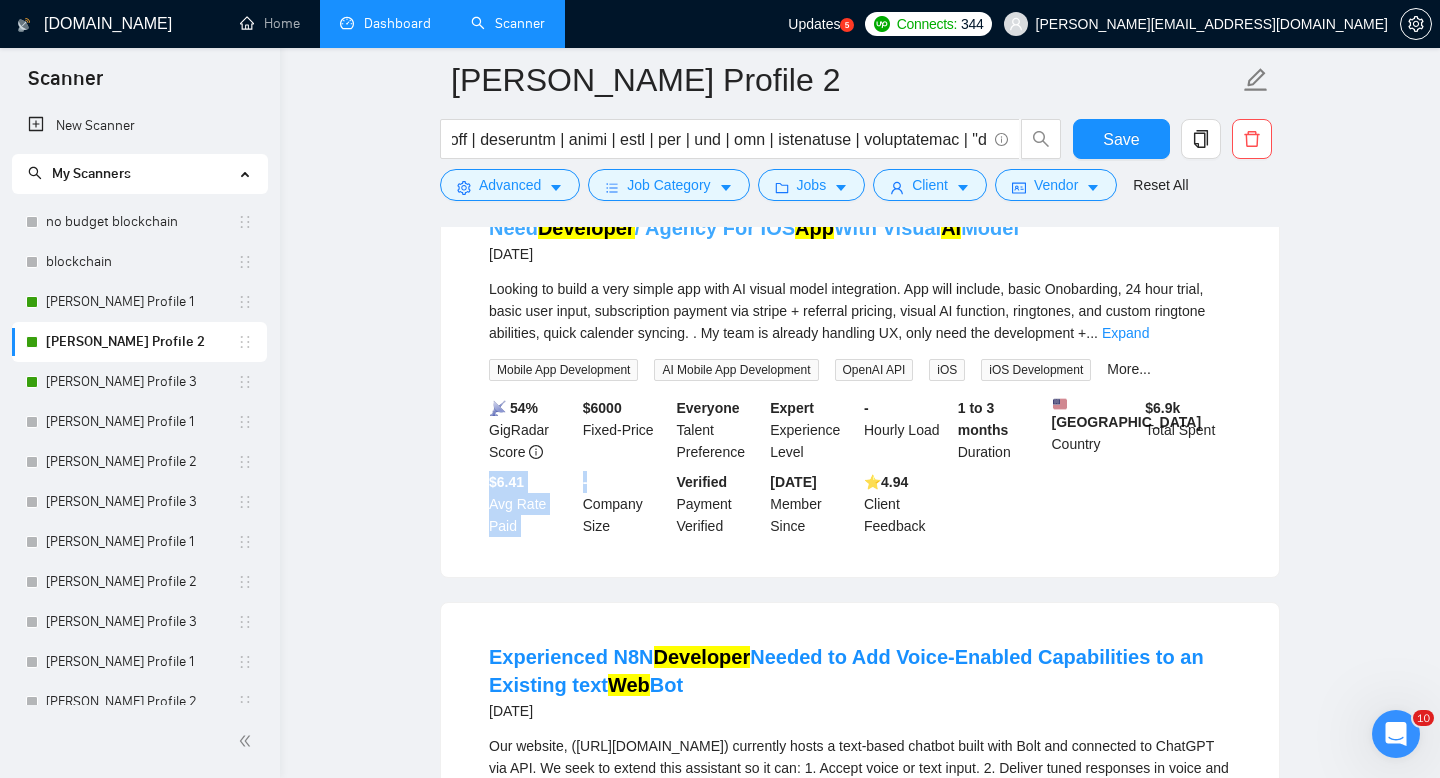 click on "Need  Developer  / Agency For IOS  App  With Visual  AI  Model" at bounding box center [754, 228] 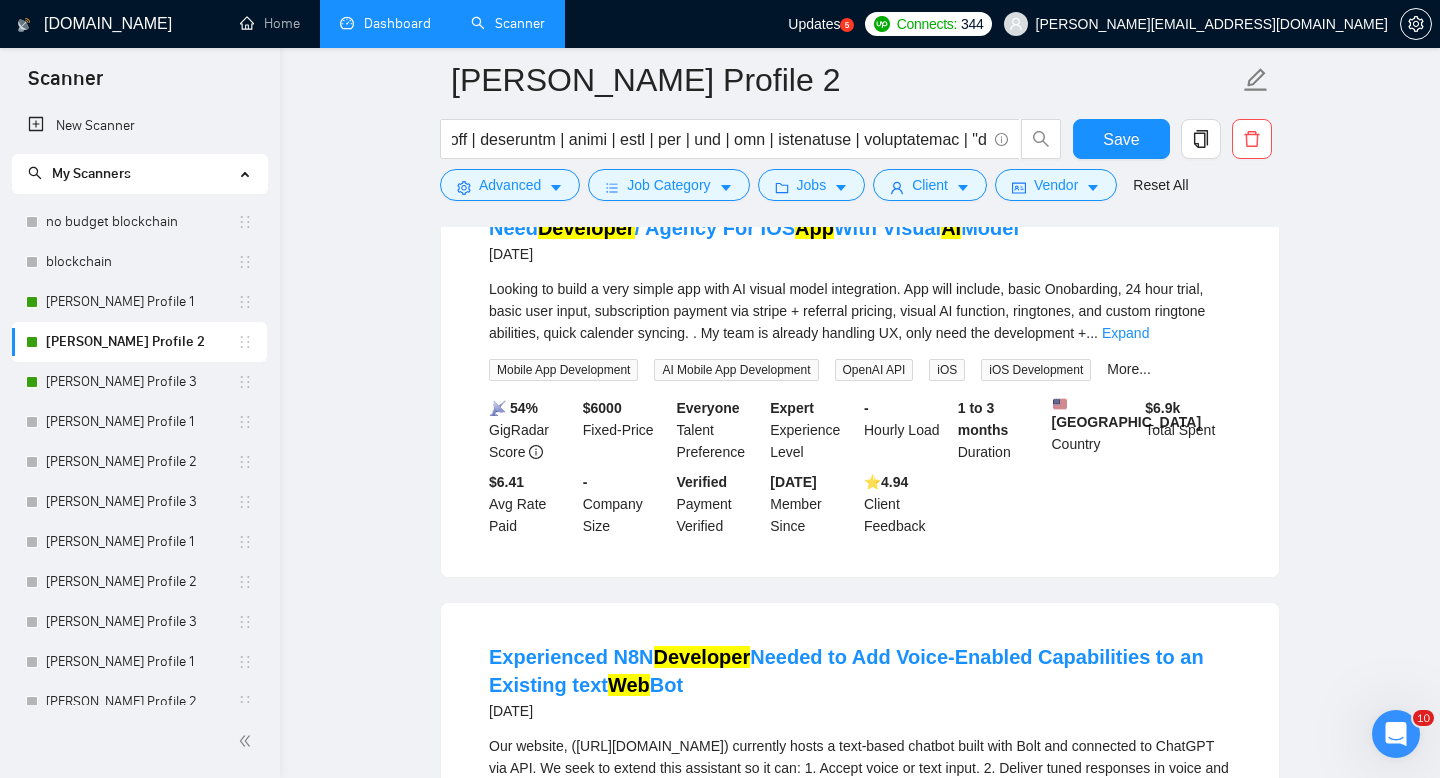 click on "$6.41" at bounding box center (506, 482) 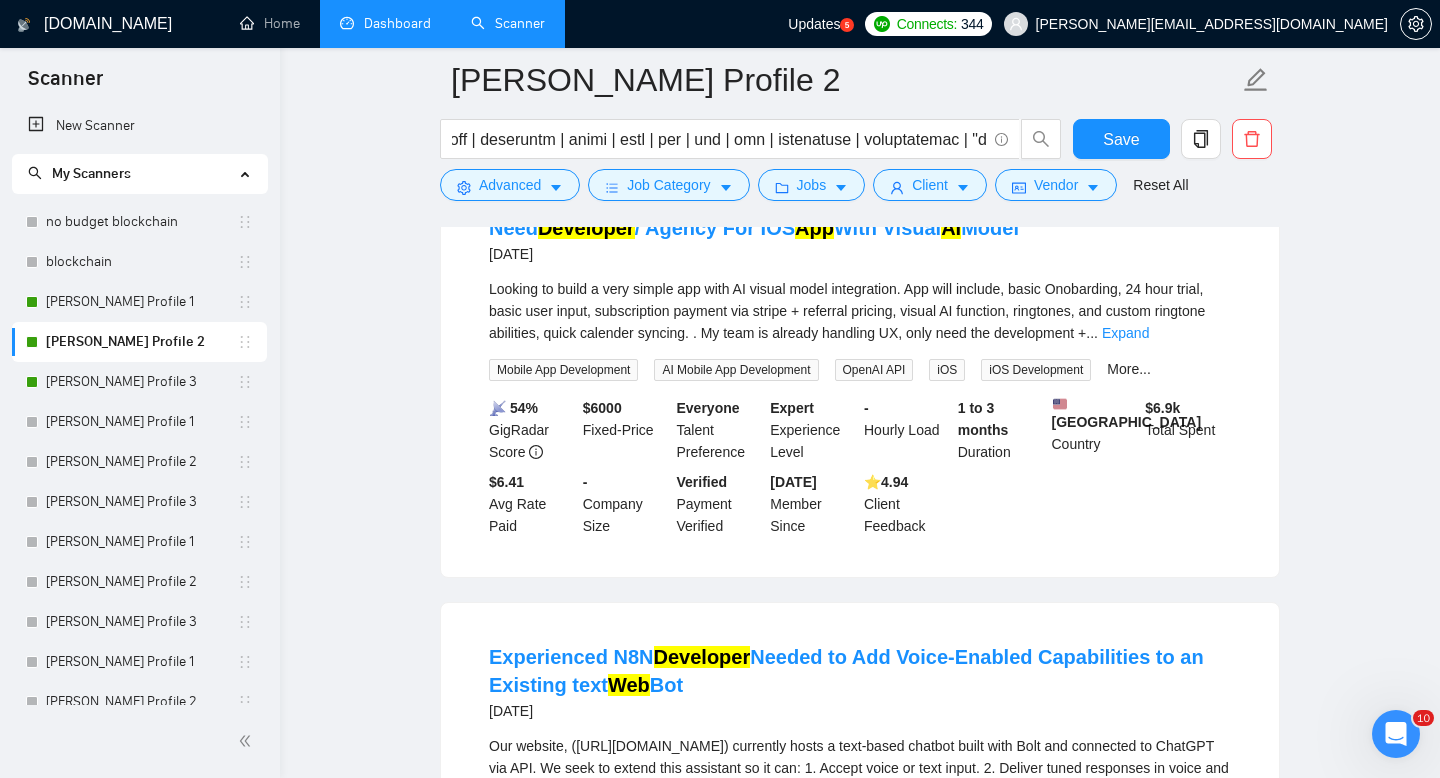 click on "Dashboard" at bounding box center [385, 23] 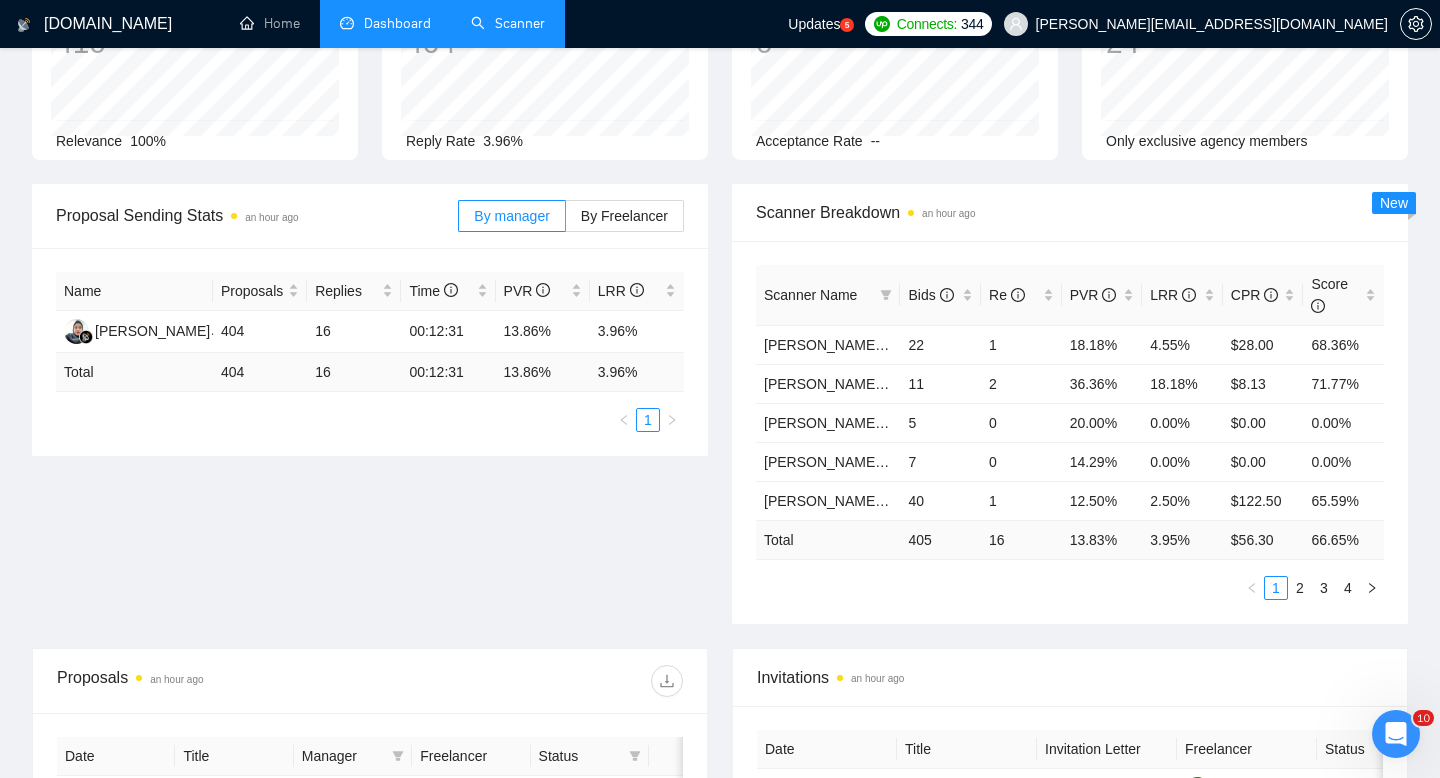 scroll, scrollTop: 202, scrollLeft: 0, axis: vertical 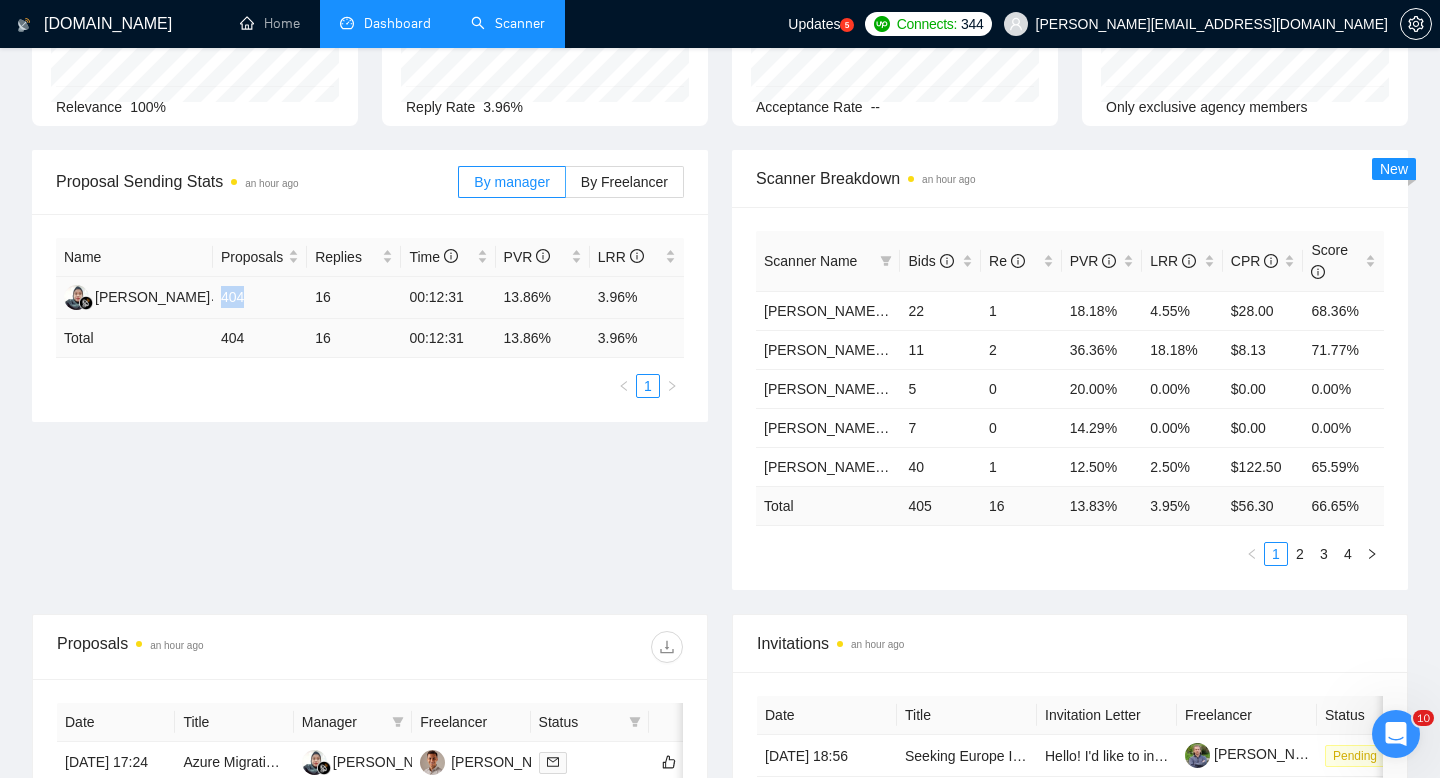 drag, startPoint x: 224, startPoint y: 300, endPoint x: 258, endPoint y: 294, distance: 34.525352 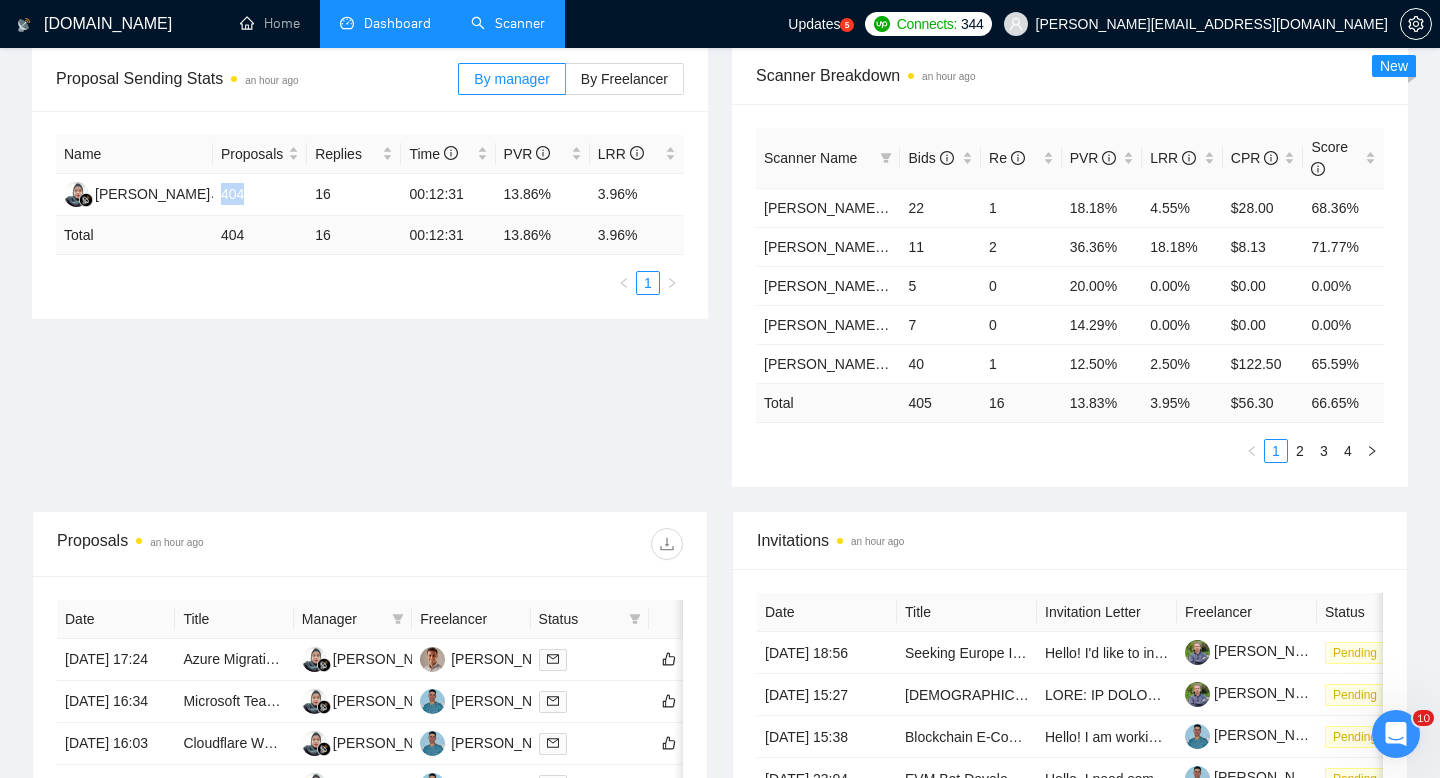 scroll, scrollTop: 0, scrollLeft: 0, axis: both 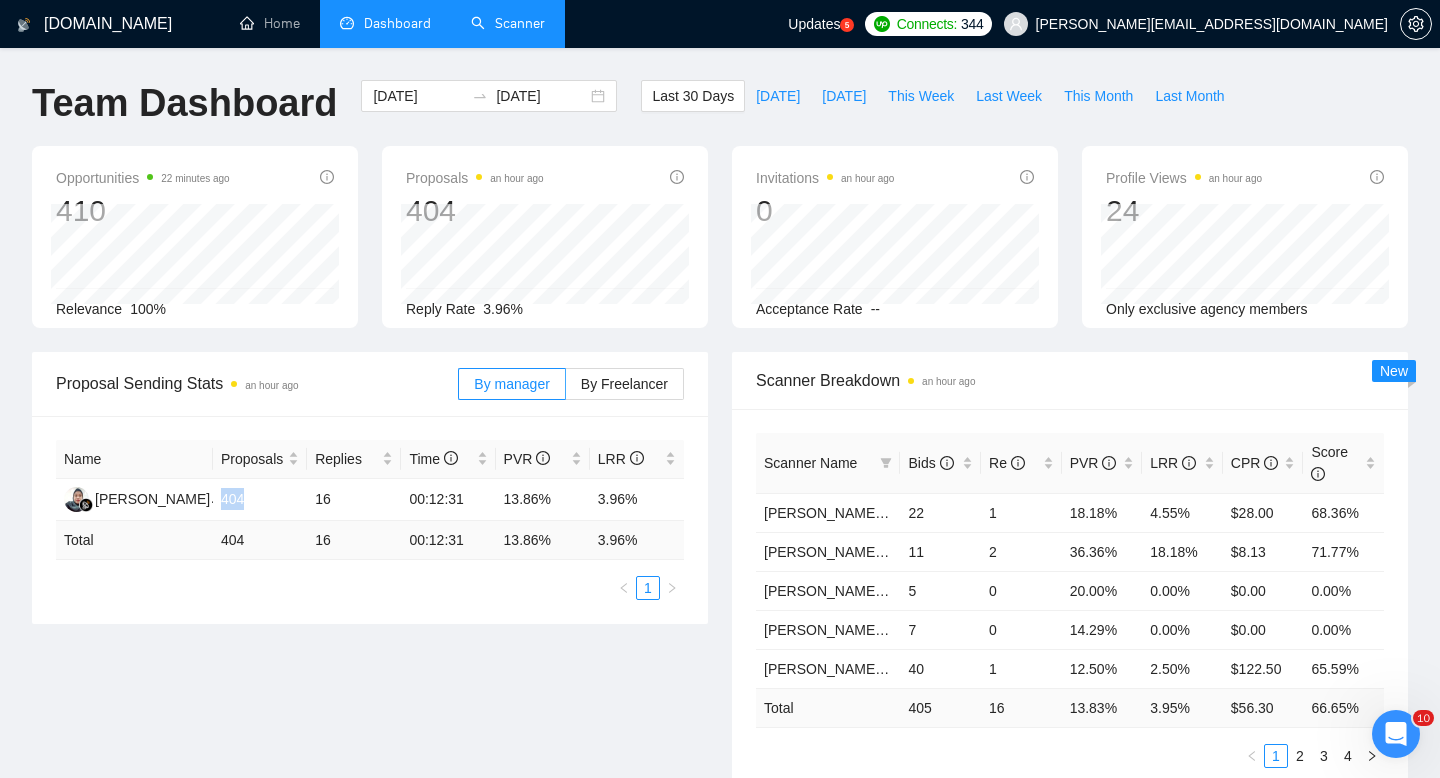 click on "Scanner" at bounding box center (508, 23) 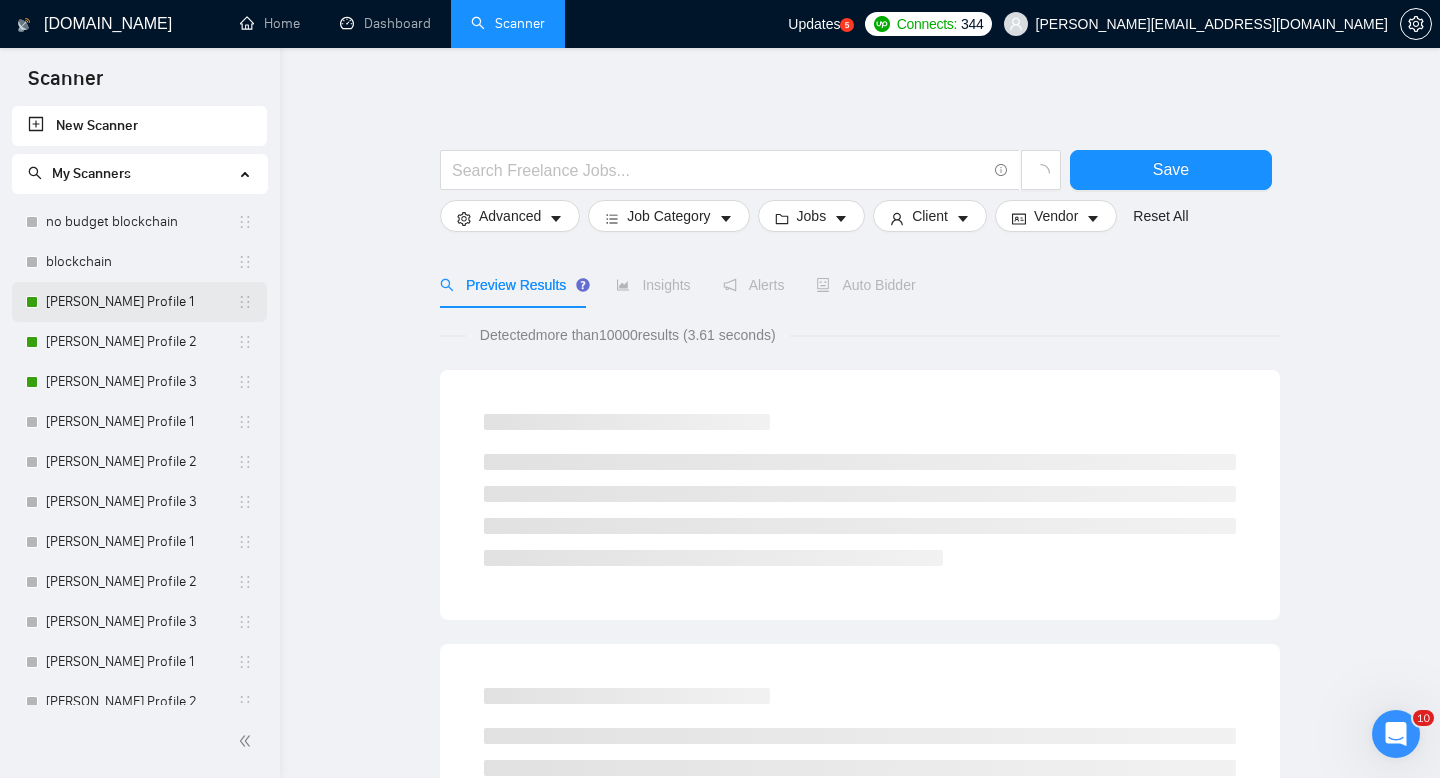 click on "[PERSON_NAME] Profile 1" at bounding box center [141, 302] 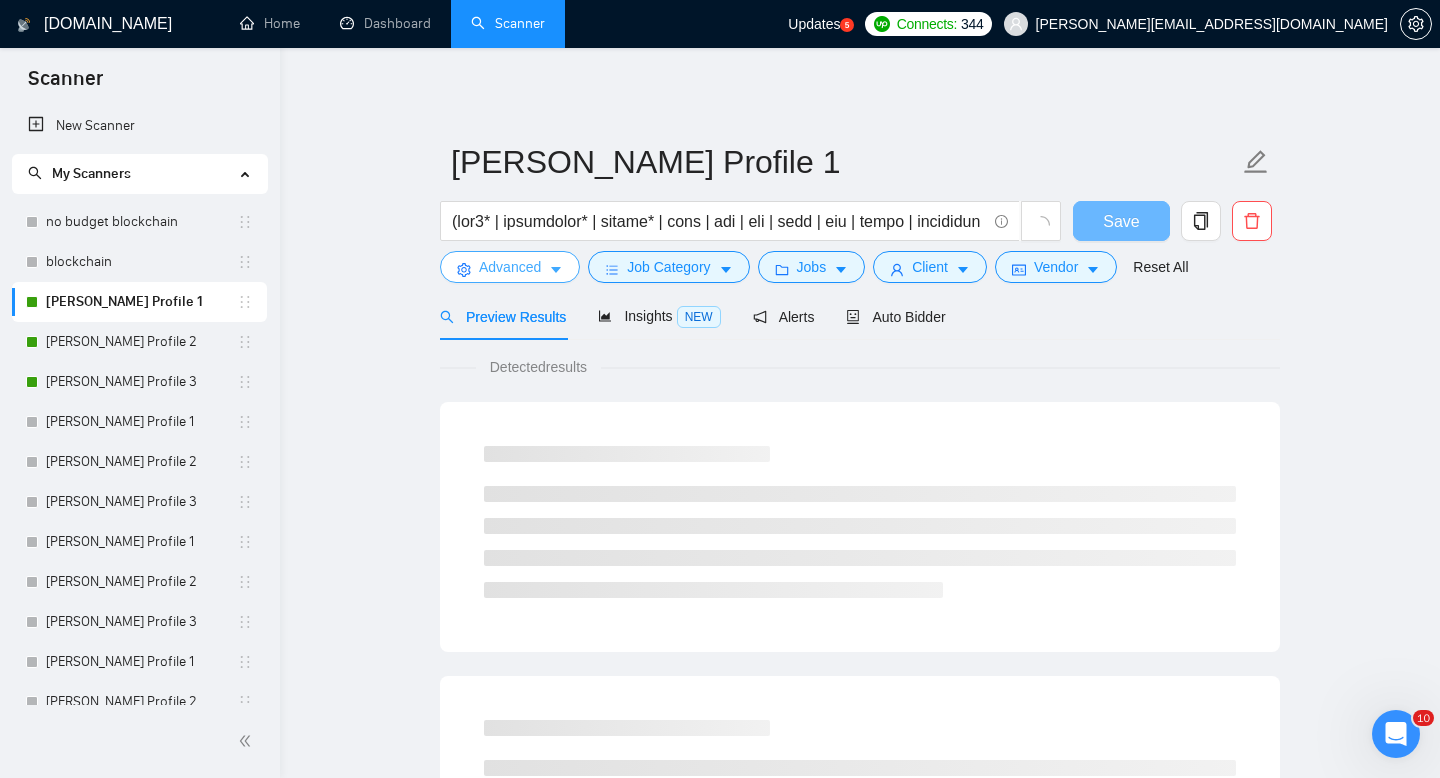 click on "Advanced" at bounding box center (510, 267) 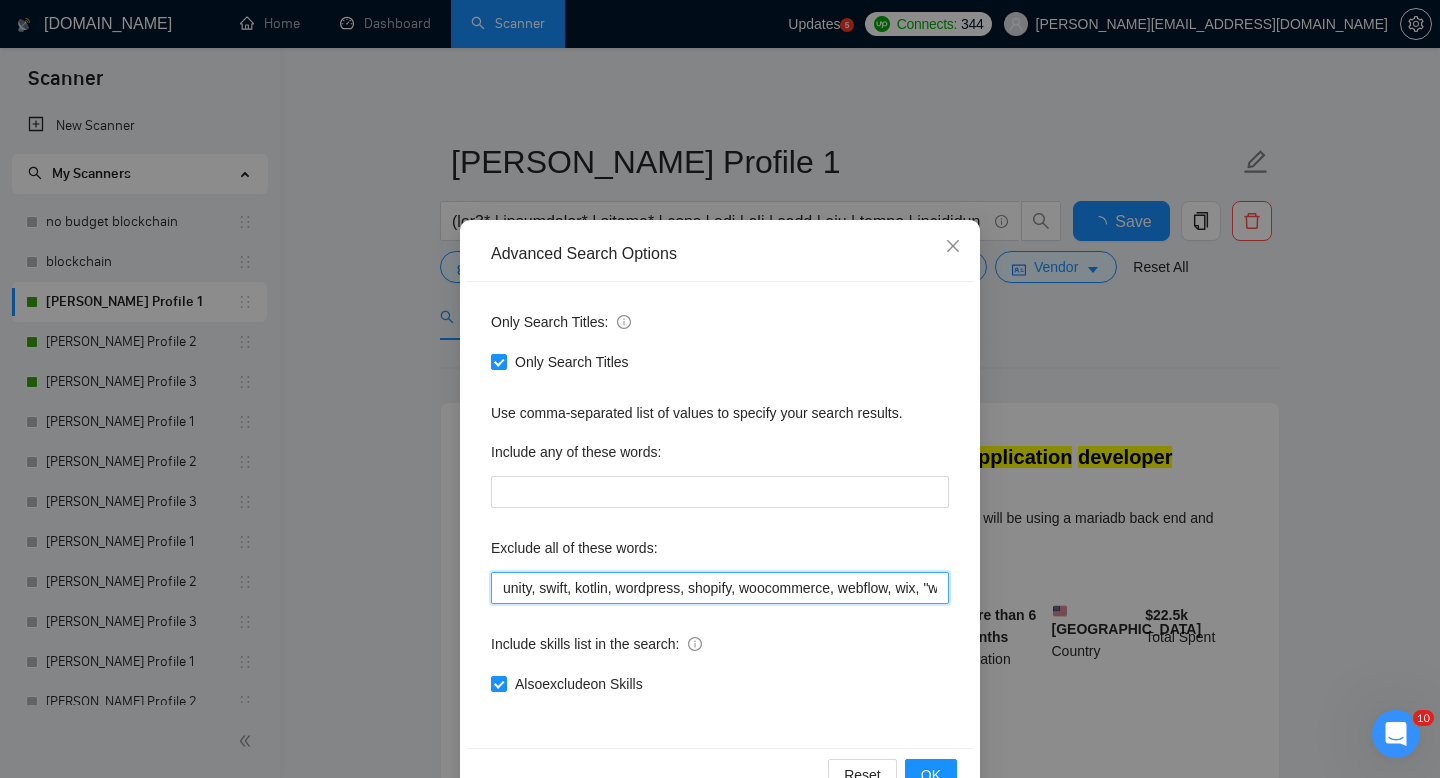 click on "unity, swift, kotlin, wordpress, shopify, woocommerce, webflow, wix, "wix studio", magento, drupal, joomla, prestashop, laravel, php, symfony, ruby, "ruby on rails", python, django, java, "spring boot", "c#", ".net", [PERSON_NAME], go, elixir, phoenix, perl, vue, vue.js, angular, angular.js, svelte, ember, backbone.js, jquery, "vanilla js", express, "windows server", heroku, digitalocean, ansible, puppet, chef, openstack, "ibm cloud", "oracle cloud", "nginx-only", "apache-only", zapier, airtable, bubble, "no-code", "low-code", "appgyver", glide, adalo, sketch, photoshop, canva, "web design", branding, seo, semrush, copywriting, "content writing", "blog writing", ghostwriting, "email marketing", "cold outreach", "linkedin leadgen", "facebook ads", "tiktok scripts", "course creation", "video editing", "presentation design", "script writing", "podcast editing", transcription, react native" at bounding box center (720, 588) 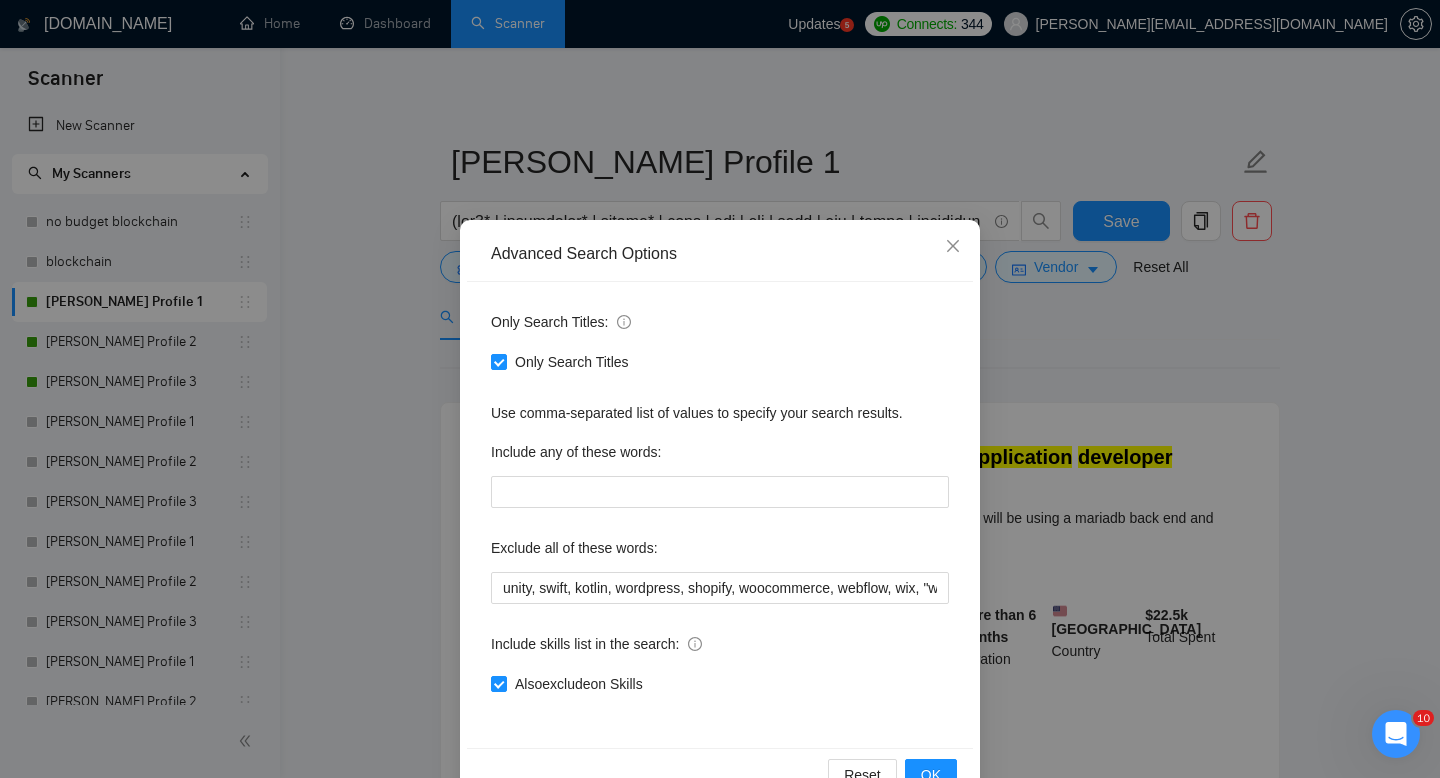 click on "Advanced Search Options Only Search Titles:   Only Search Titles Use comma-separated list of values to specify your search results. Include any of these words: Exclude all of these words: Include skills list in the search:   Also  exclude  on Skills Reset OK" at bounding box center (720, 389) 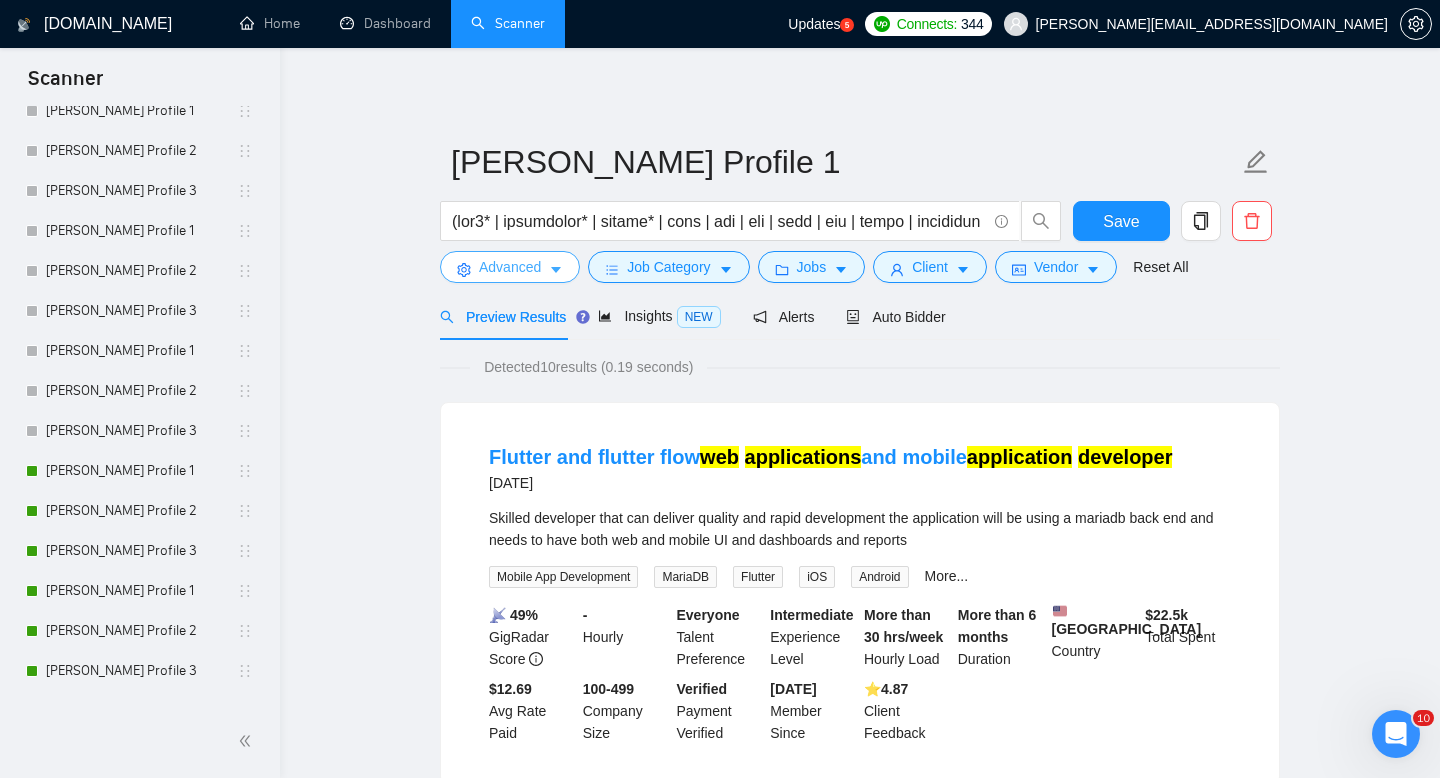 scroll, scrollTop: 457, scrollLeft: 0, axis: vertical 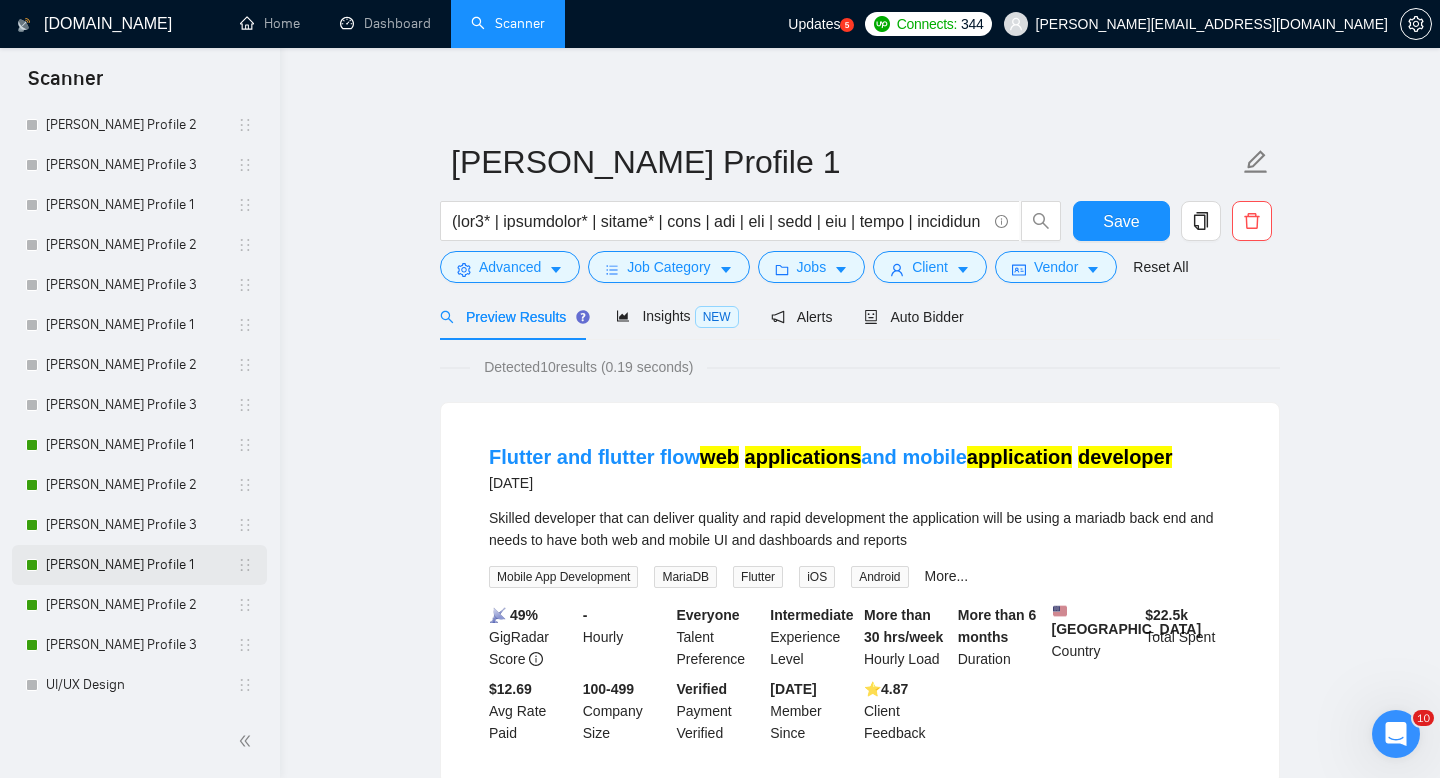 click on "[PERSON_NAME] Profile 1" at bounding box center [141, 565] 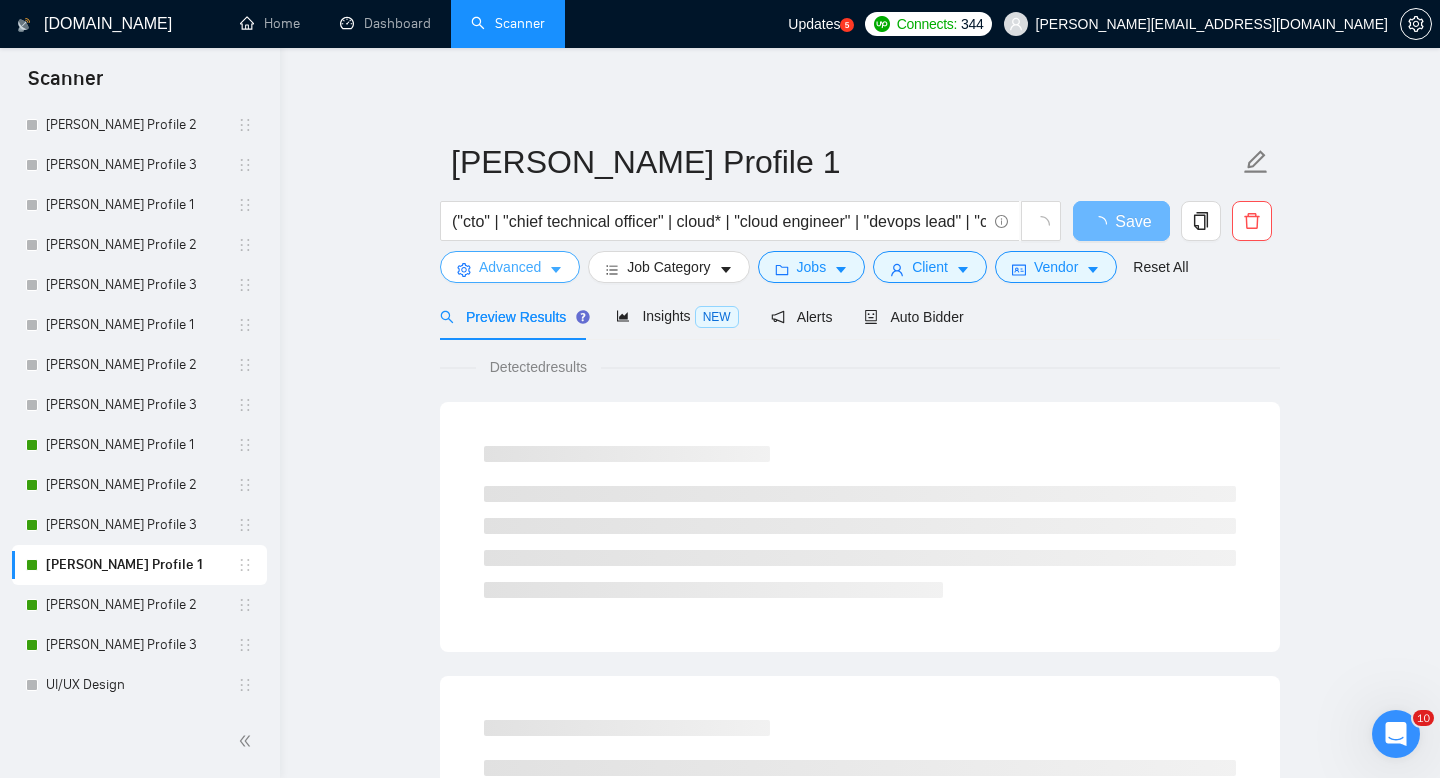 click on "Advanced" at bounding box center [510, 267] 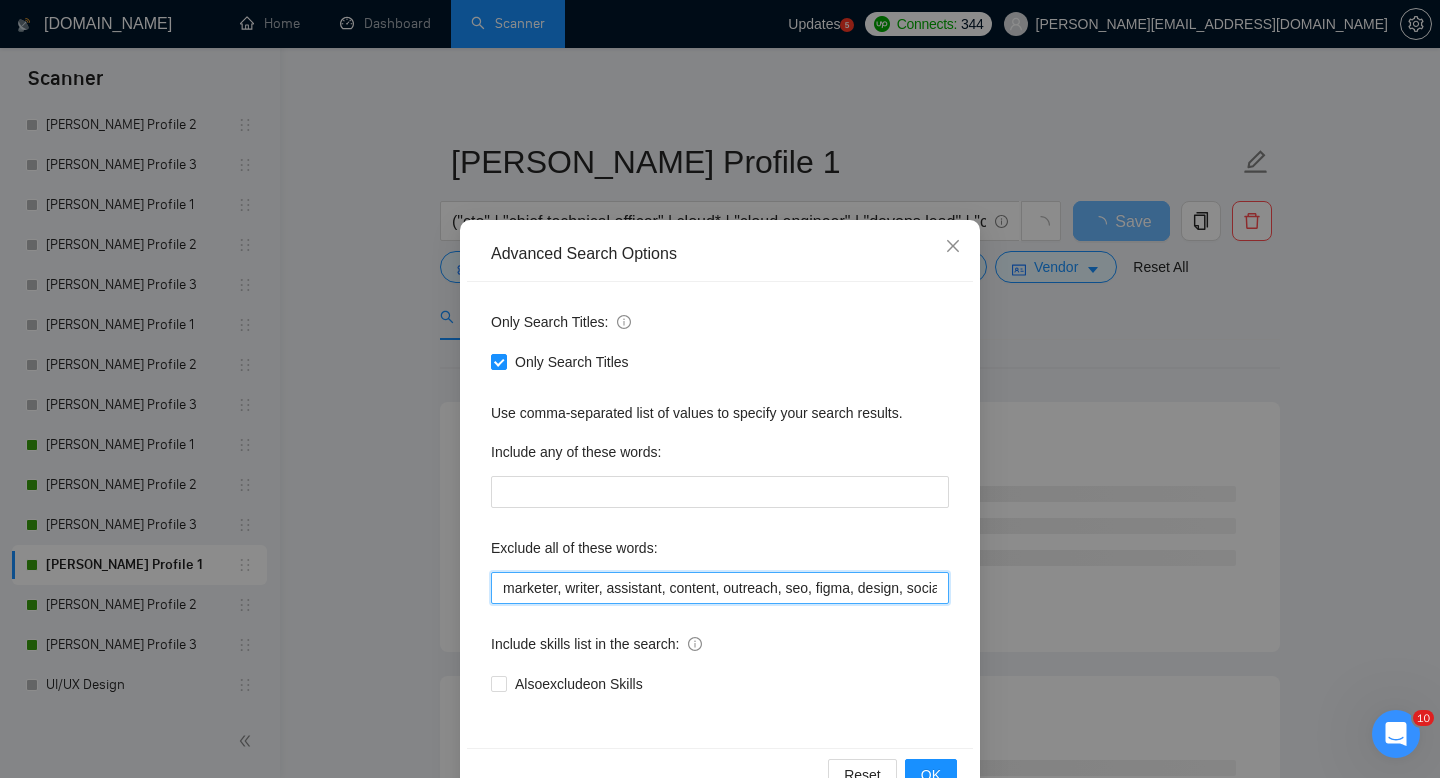 click on "marketer, writer, assistant, content, outreach, seo, figma, design, social, video, sales, shopify, wordpress, tiktok, front-end, "front end", frontend, llm, full-stack, "full stack", fullstack" at bounding box center (720, 588) 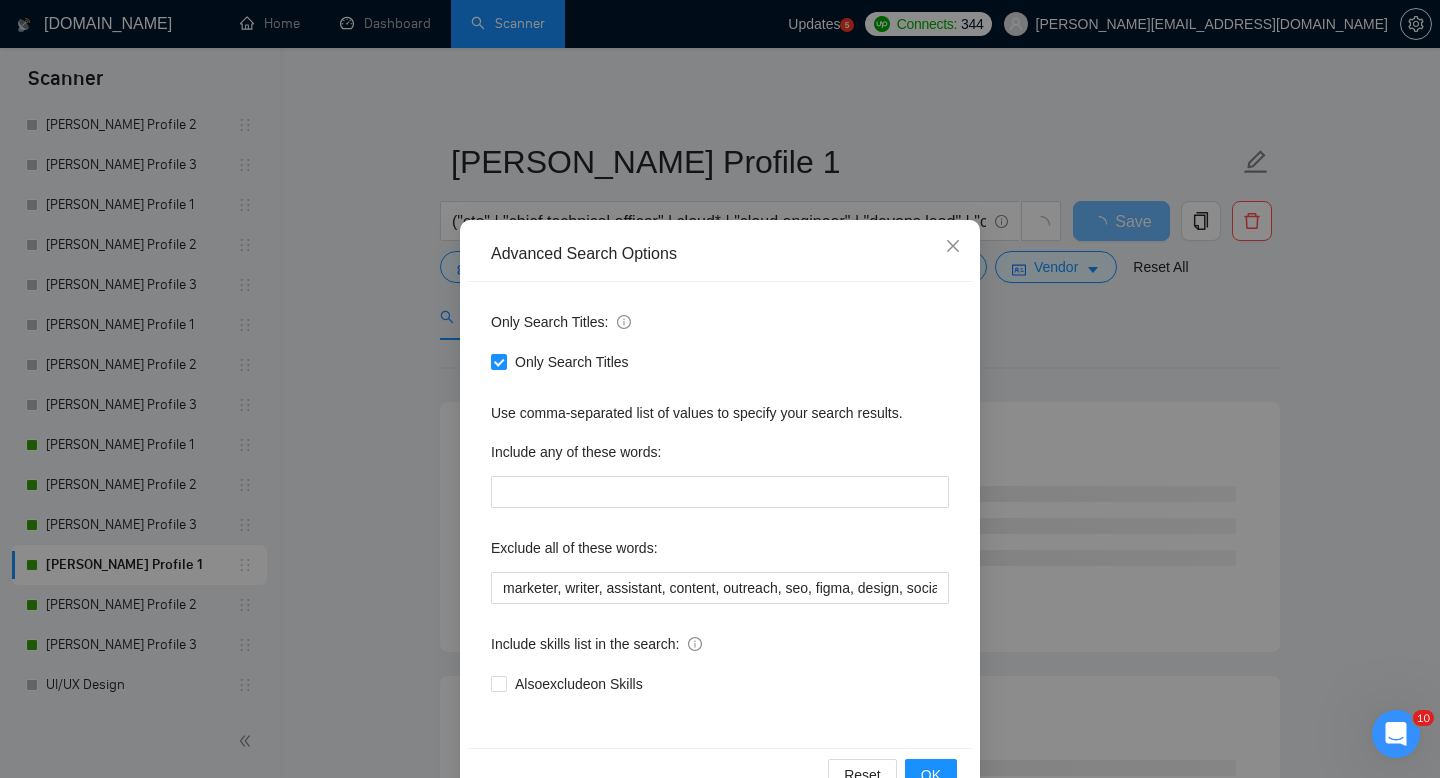 click on "Advanced Search Options Only Search Titles:   Only Search Titles Use comma-separated list of values to specify your search results. Include any of these words: Exclude all of these words: marketer, writer, assistant, content, outreach, seo, figma, design, social, video, sales, shopify, wordpress, tiktok, front-end, "front end", frontend, llm, full-stack, "full stack", fullstack Include skills list in the search:   Also  exclude  on Skills Reset OK" at bounding box center [720, 389] 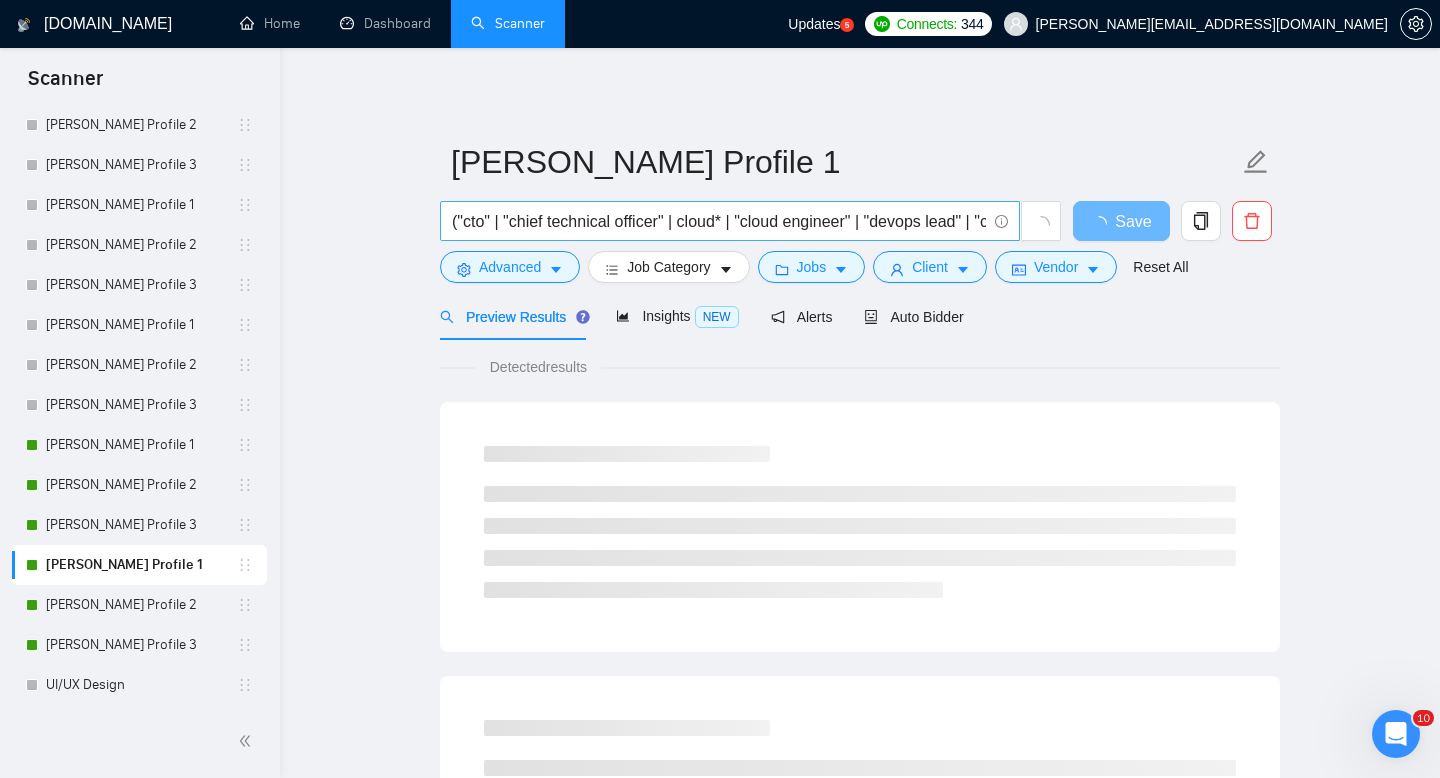 click on "("cto" | "chief technical officer" | cloud* | "cloud engineer" | "devops lead" | "cloud architect" | devops | "infrastructure expert" | "infrastructure lead" | "infrastructure engineer" | "platform engineer" | "platform architect" | "systems engineer" | "sre" | "site reliability*" | terraform | kubernetes | aws | gcp | azure | docker | "cloud compliance" | "ci/cd" | "system design" | "system design" | "platform launch" | engineer) ("web3*" | blockchain* | crypto* | defi | fintech | saas | startup | exchange | infrastructure | wallet | security | "security compliance" | cloud* | "cloud-native" | "cloud architecture" | "cloud compliance" | "infrastructure as code" | terraform | docker | kubernetes | aws | gcp | azure | "ci/cd" | "platform launch" | scalability | "system design" | microservice*)" at bounding box center [719, 221] 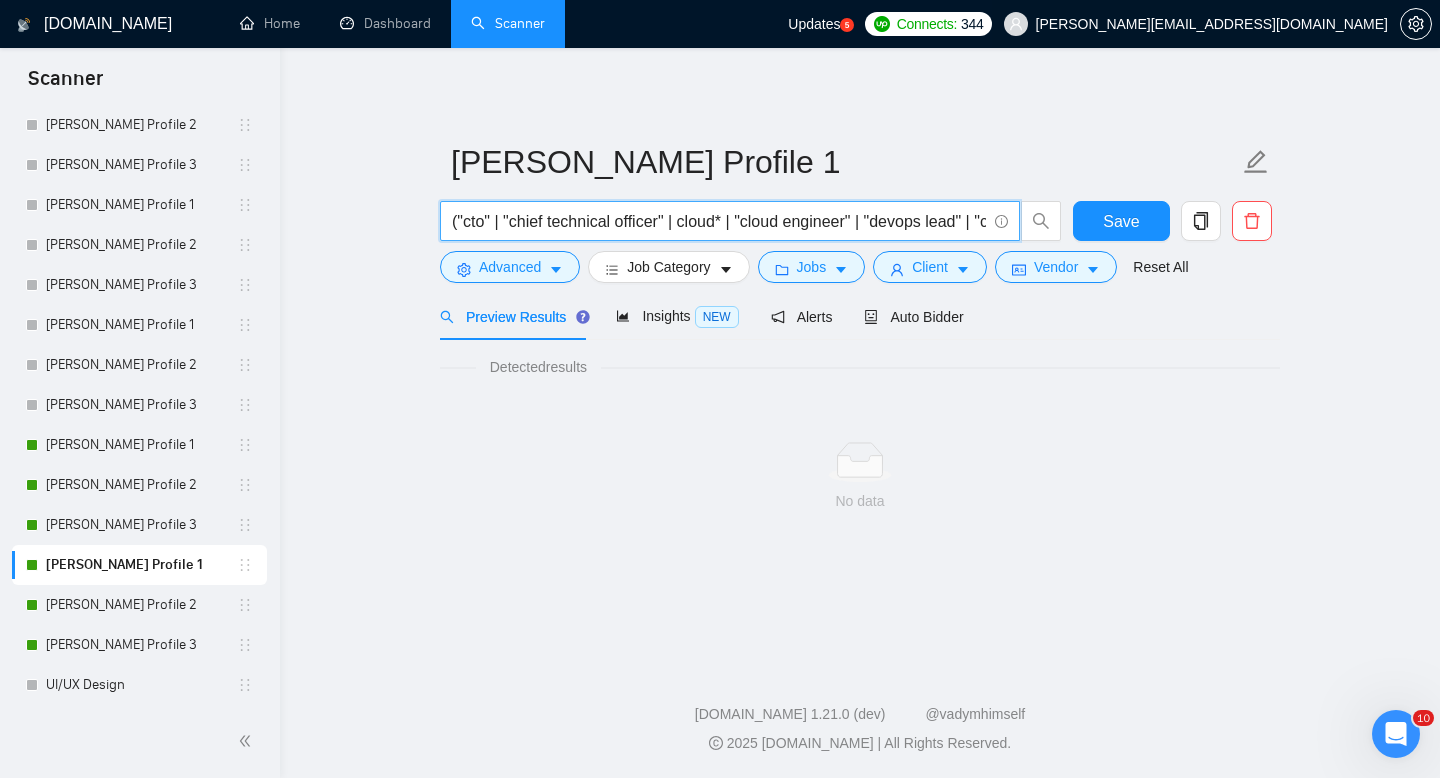 click on "[PERSON_NAME][EMAIL_ADDRESS][DOMAIN_NAME]" at bounding box center (1212, 24) 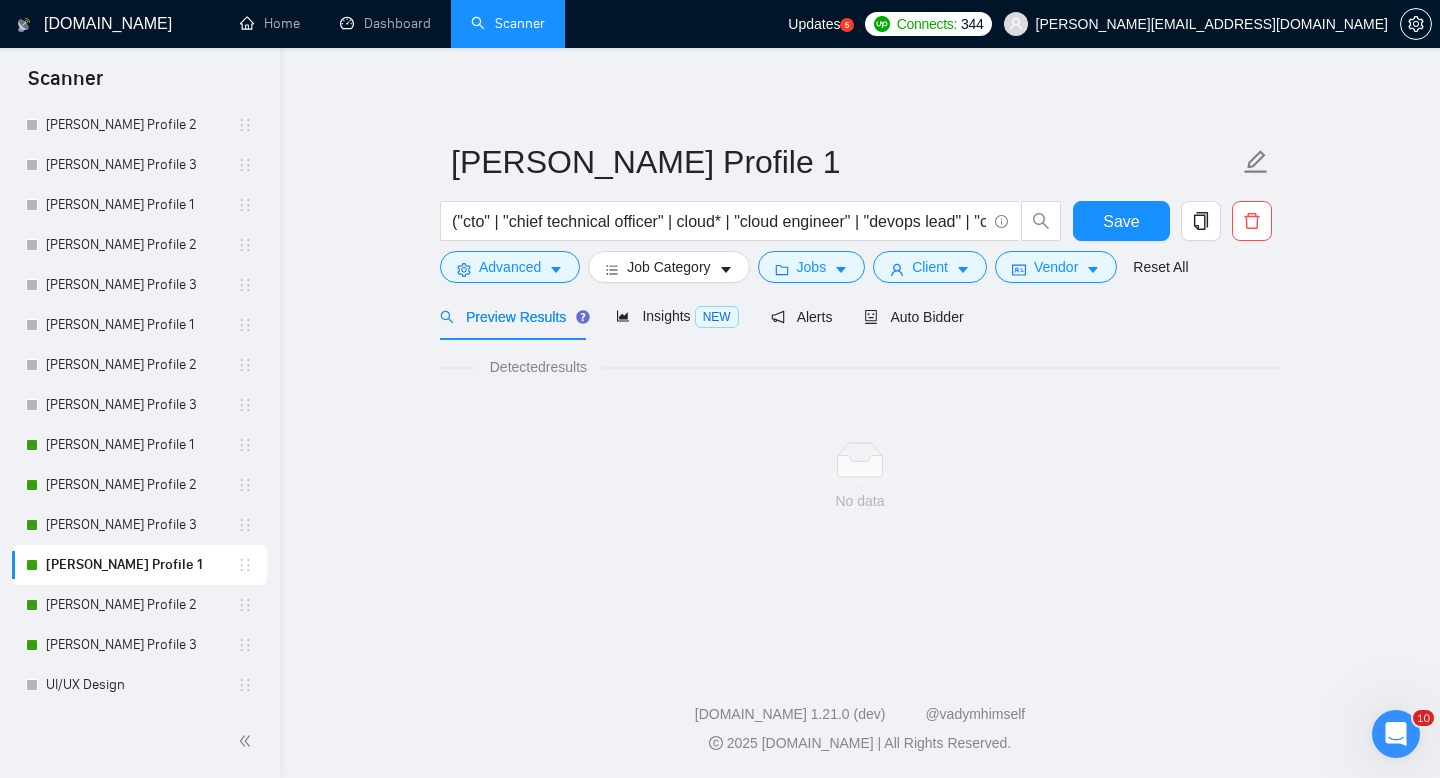 click on "[PERSON_NAME][EMAIL_ADDRESS][DOMAIN_NAME]" at bounding box center (1212, 24) 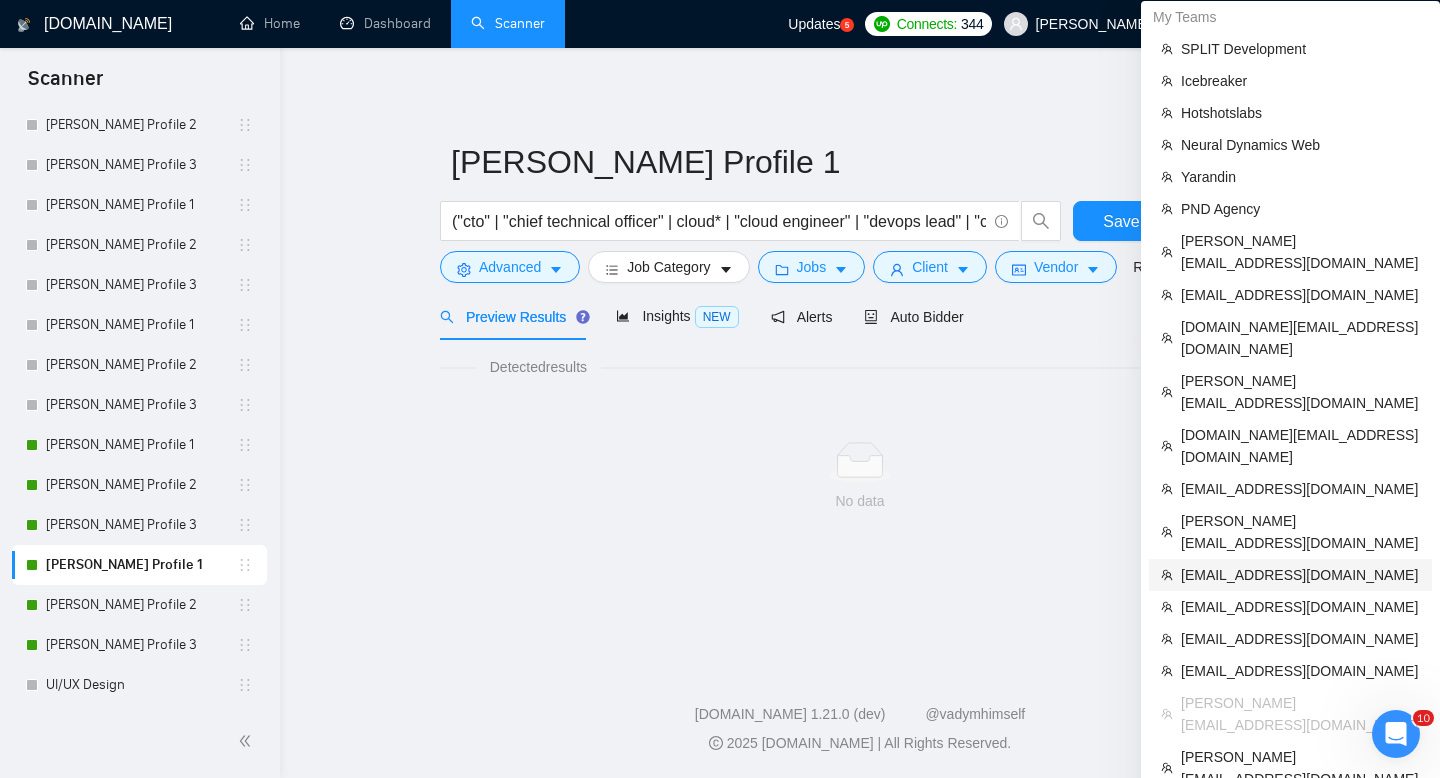 click on "[EMAIL_ADDRESS][DOMAIN_NAME]" at bounding box center (1300, 575) 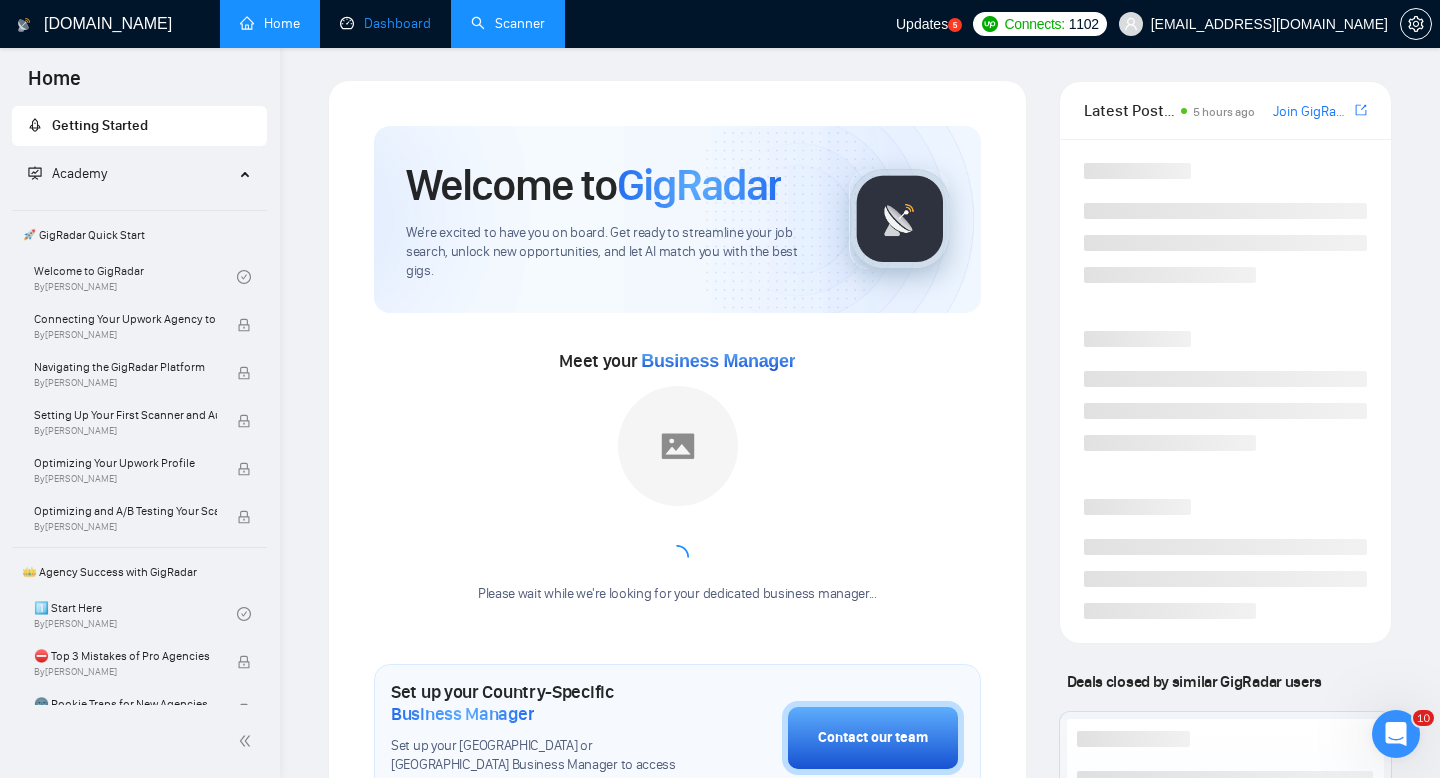 click on "Dashboard" at bounding box center (385, 23) 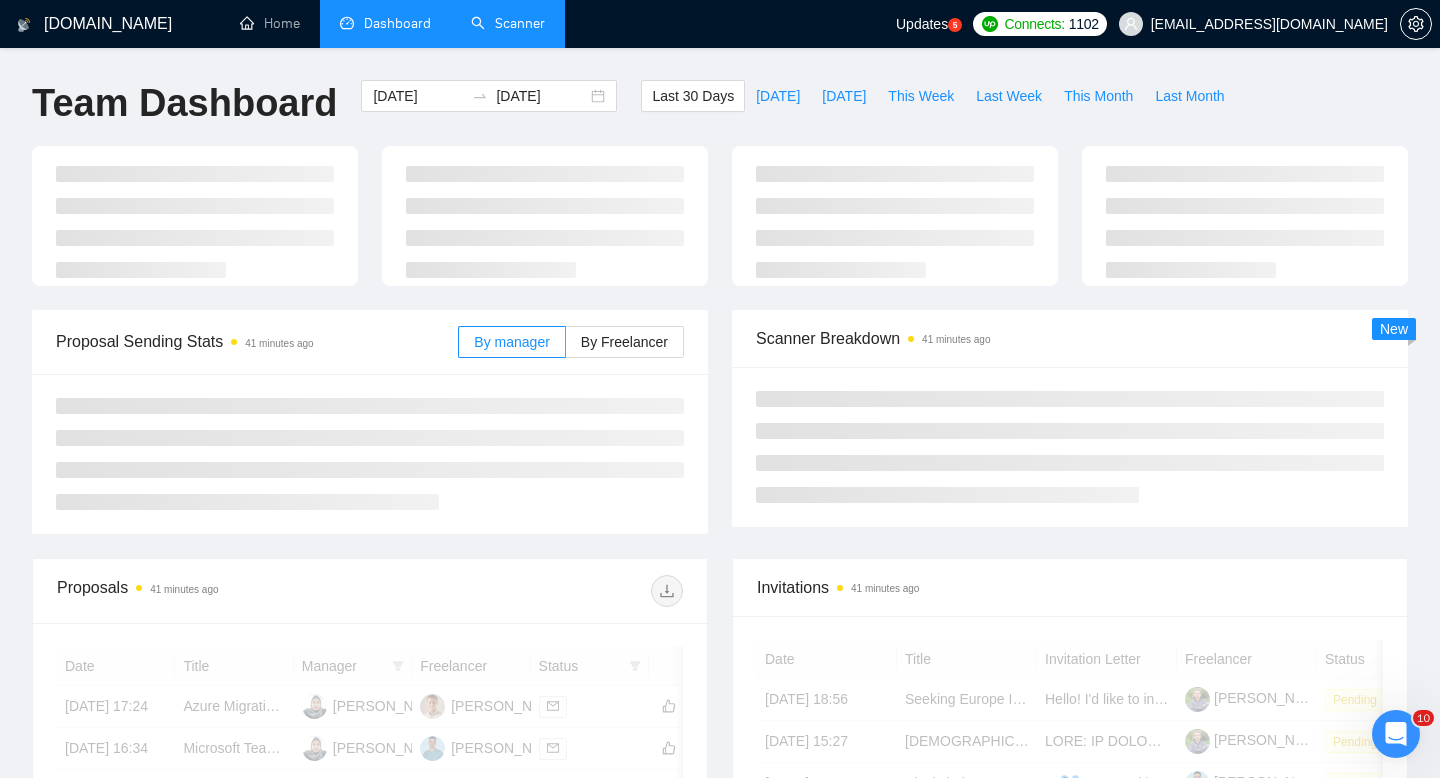 click on "Scanner" at bounding box center [508, 23] 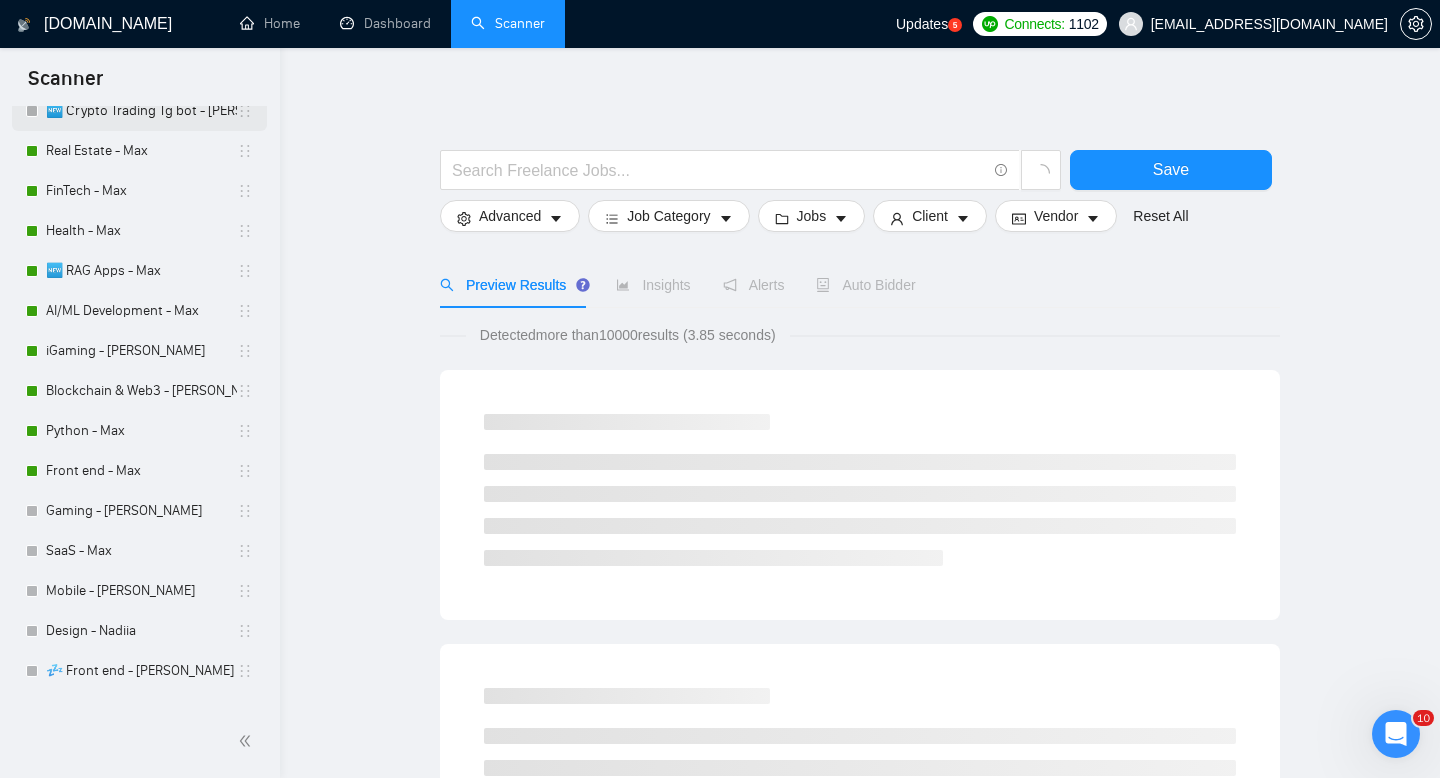 scroll, scrollTop: 179, scrollLeft: 0, axis: vertical 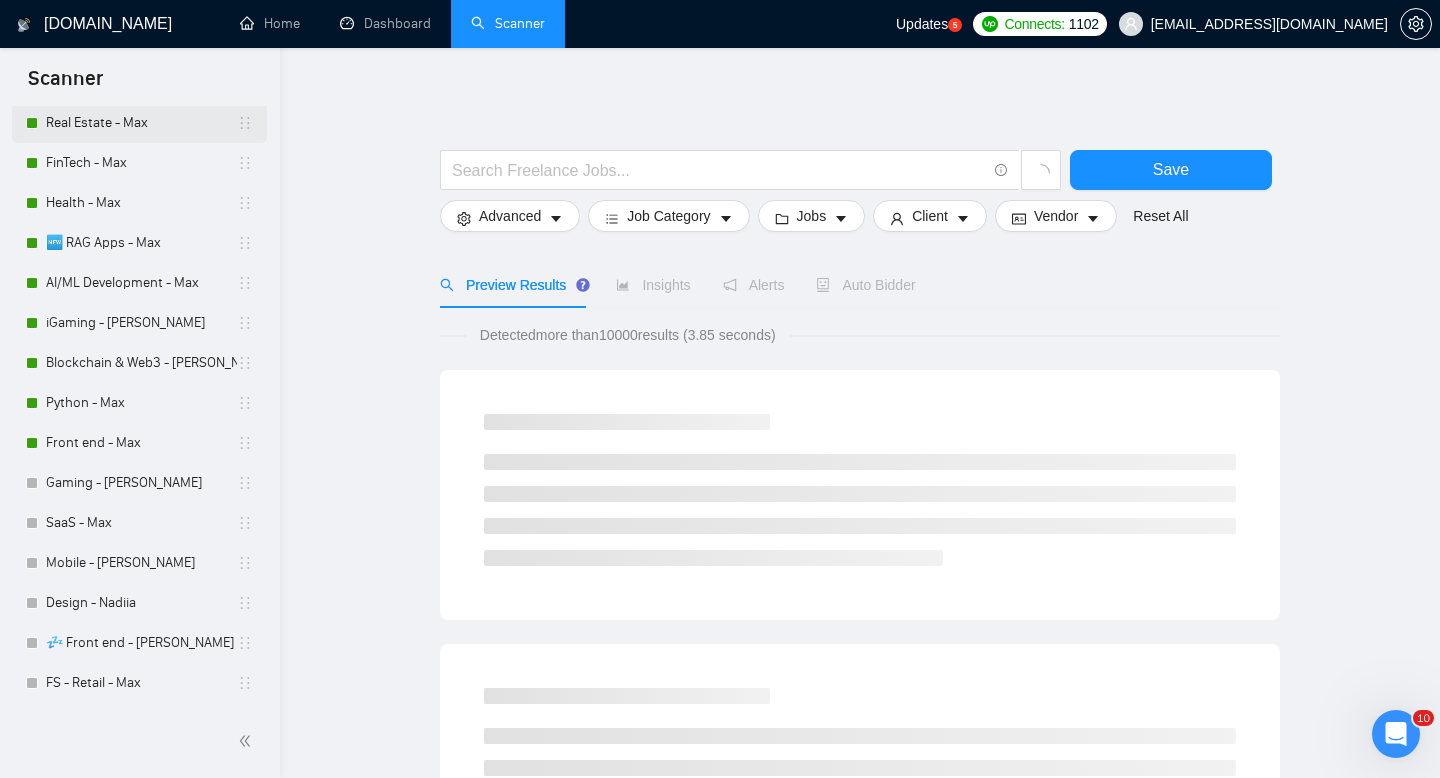 click on "Real Estate - Max" at bounding box center [141, 123] 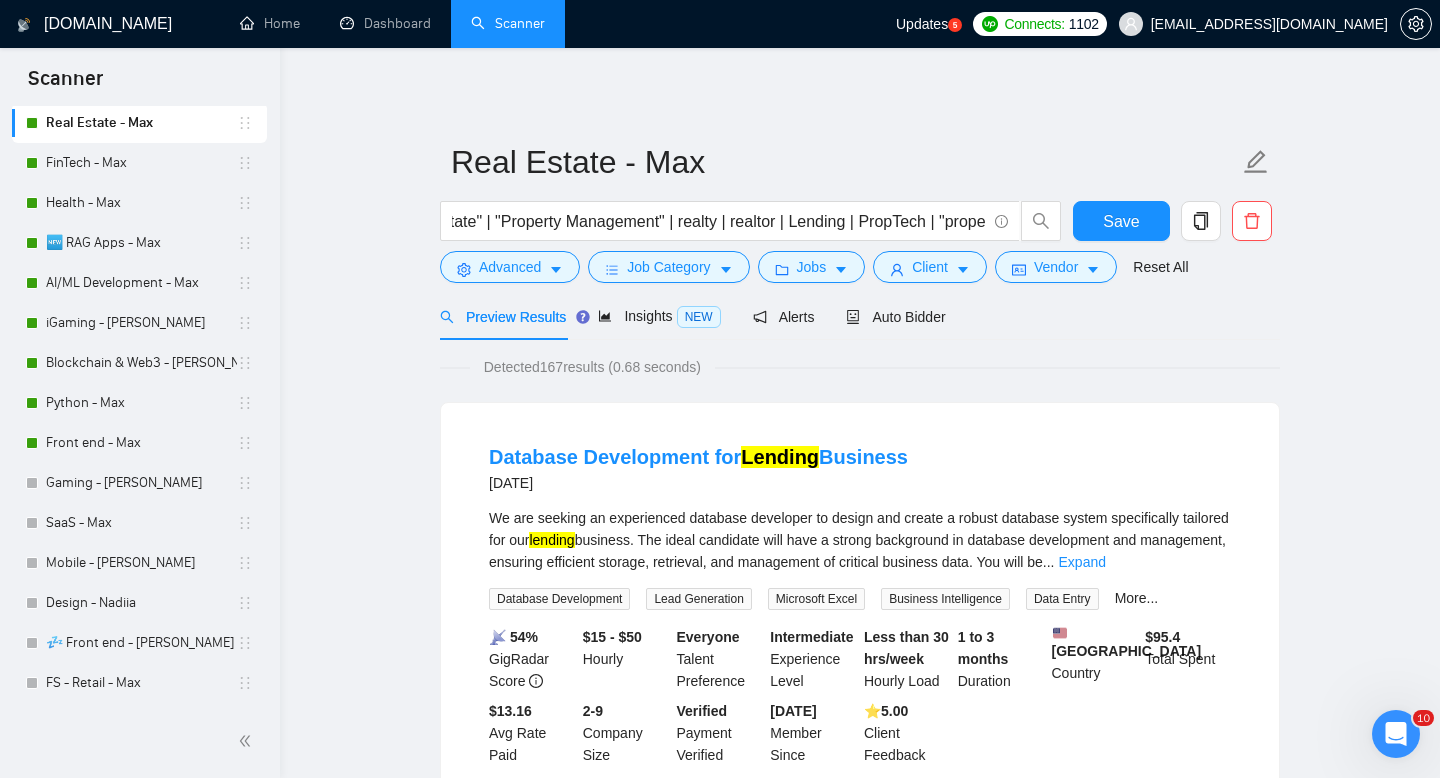 scroll, scrollTop: 0, scrollLeft: 185, axis: horizontal 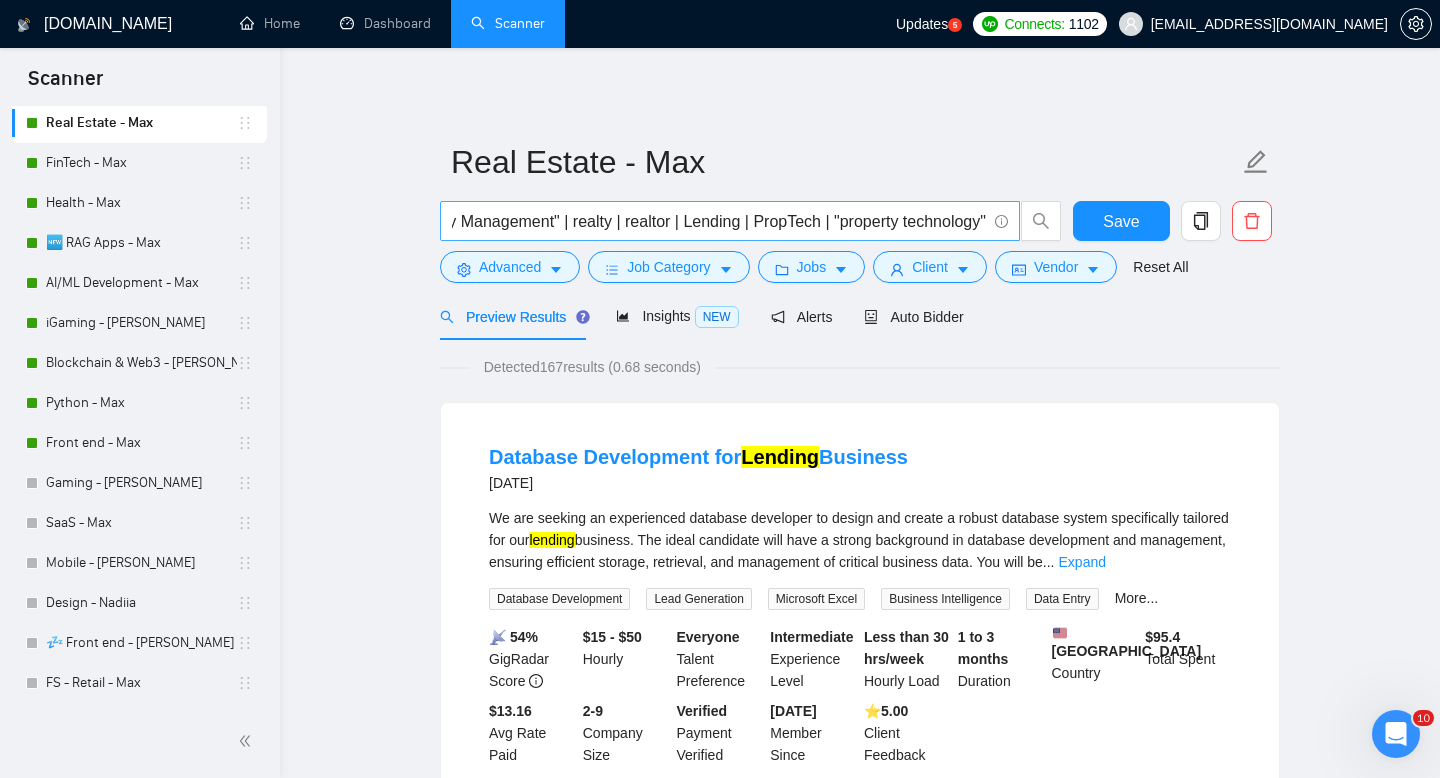 click on ""Real Estate" | "Property Management" | realty | realtor | Lending | PropTech | "property technology"" at bounding box center [719, 221] 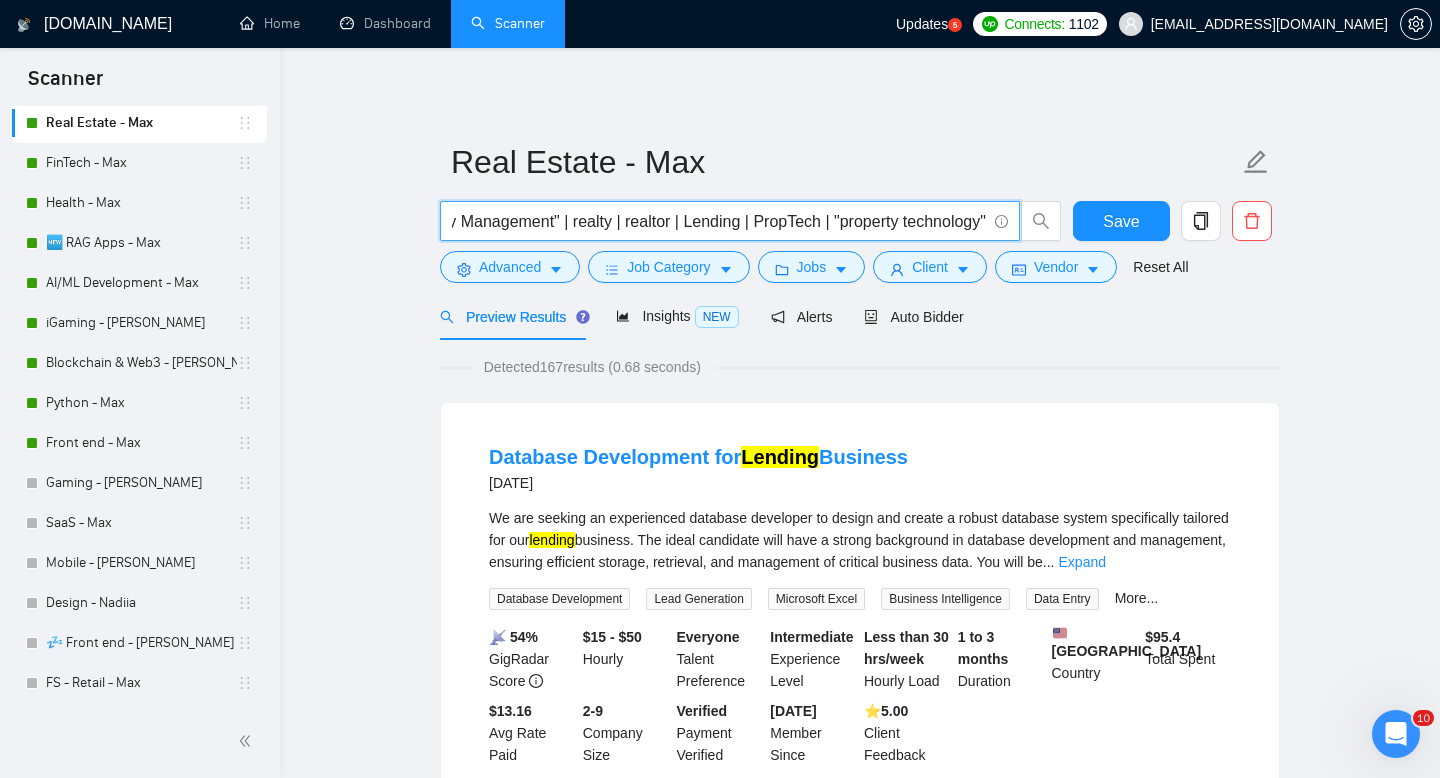 scroll, scrollTop: 0, scrollLeft: 0, axis: both 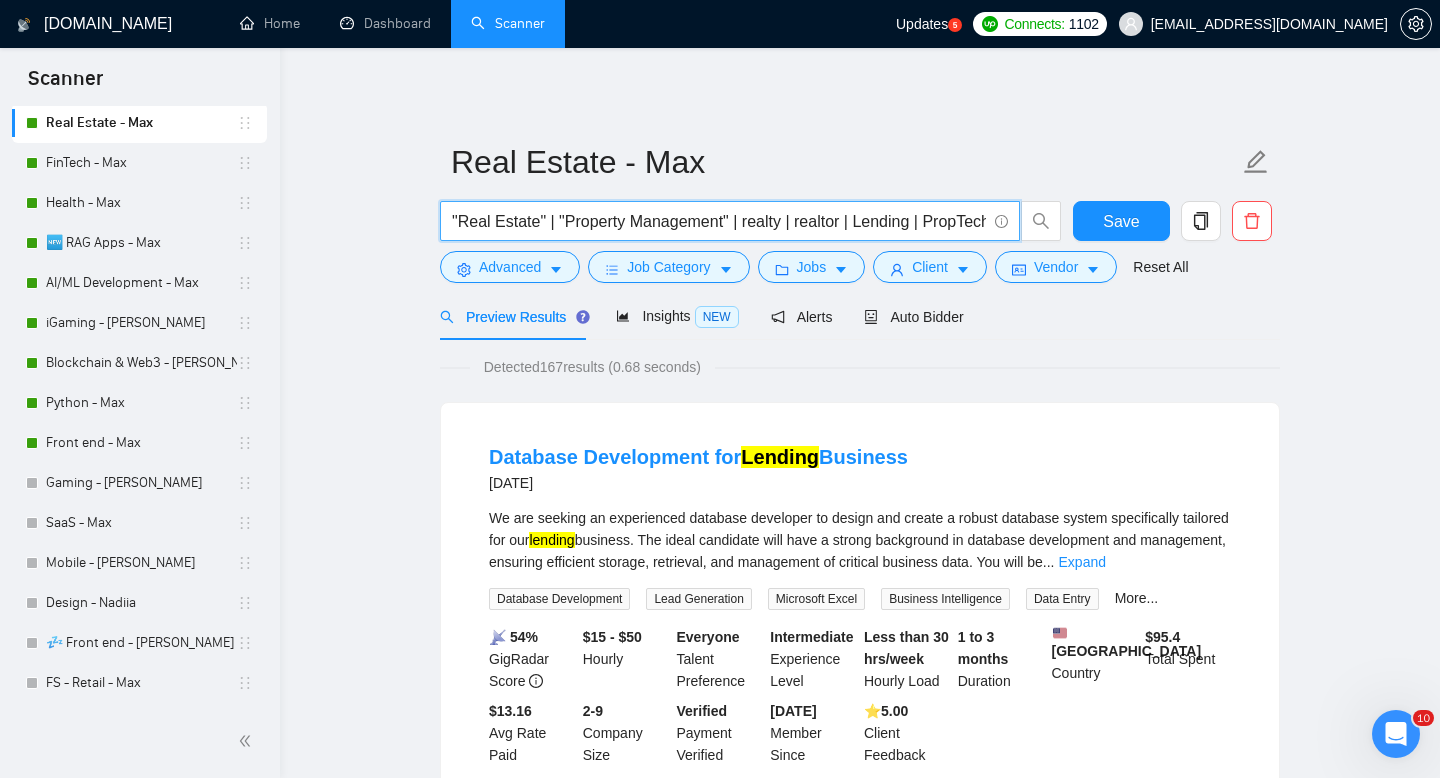 drag, startPoint x: 455, startPoint y: 218, endPoint x: 775, endPoint y: 212, distance: 320.05624 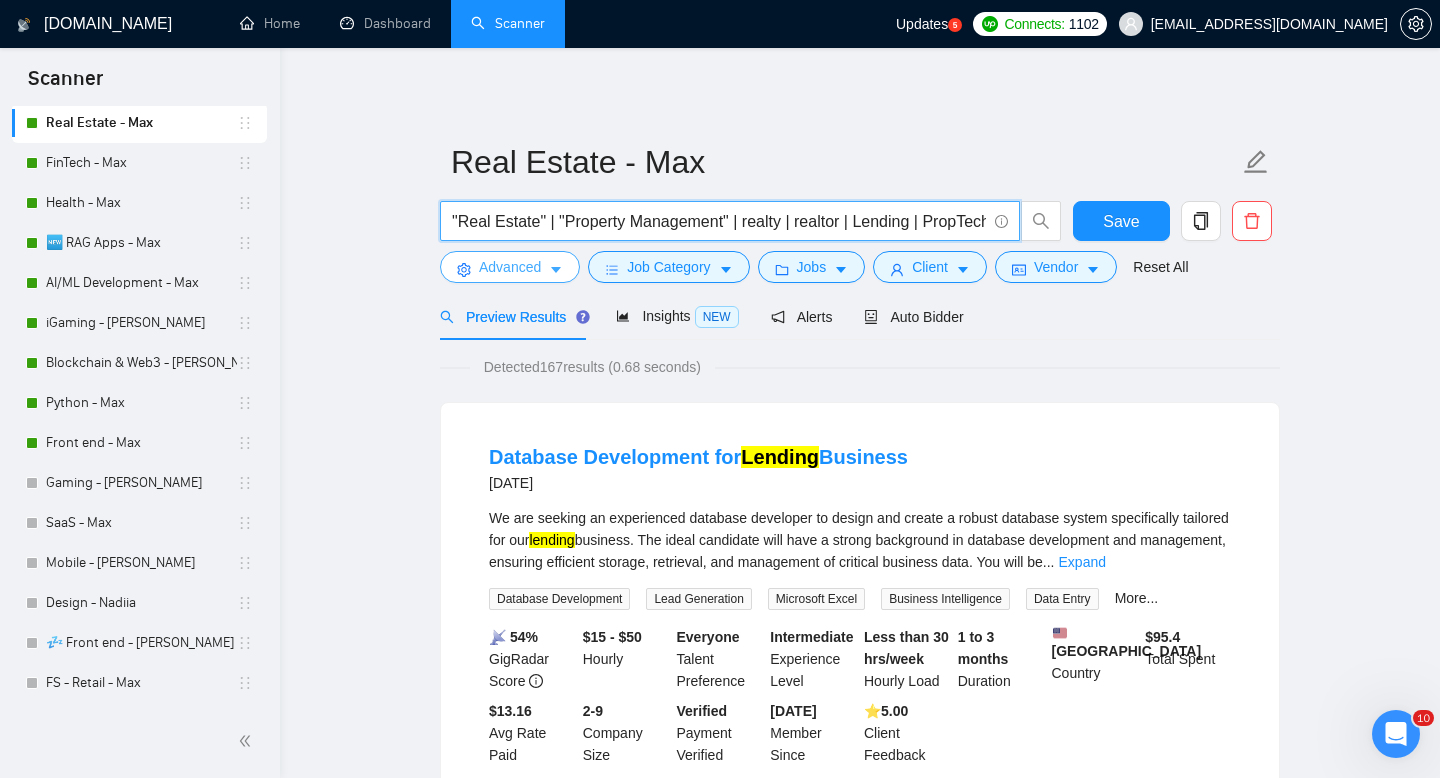 click on "Advanced" at bounding box center (510, 267) 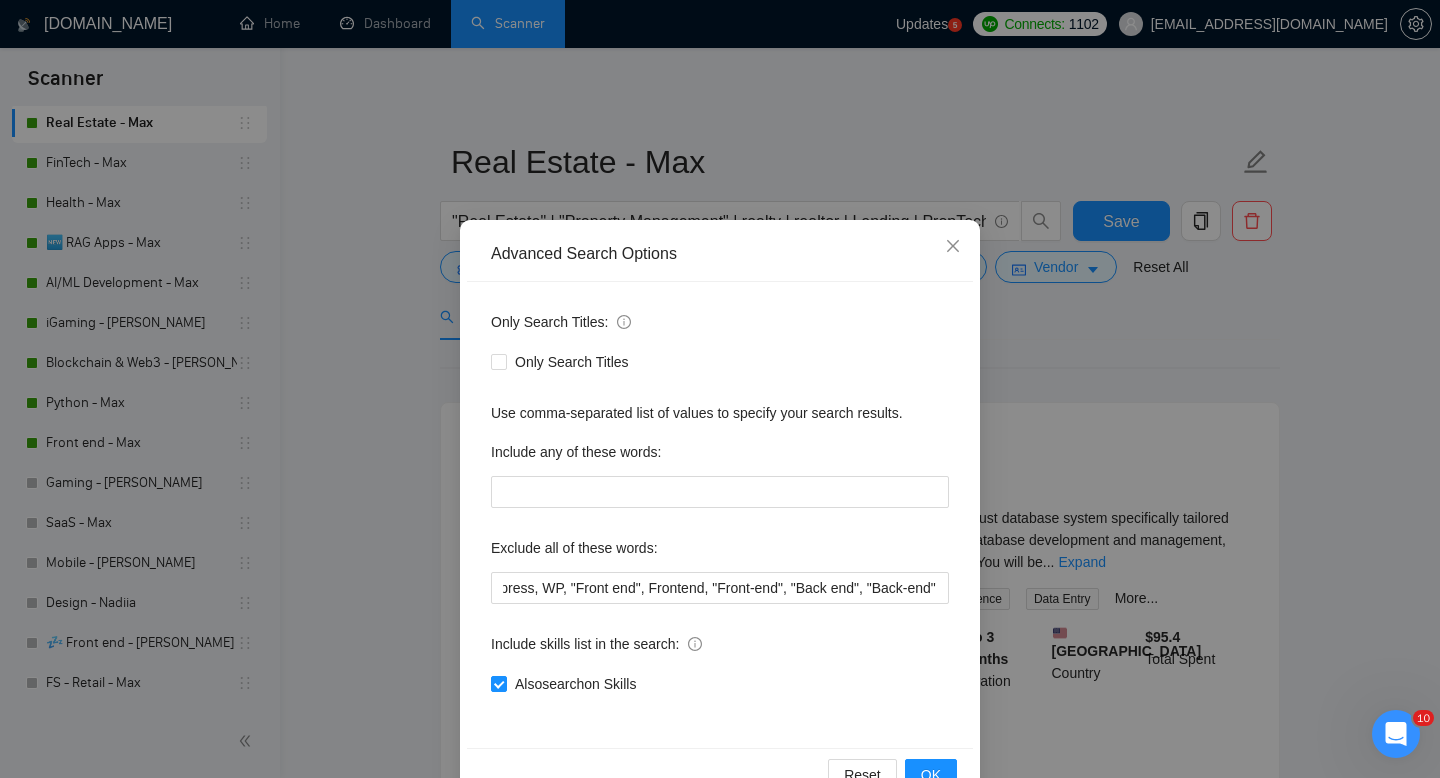 scroll, scrollTop: 0, scrollLeft: 2200, axis: horizontal 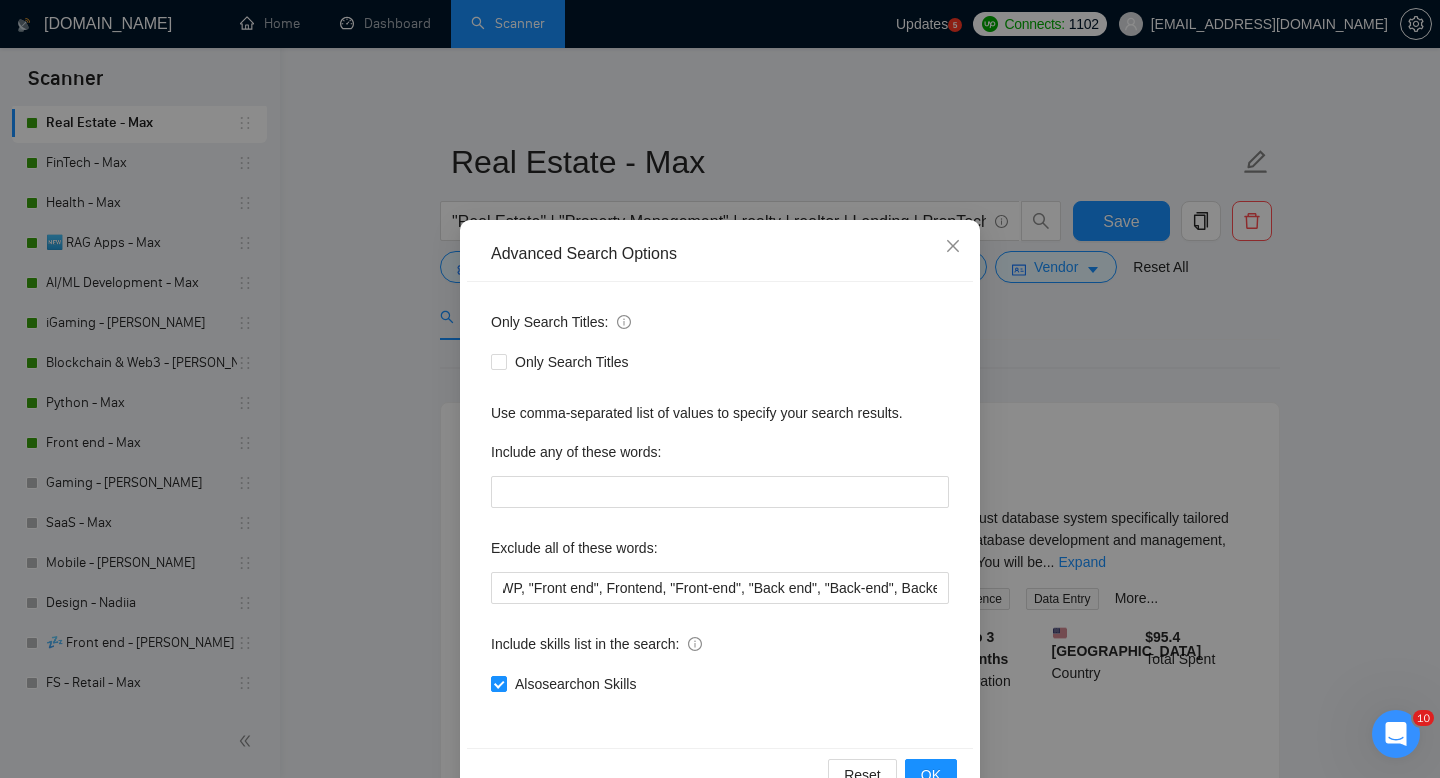 click on "Advanced Search Options Only Search Titles:   Only Search Titles Use comma-separated list of values to specify your search results. Include any of these words: Exclude all of these words: Designer, Improve, hubspot, "App Store", "non profit", "No agencies", "Not Agency", "Individual Only", "Join our team", "Join Team", (Consult*), "No Agencies", "German speaking", "Spanish Speaking", "to join a team", "partner up with" , Python, Unity, PHP, Laravel, (.NET), Magento, Ruby, WebFlow, ([DOMAIN_NAME]), (c++) , "Web3" , SaaS, Wordpress, WP, "Front end", Frontend, "Front-end", "Back end", "Back-end", Backend, Java, "Landing page", SmythOS, WinDev, shopify, "contentUpload", "adobe experience", "n8n" , salesforce, Flutter, SmythOS, shopify, salesforce, "C#", "[DOMAIN_NAME]", sharepoint, trading, "crypto trend detection", Flutter, "Flutter flow", flutterflow, squarespace, Mentor, "(C++)", "C++", coach, "Co-founder", "mandarin speaking", "Umbraco" Include skills list in the search:   Also  search  on Skills Reset OK" at bounding box center [720, 389] 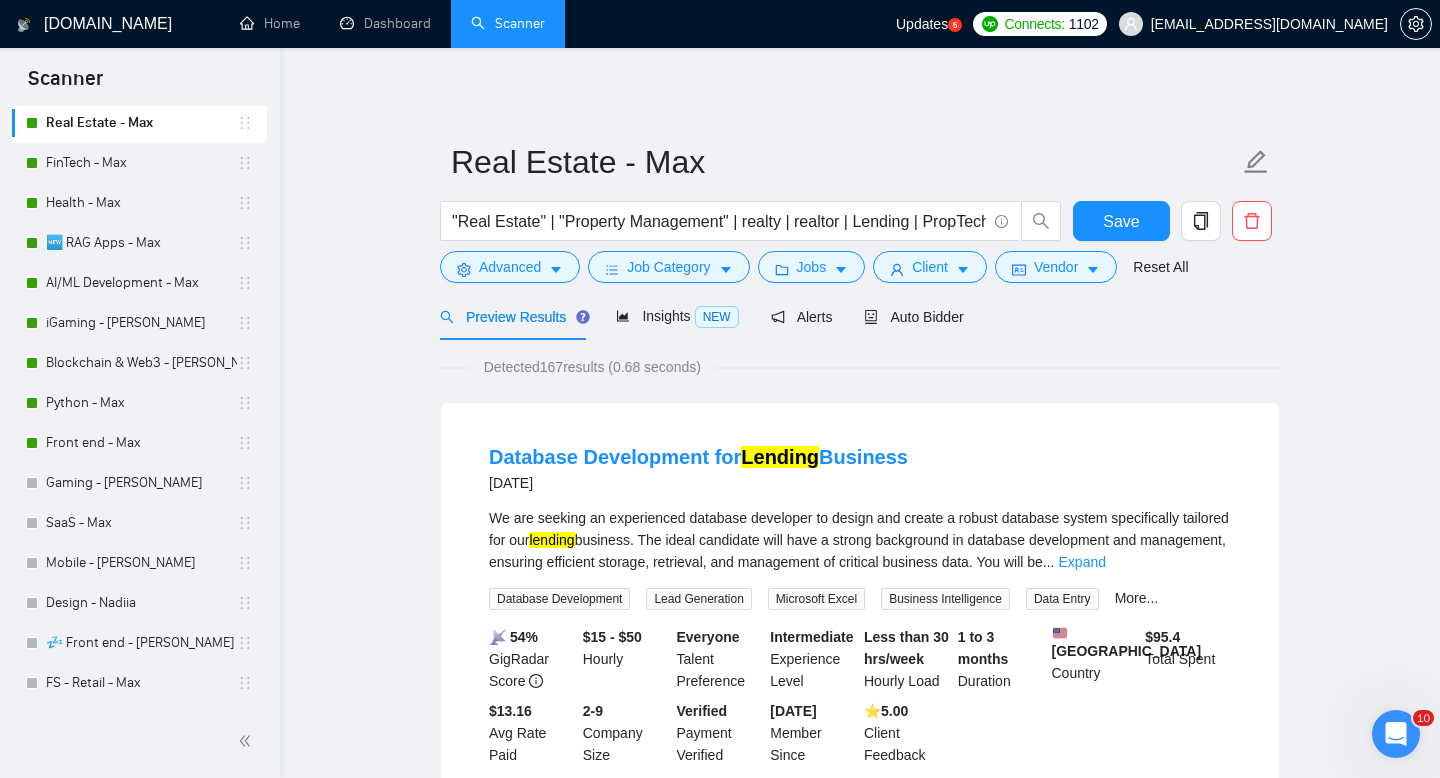 click on "Jobs" at bounding box center [812, 267] 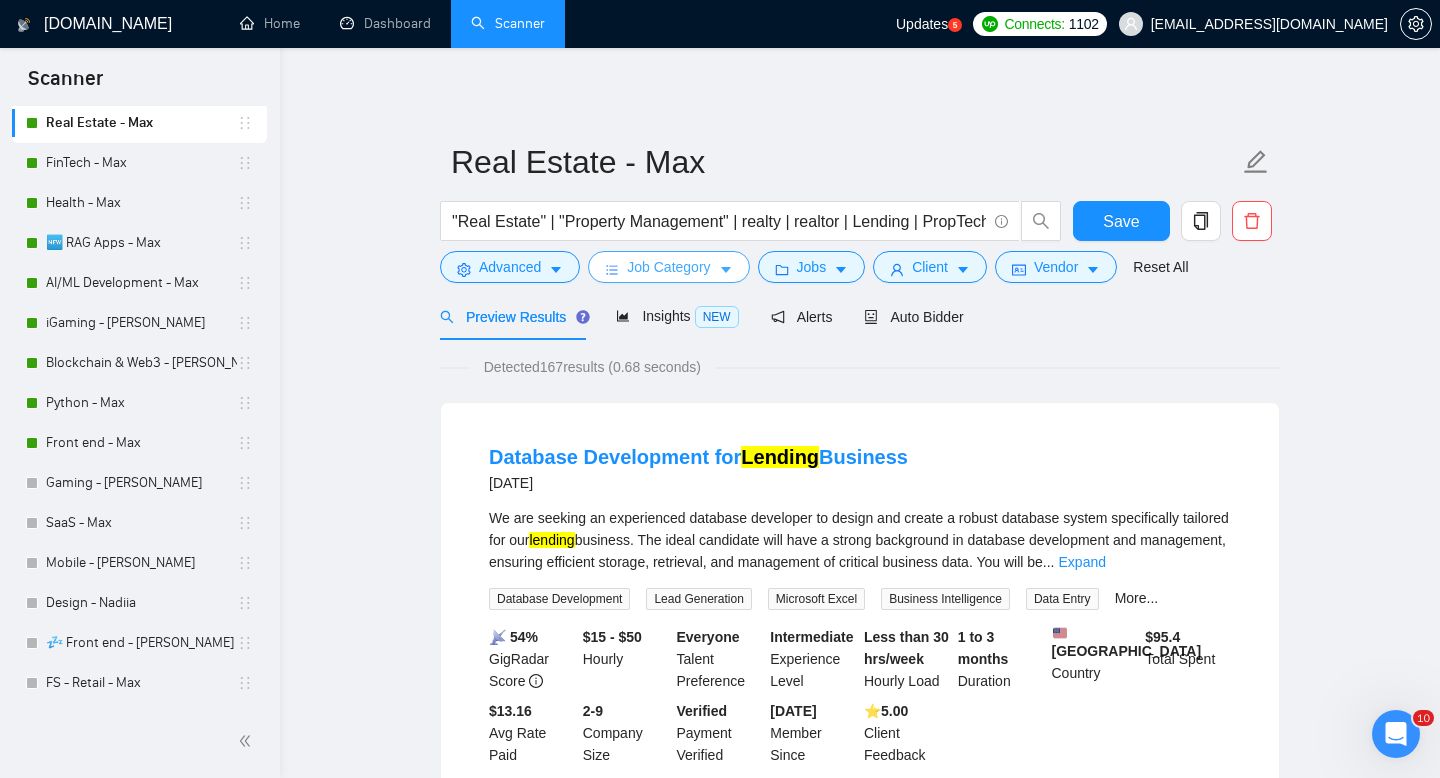 click 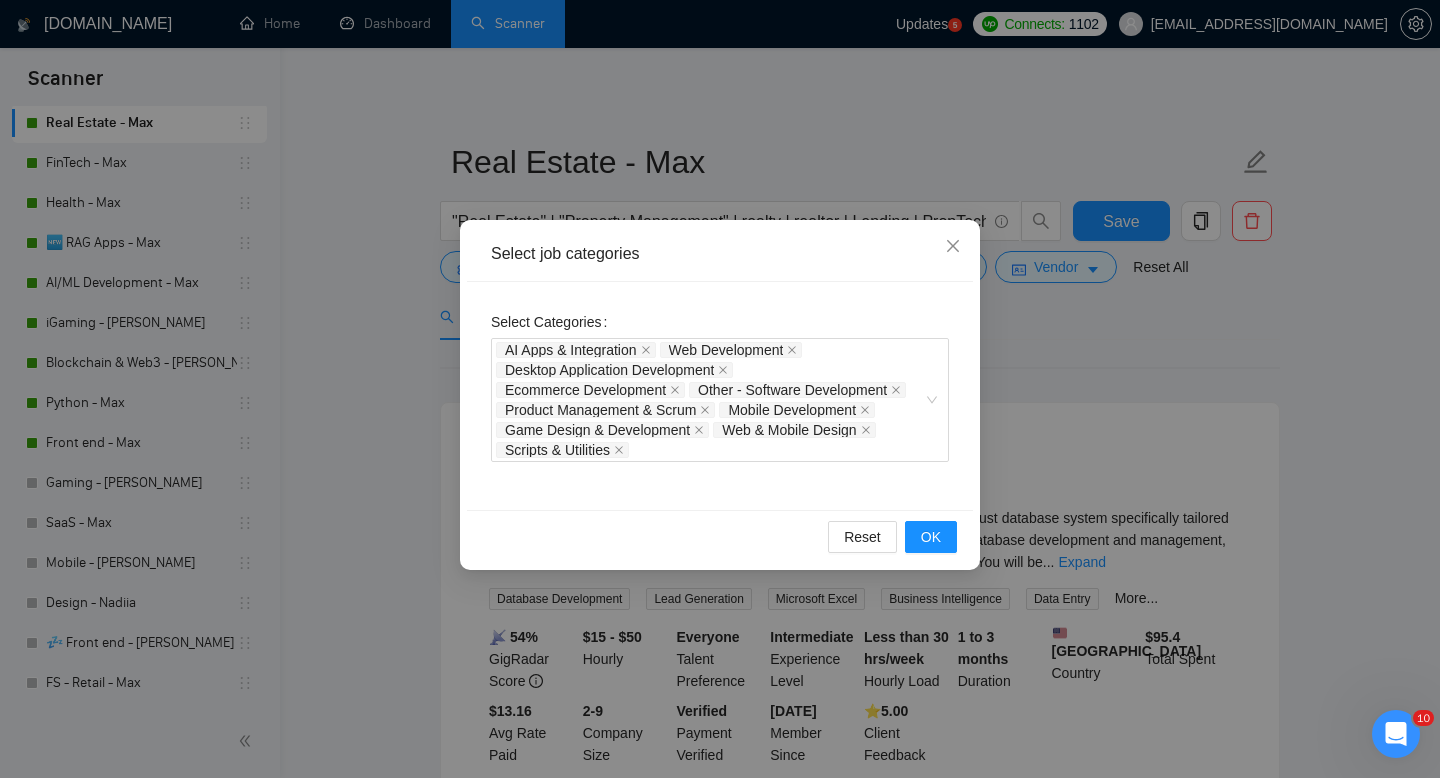 click on "Select job categories Select Categories AI Apps & Integration Web Development Desktop Application Development Ecommerce Development Other - Software Development Product Management & Scrum Mobile Development Game Design & Development Web & Mobile Design Scripts & Utilities   Reset OK" at bounding box center [720, 389] 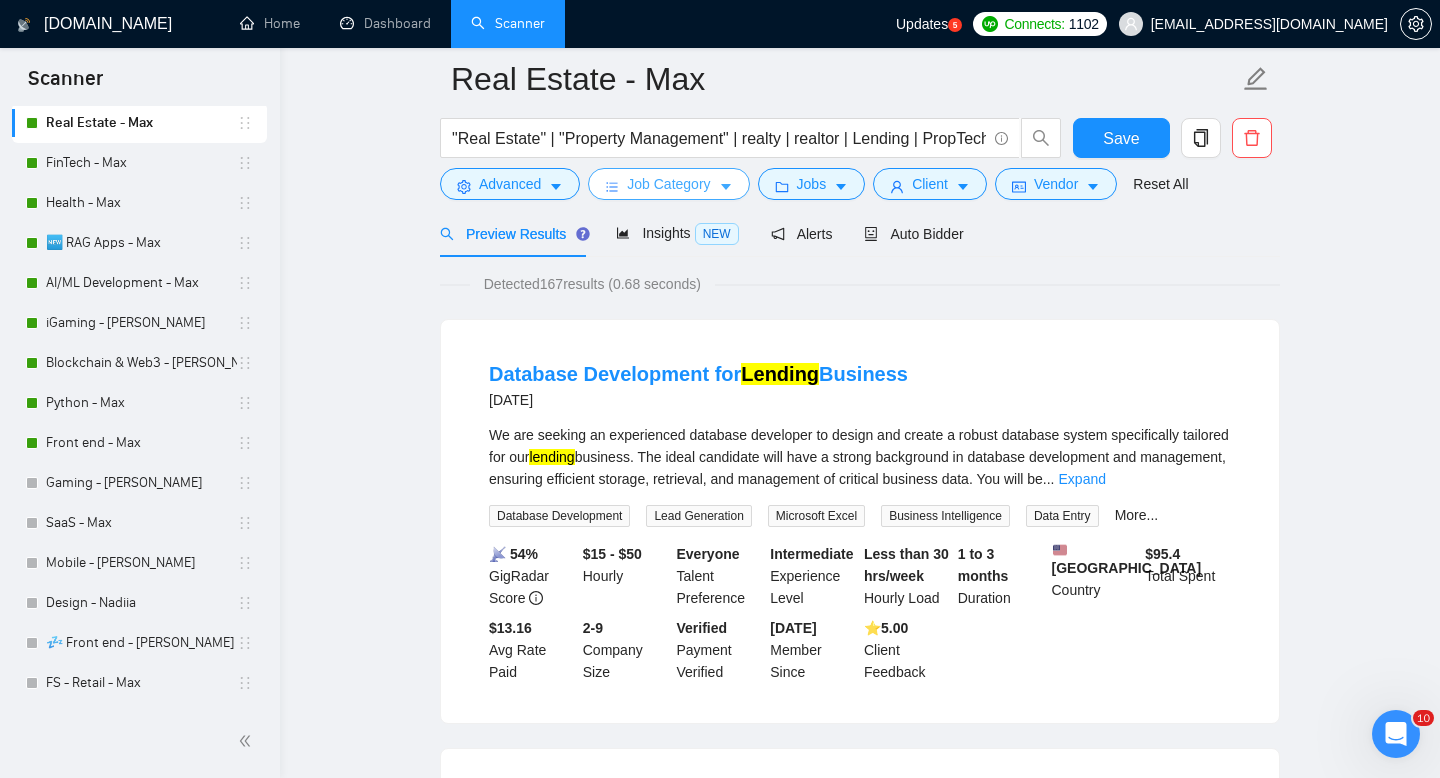 scroll, scrollTop: 127, scrollLeft: 0, axis: vertical 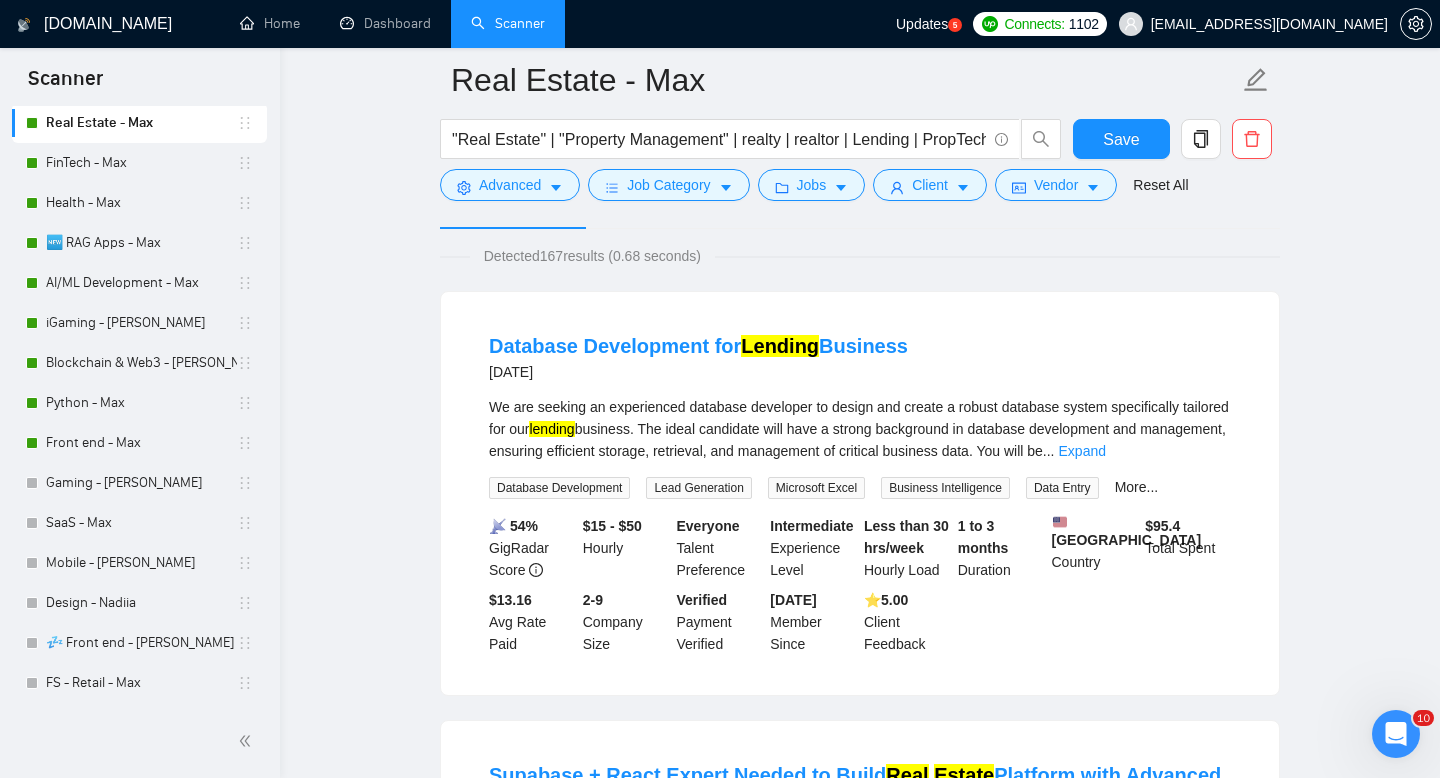 drag, startPoint x: 549, startPoint y: 255, endPoint x: 571, endPoint y: 254, distance: 22.022715 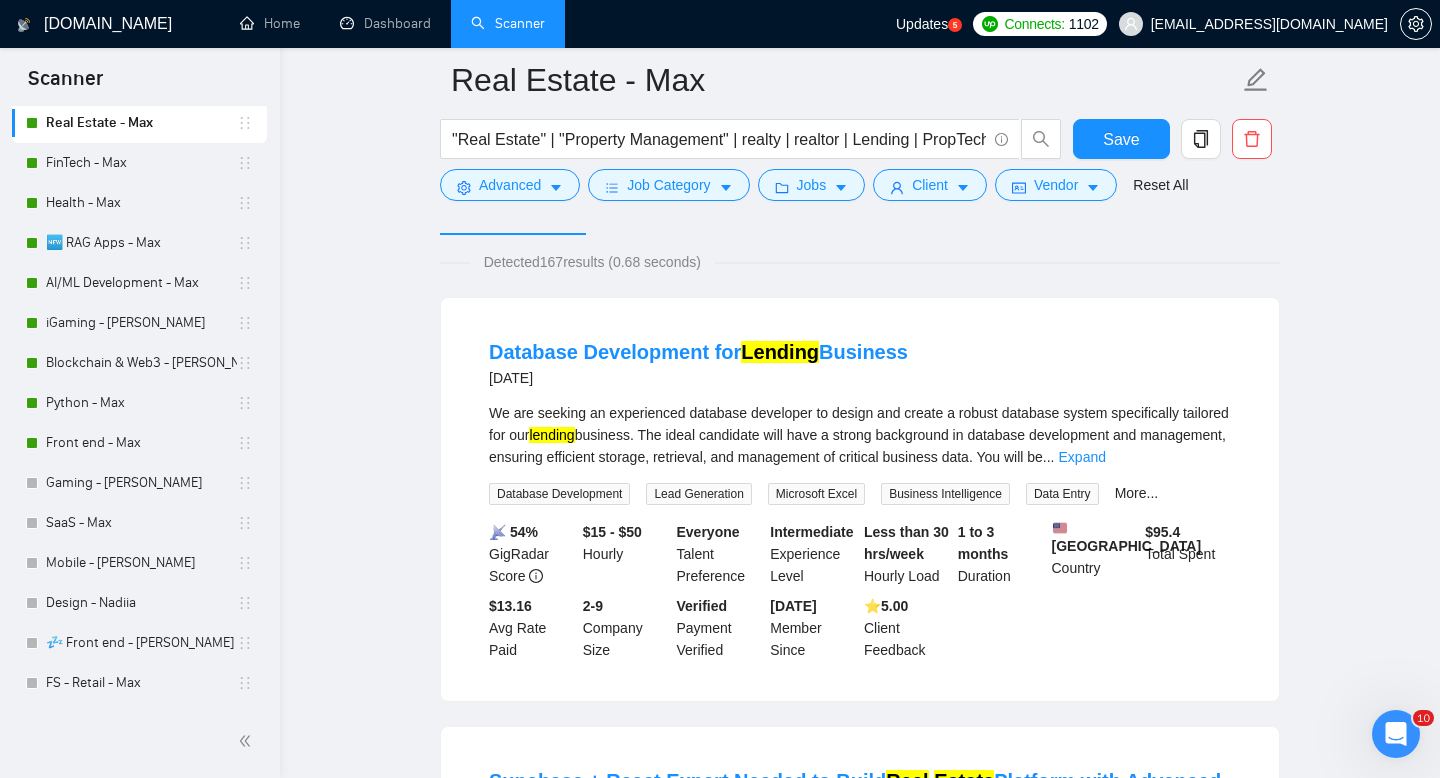 scroll, scrollTop: 0, scrollLeft: 0, axis: both 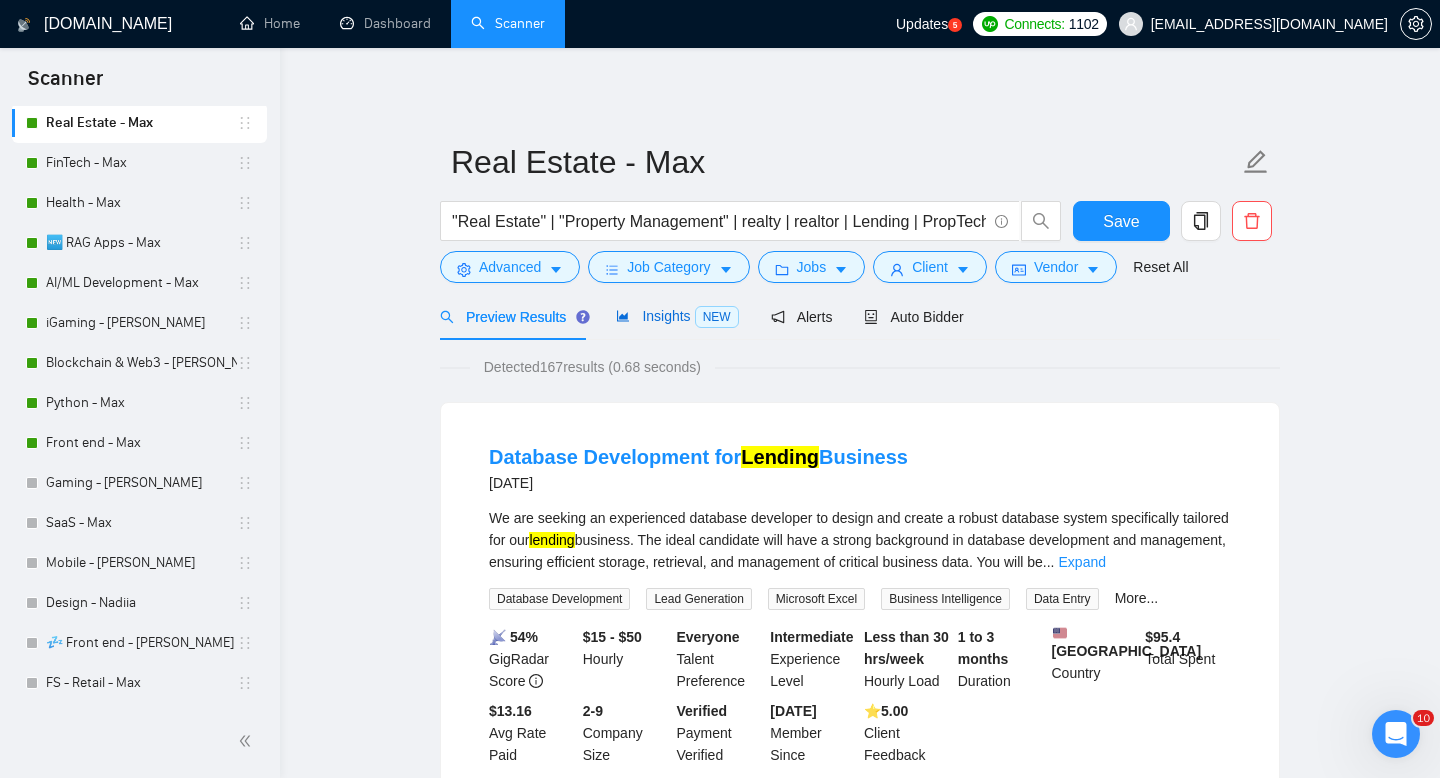 click on "Insights NEW" at bounding box center [677, 316] 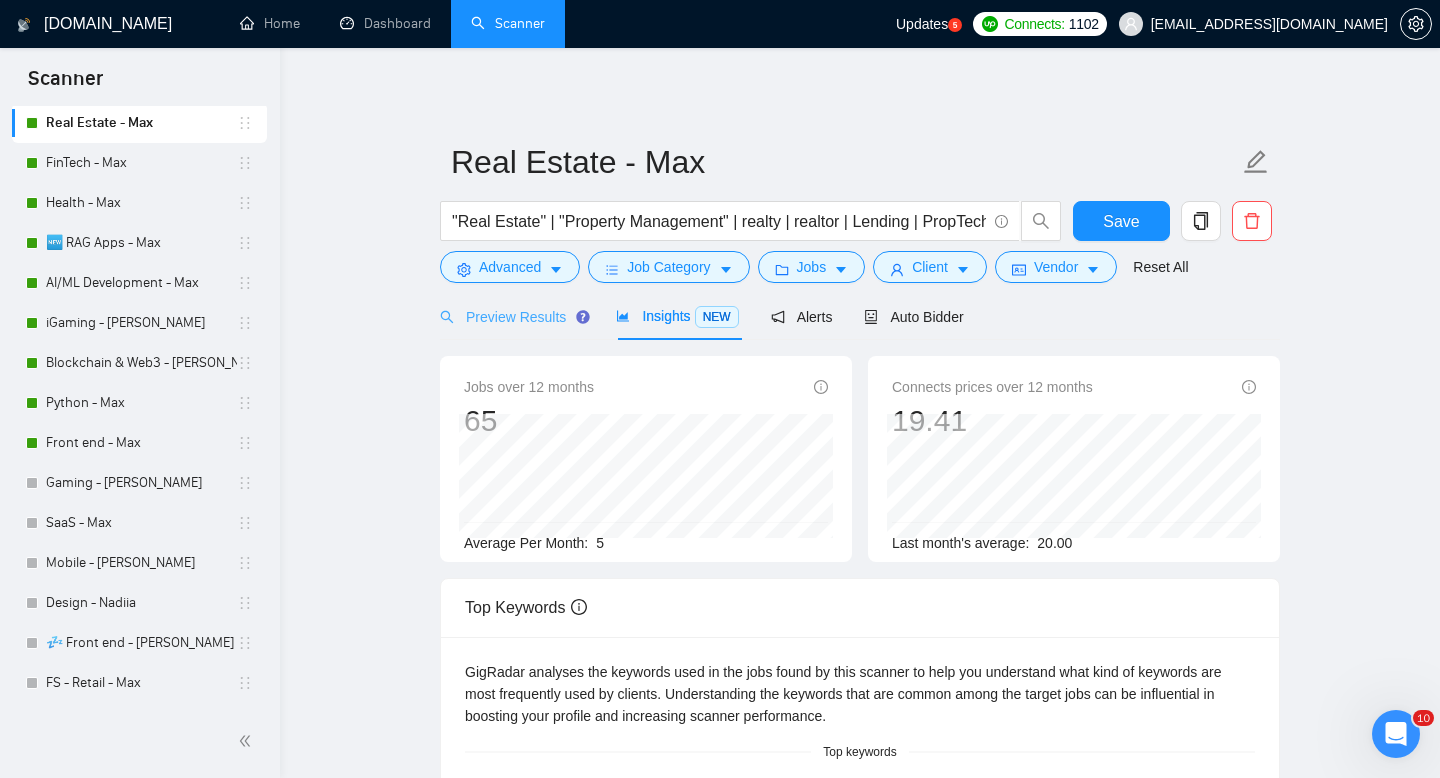 click on "Preview Results" at bounding box center [512, 316] 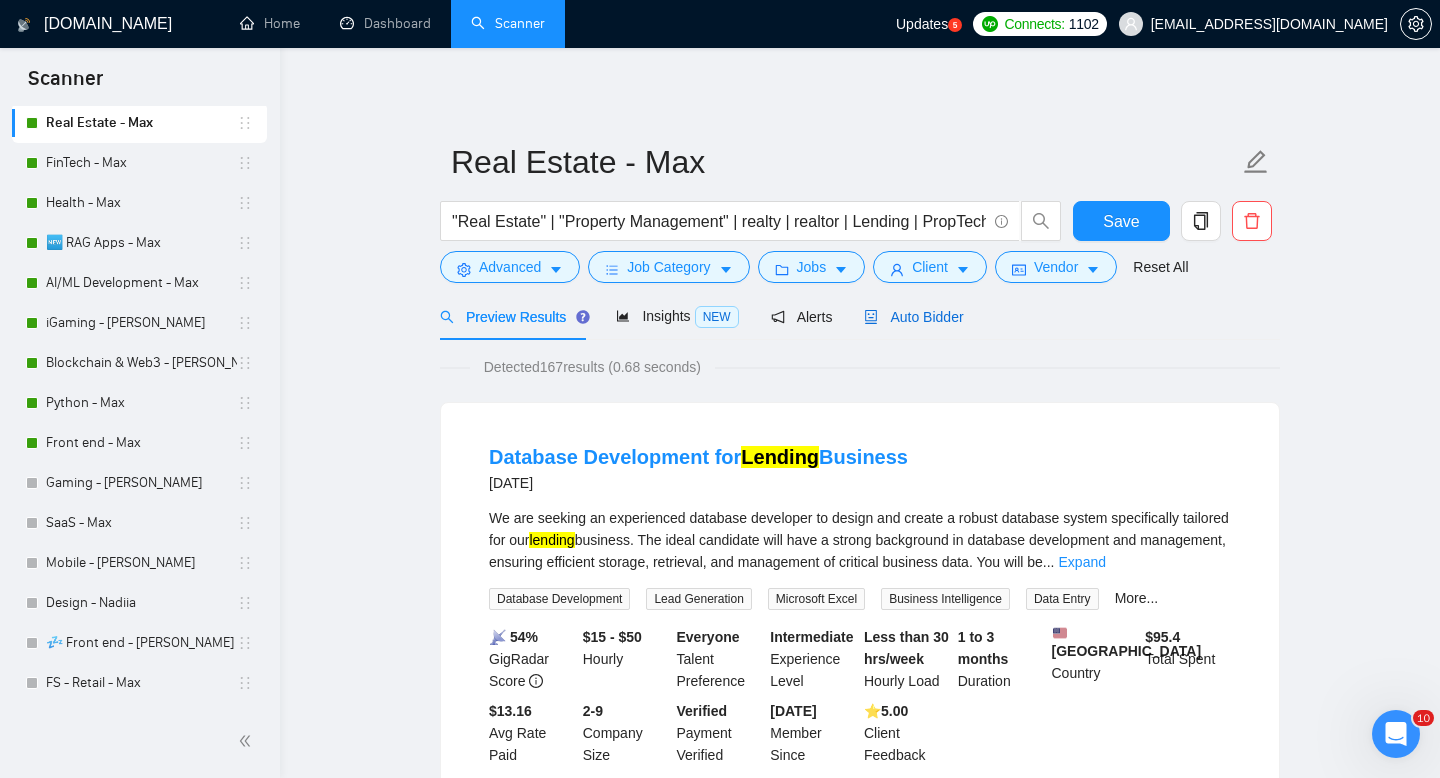 click on "Auto Bidder" at bounding box center [913, 317] 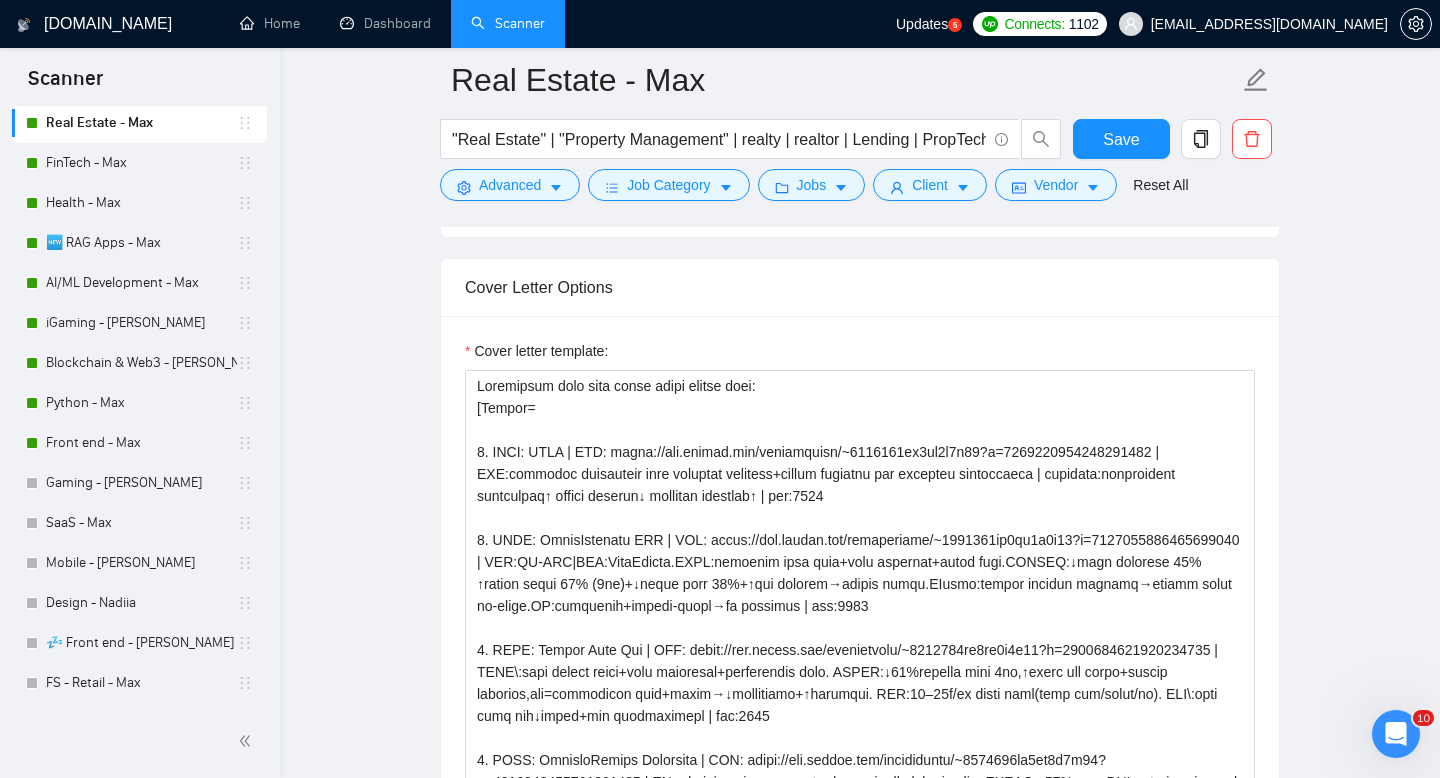 scroll, scrollTop: 1583, scrollLeft: 0, axis: vertical 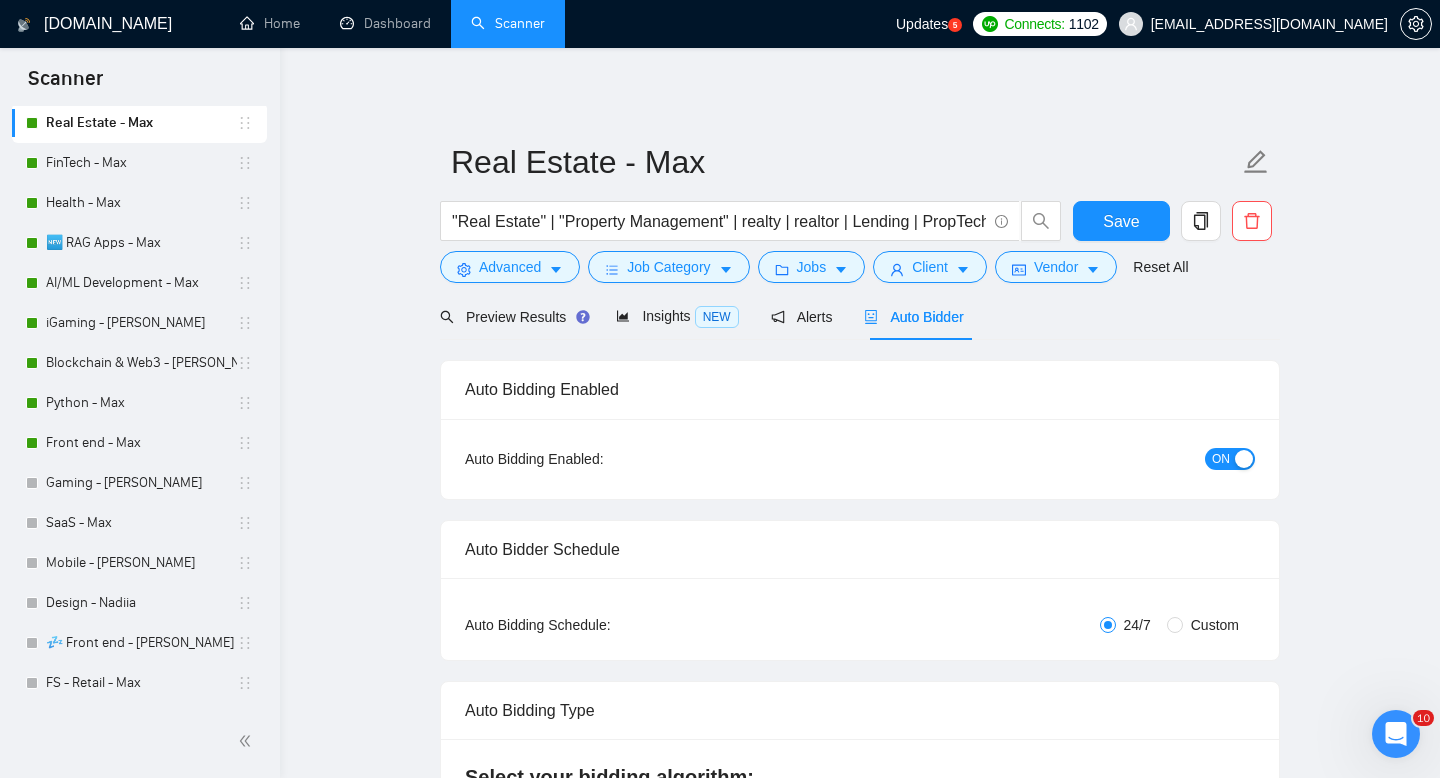 click on "Preview Results" at bounding box center [512, 316] 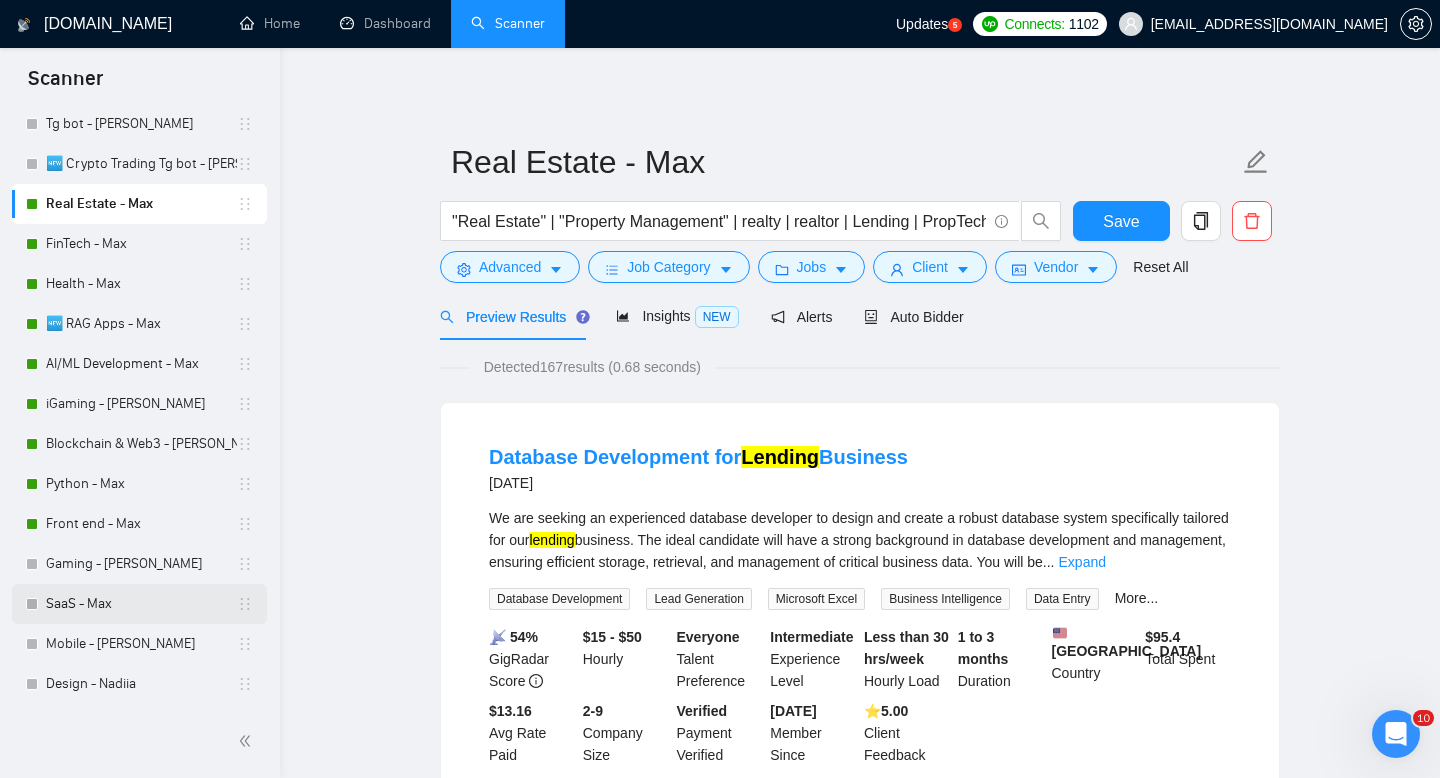 scroll, scrollTop: 0, scrollLeft: 0, axis: both 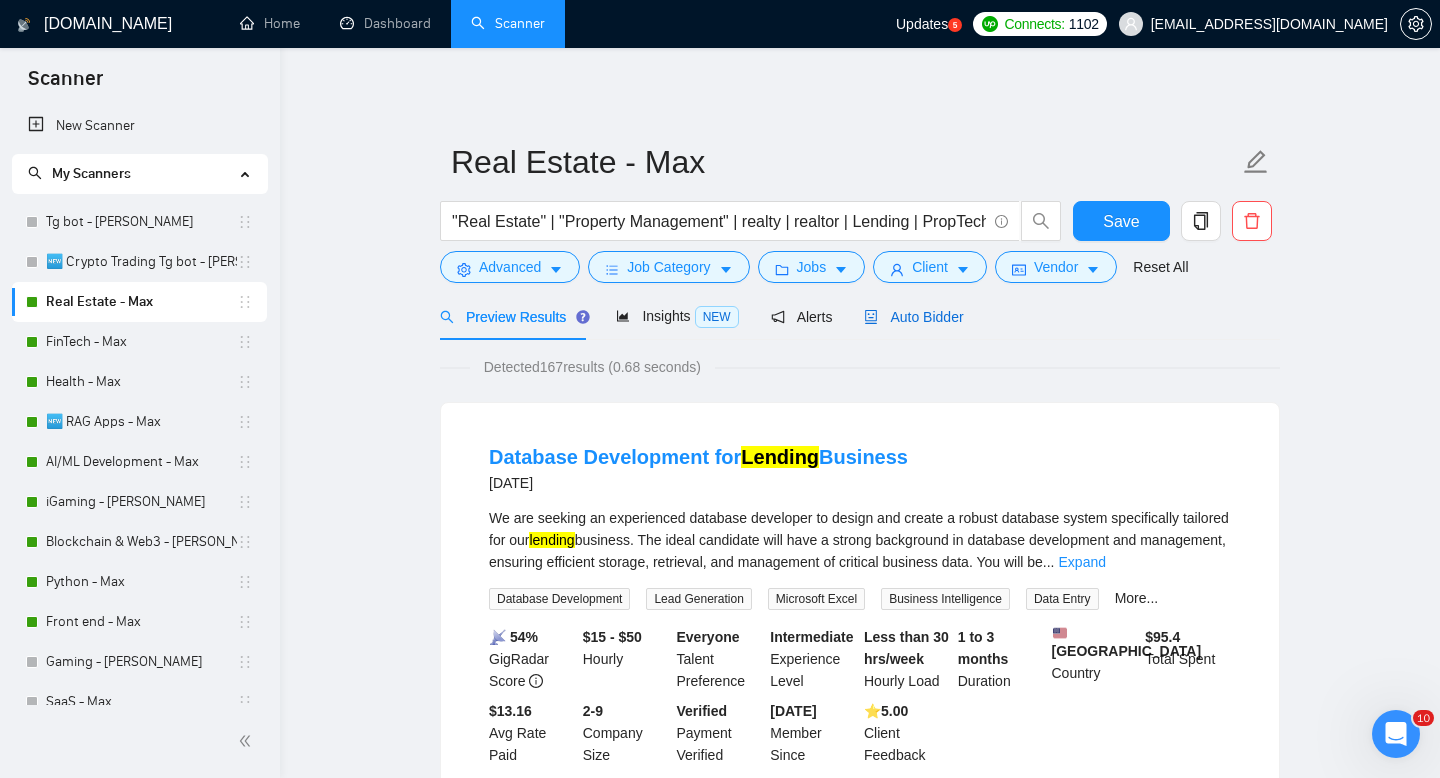 click on "Auto Bidder" at bounding box center (913, 317) 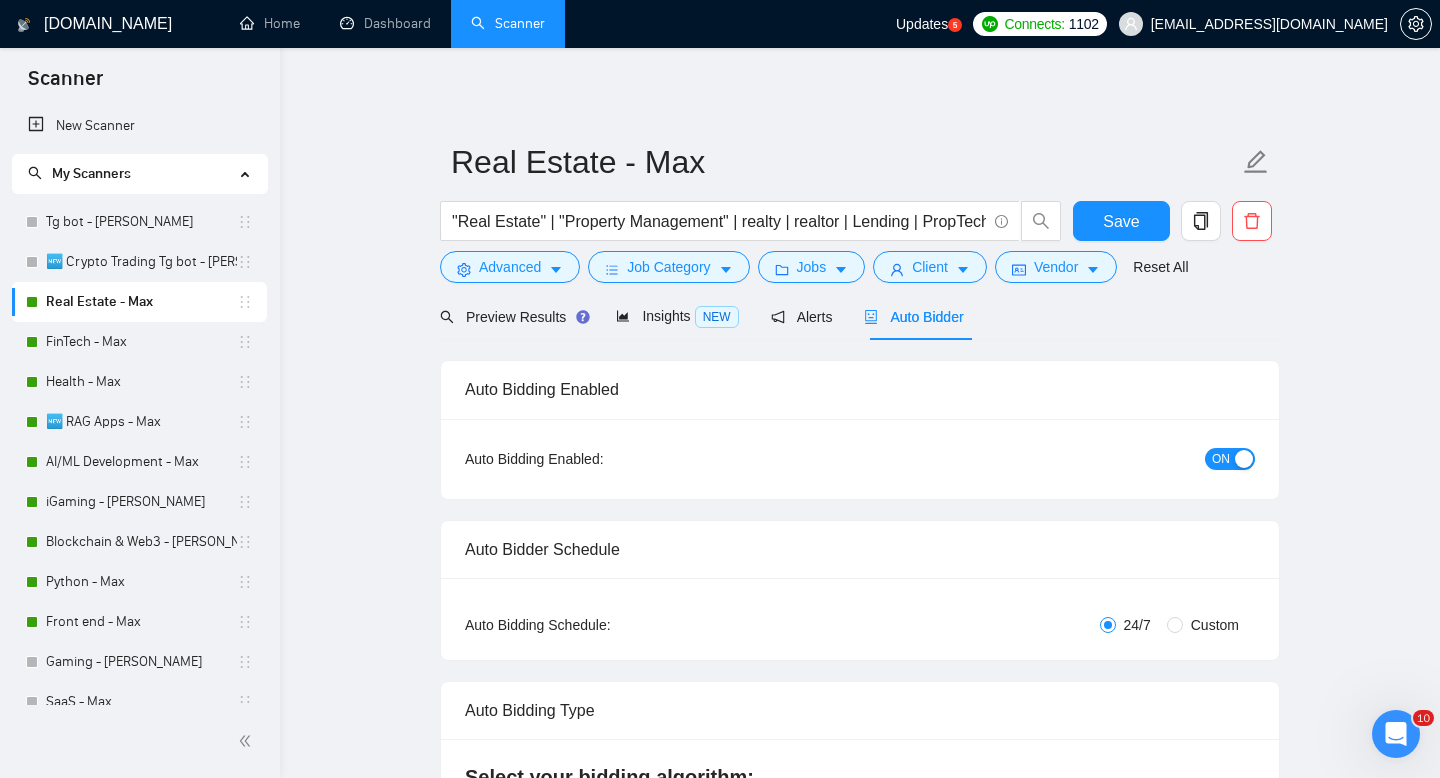type 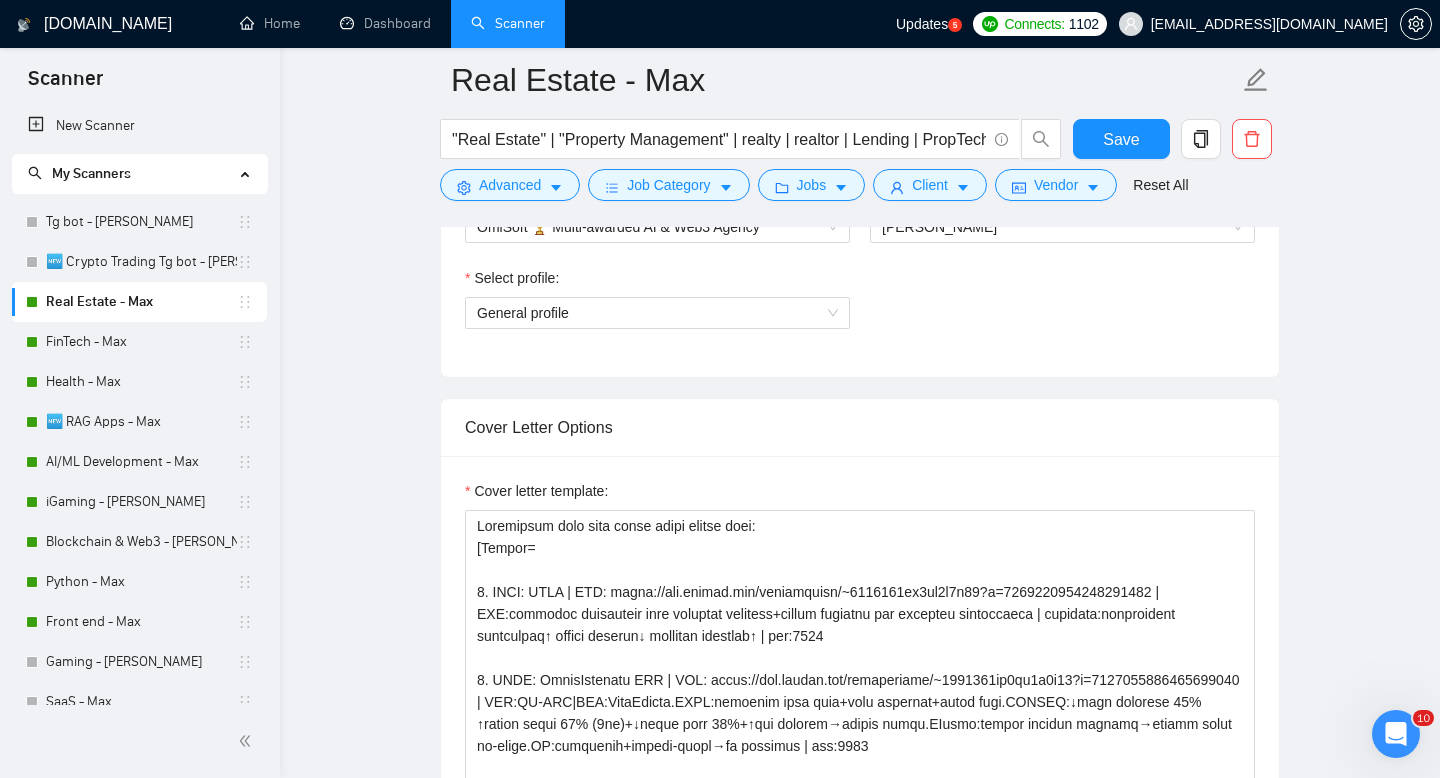 scroll, scrollTop: 1268, scrollLeft: 0, axis: vertical 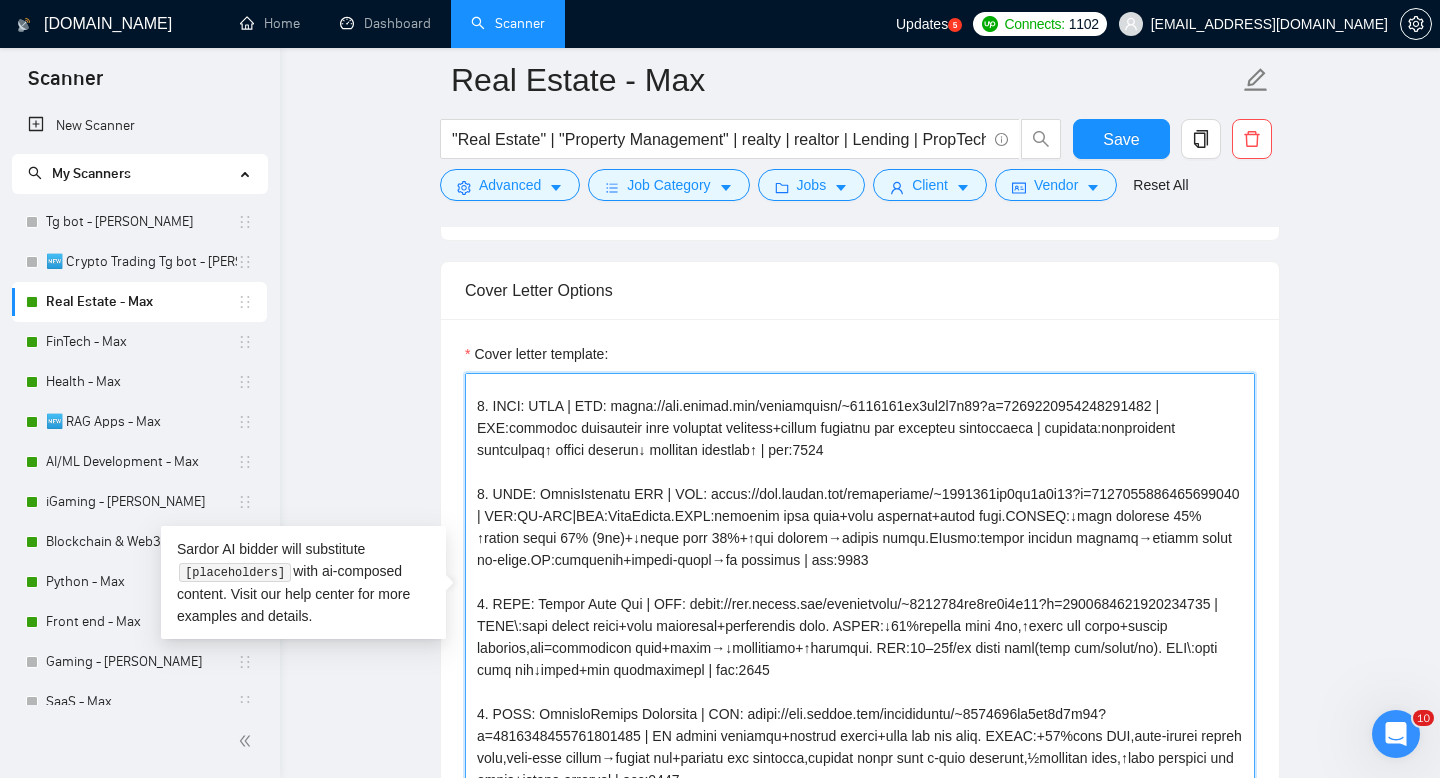 drag, startPoint x: 505, startPoint y: 408, endPoint x: 887, endPoint y: 445, distance: 383.7877 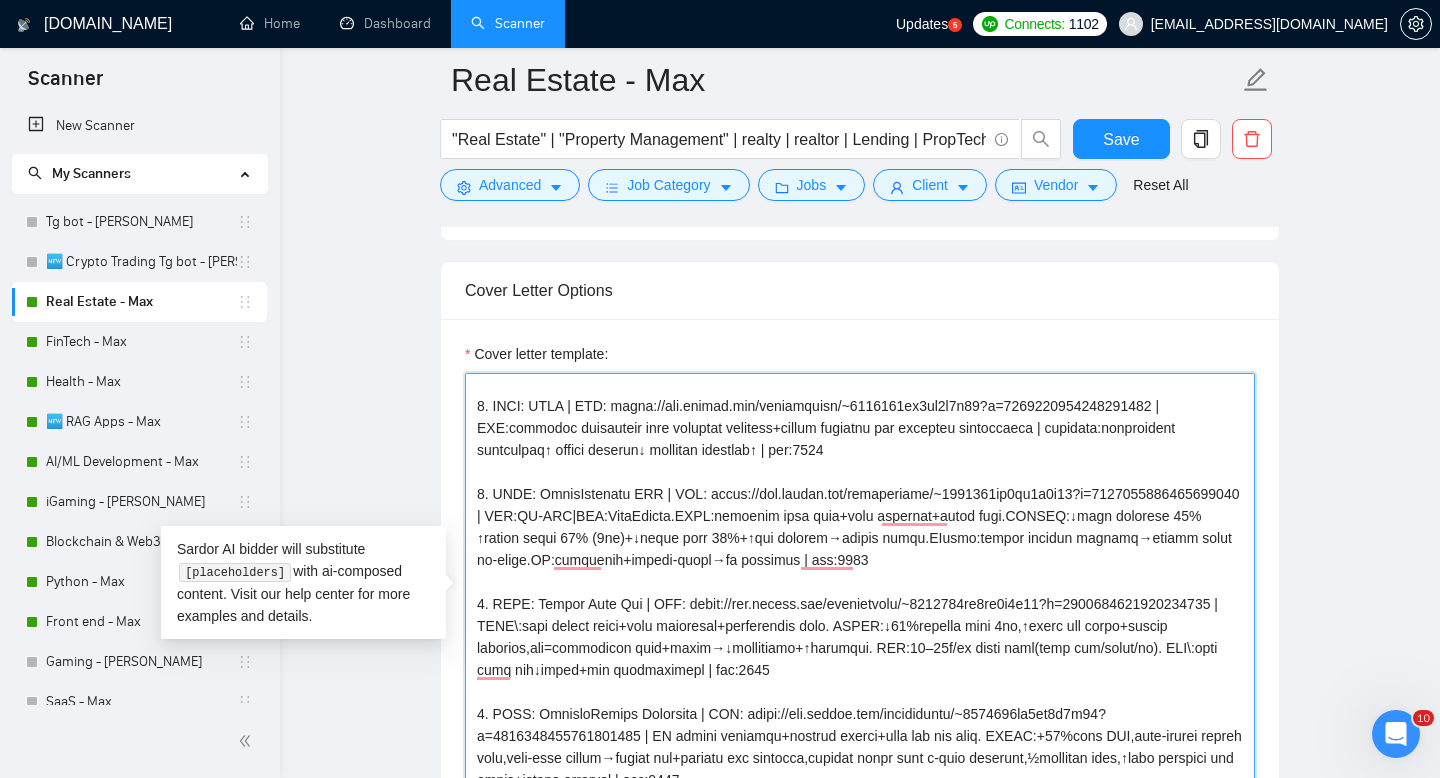 scroll, scrollTop: 49, scrollLeft: 0, axis: vertical 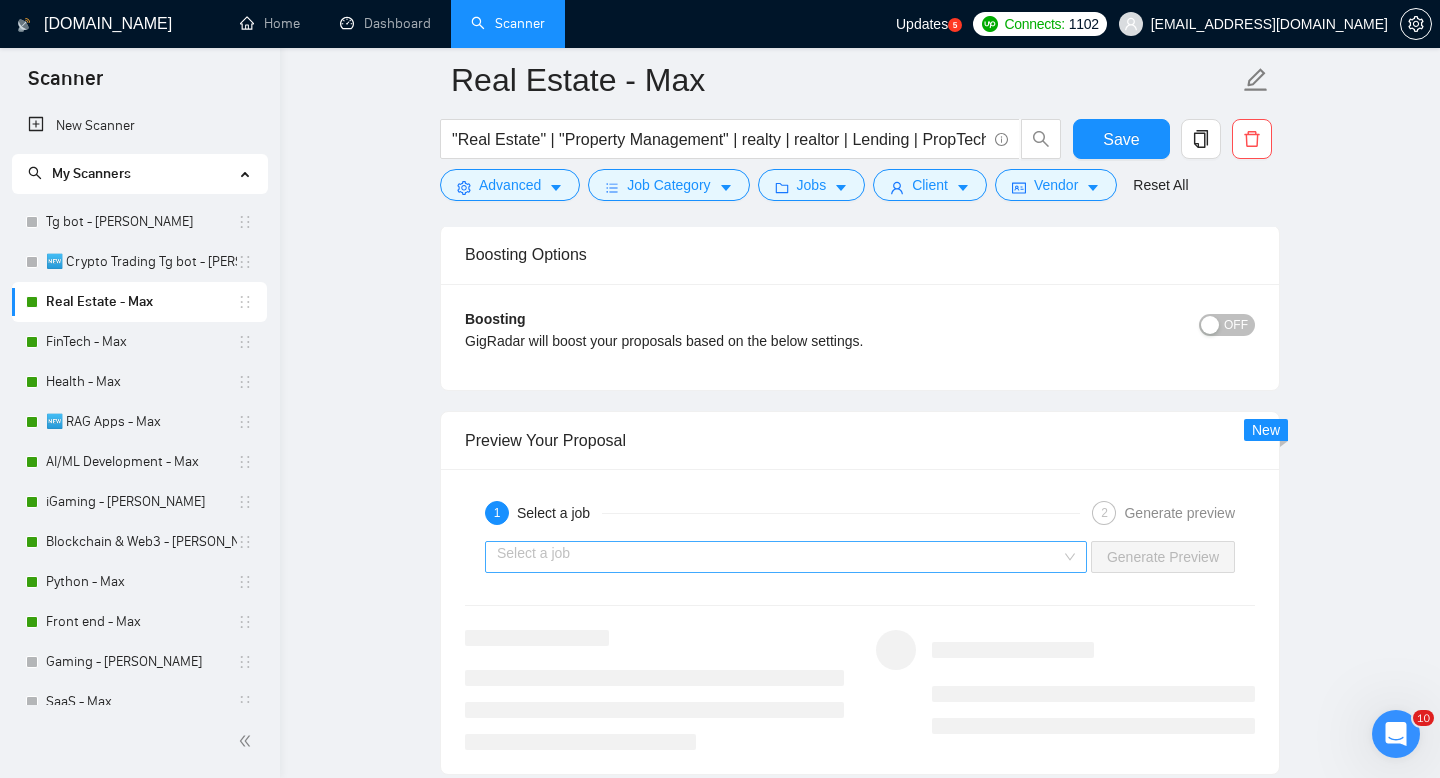 click at bounding box center [779, 557] 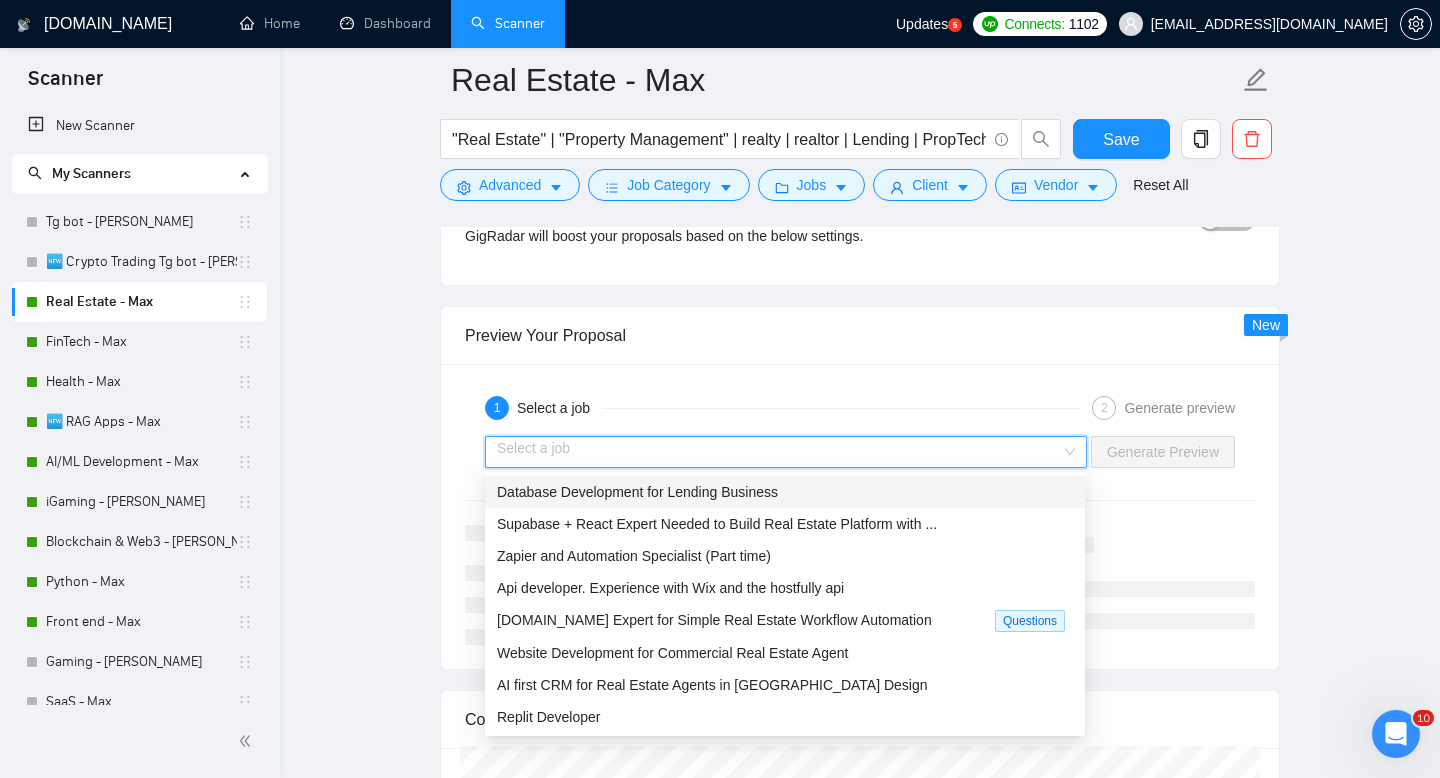 scroll, scrollTop: 2811, scrollLeft: 0, axis: vertical 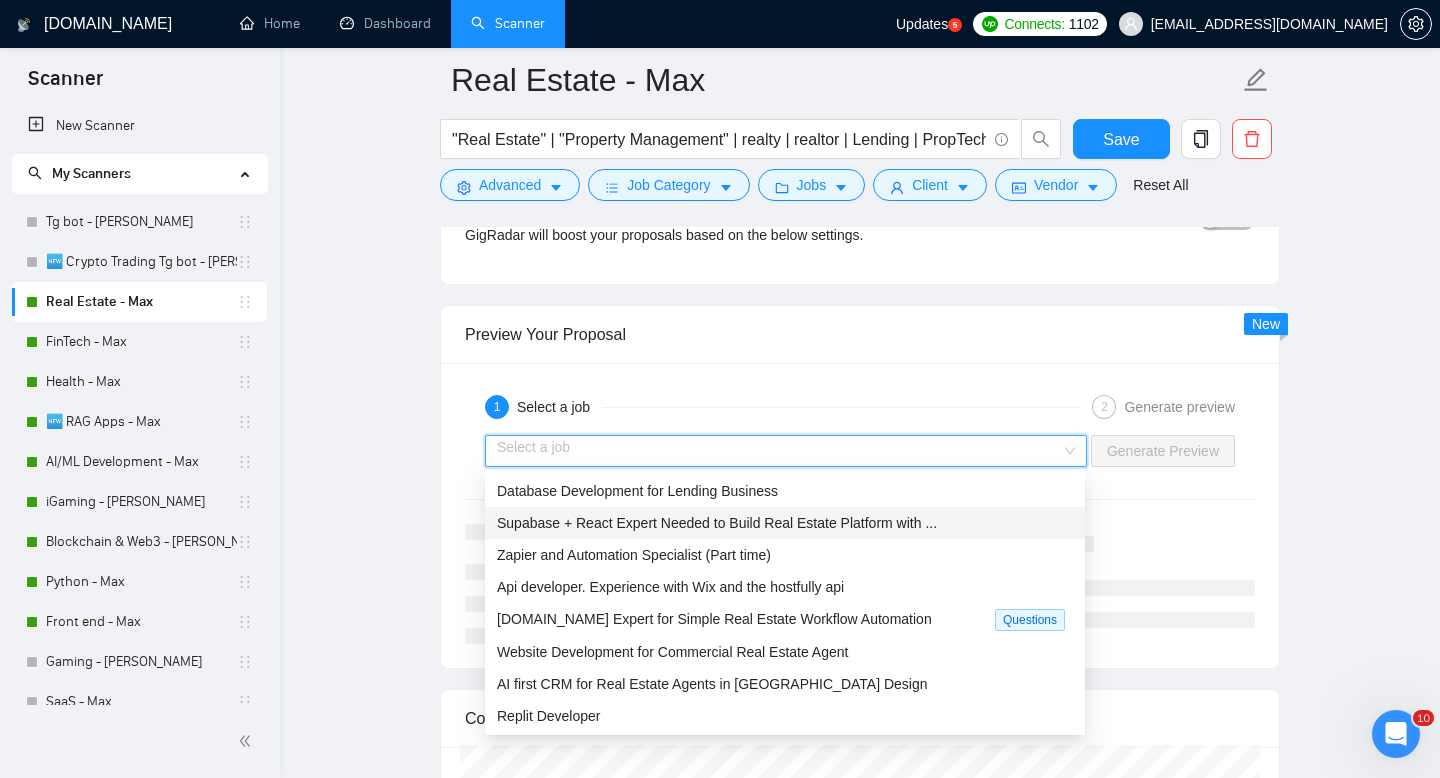 click on "Supabase + React Expert Needed to Build Real Estate Platform with ..." at bounding box center [717, 523] 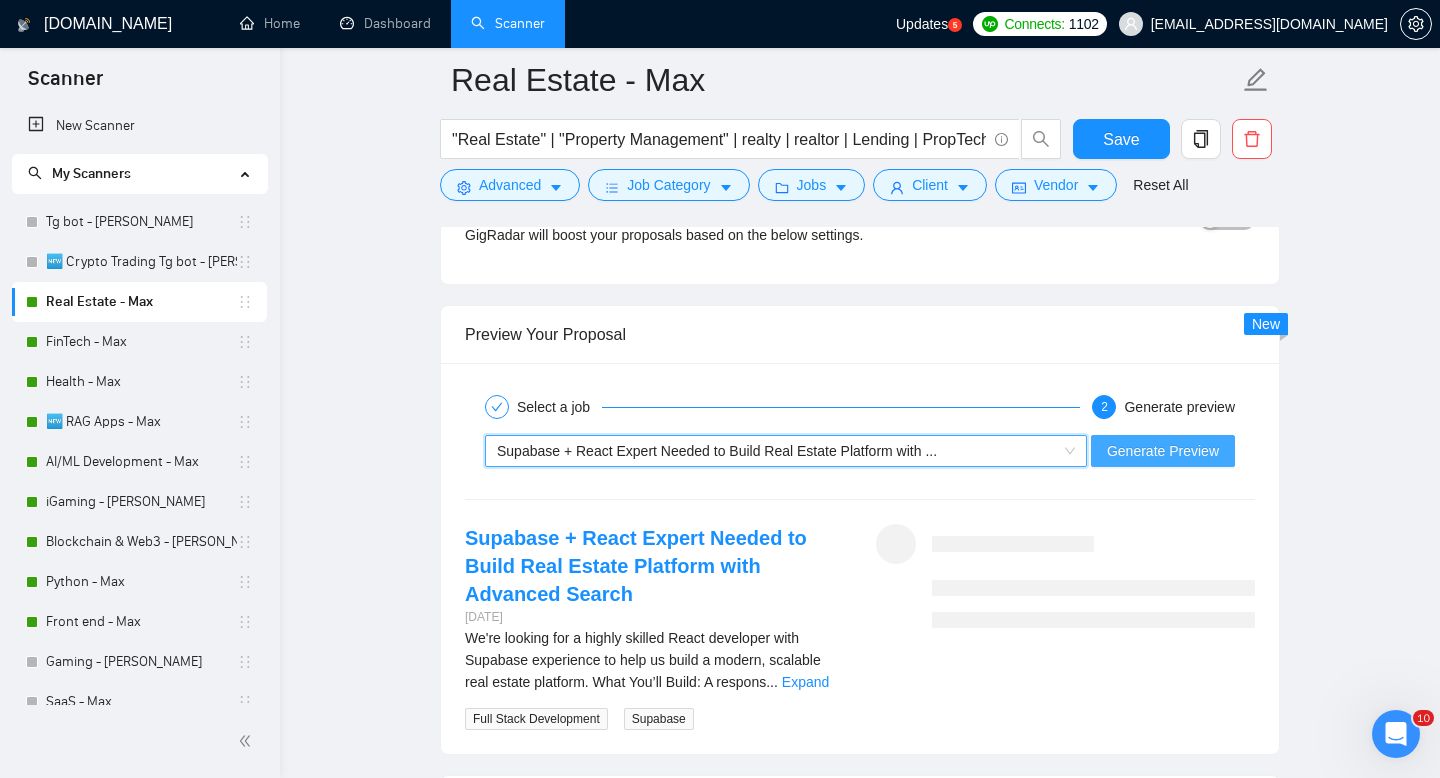 click on "Generate Preview" at bounding box center [1163, 451] 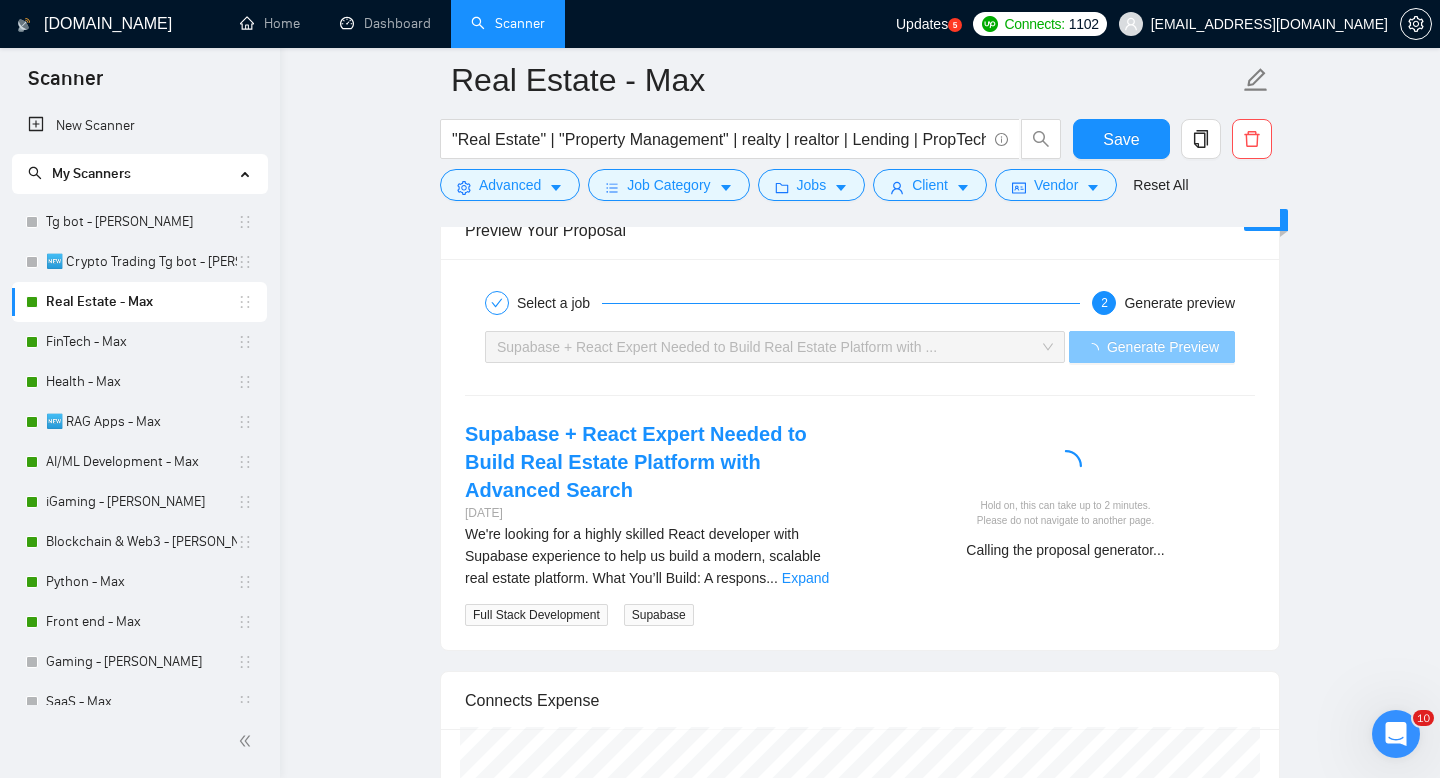 scroll, scrollTop: 2917, scrollLeft: 0, axis: vertical 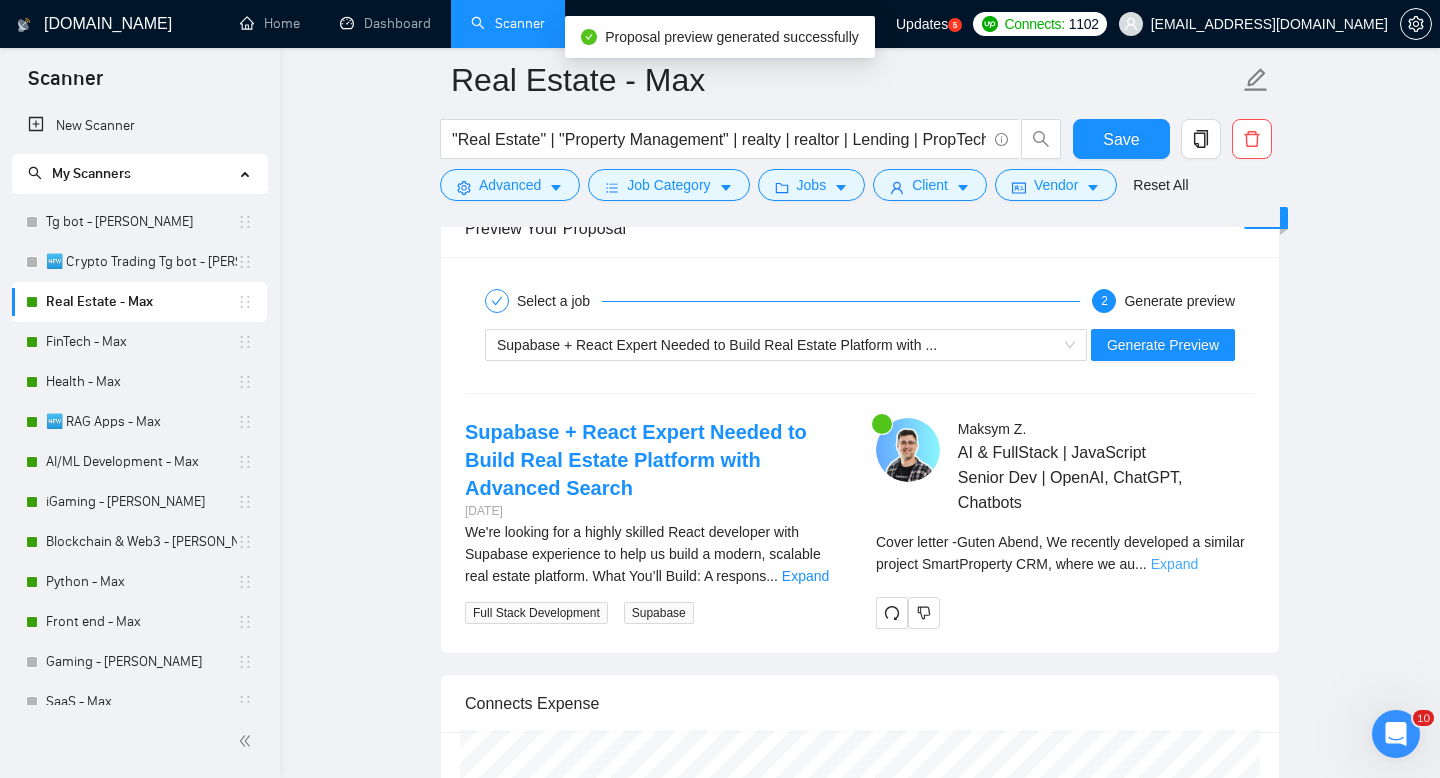 click on "Expand" at bounding box center [1174, 564] 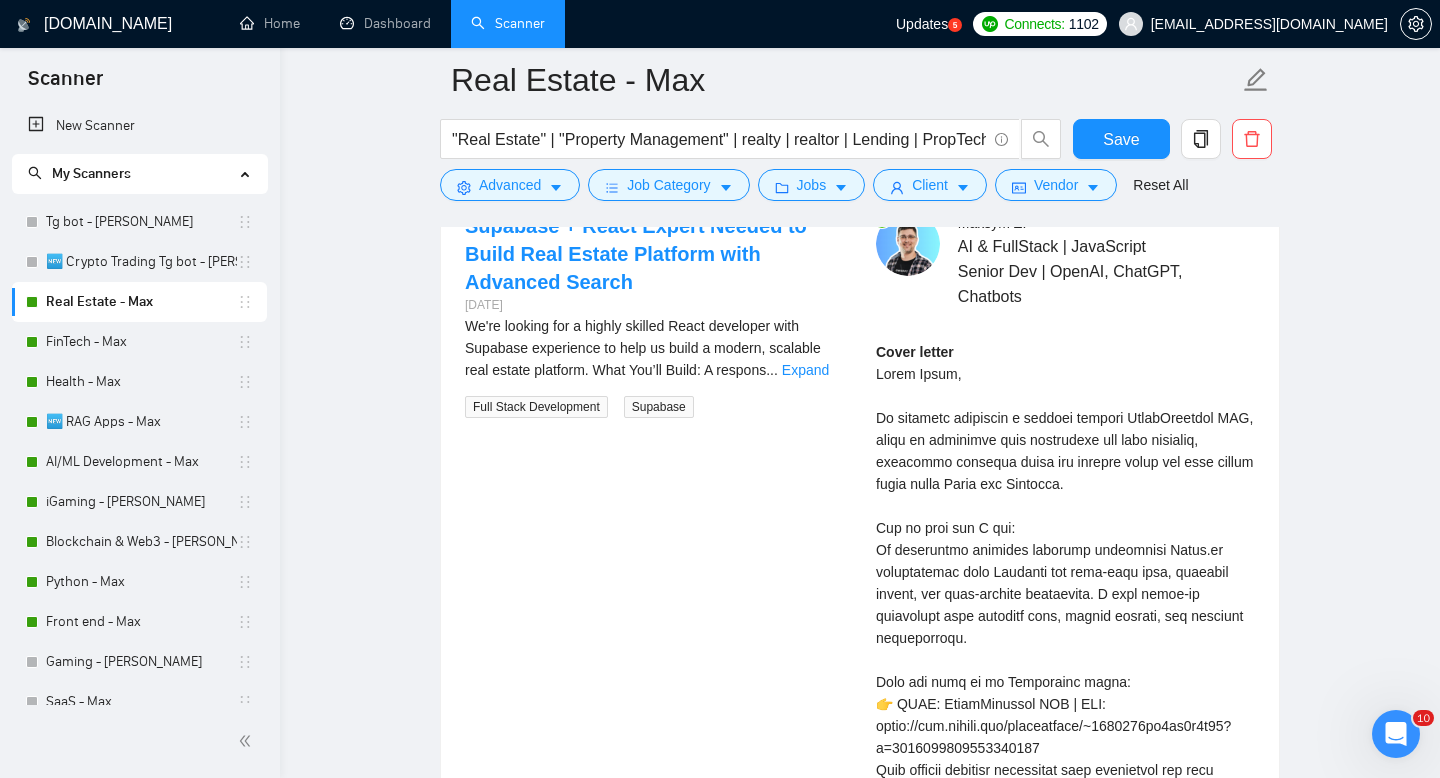scroll, scrollTop: 3126, scrollLeft: 0, axis: vertical 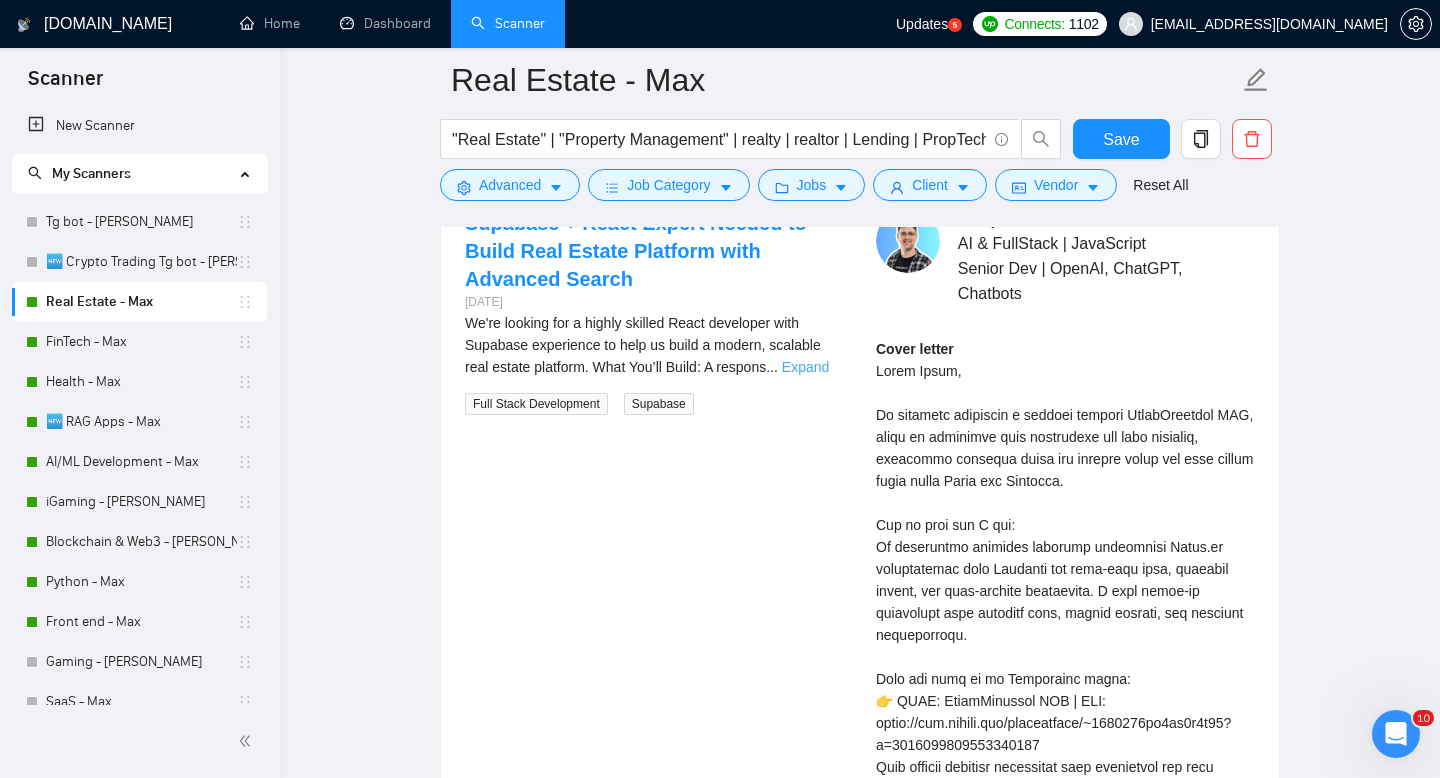 click on "Expand" at bounding box center (805, 367) 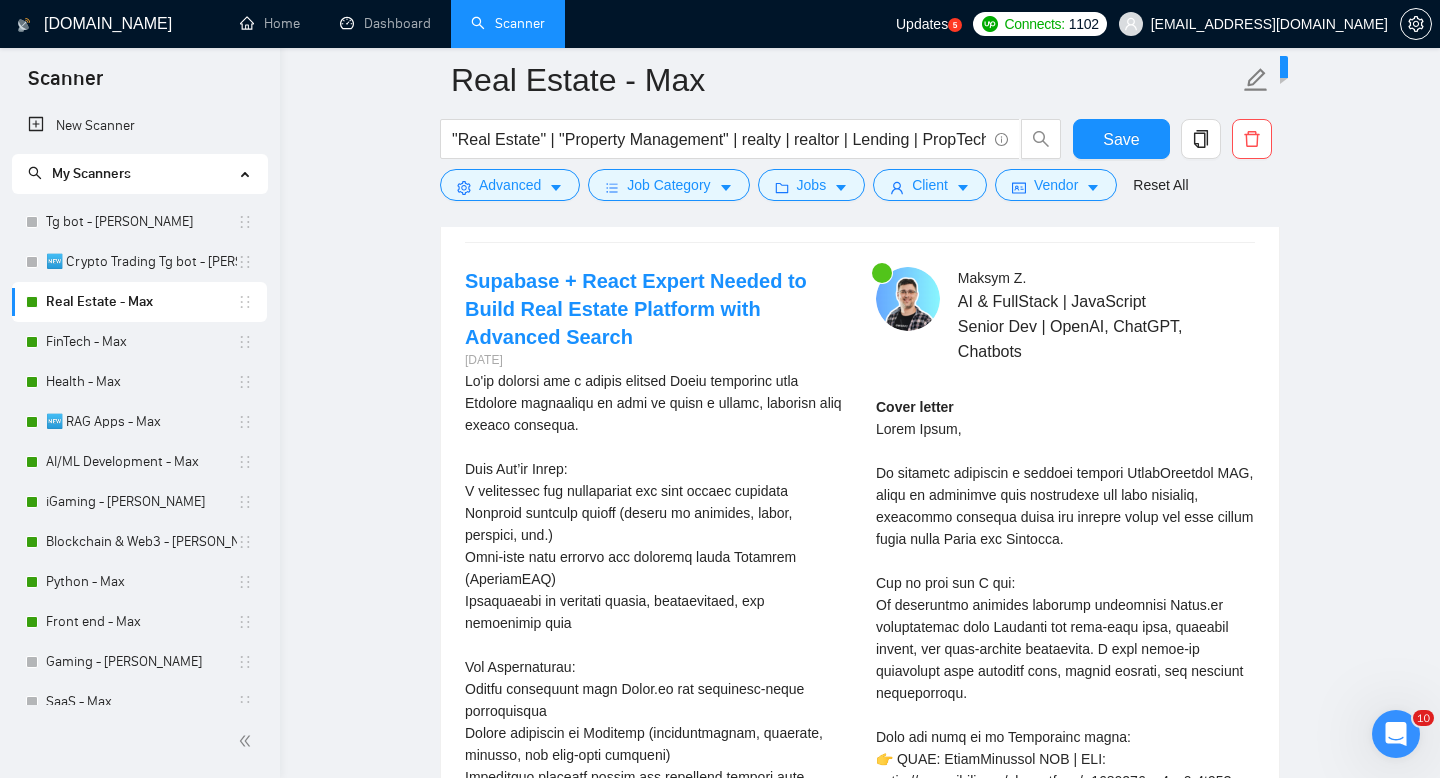 scroll, scrollTop: 3042, scrollLeft: 0, axis: vertical 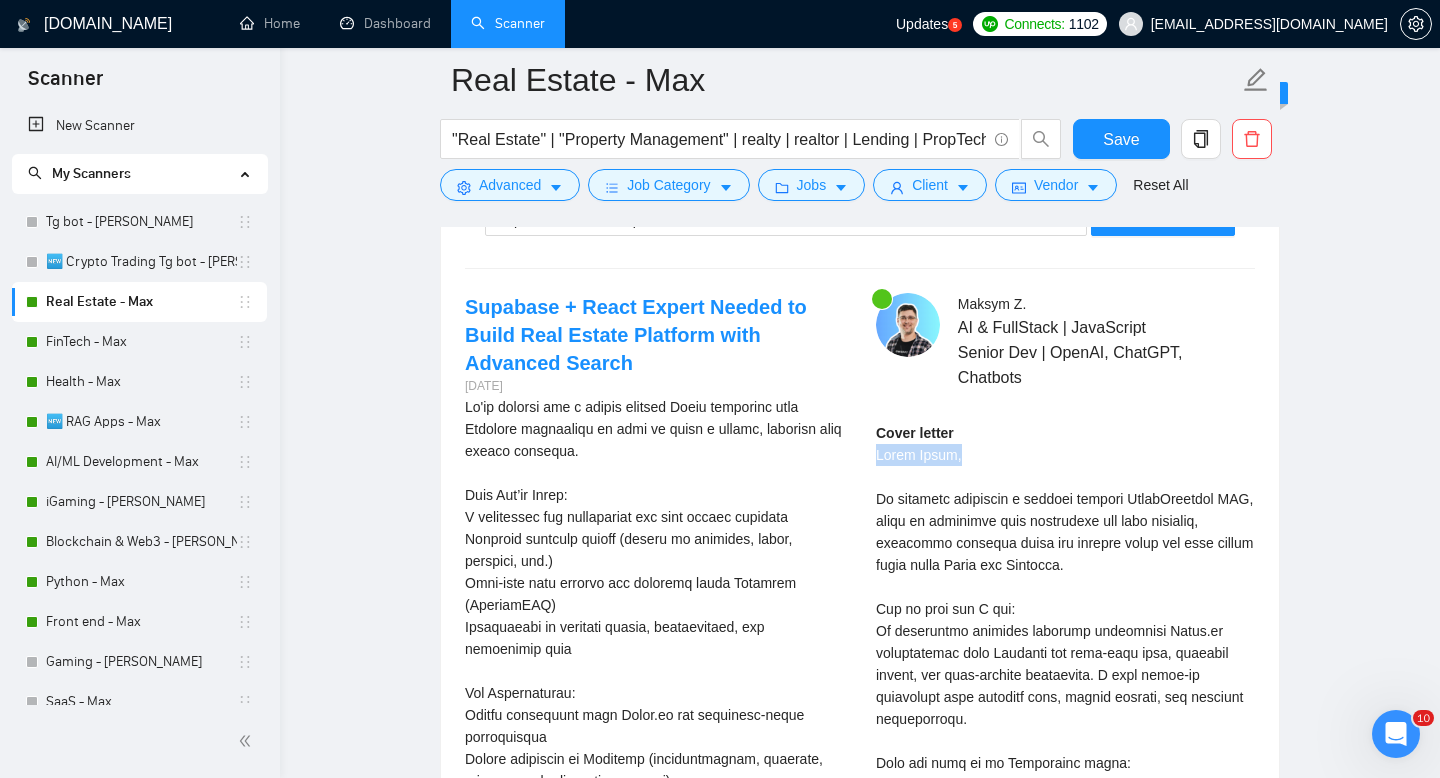 drag, startPoint x: 879, startPoint y: 454, endPoint x: 976, endPoint y: 450, distance: 97.082436 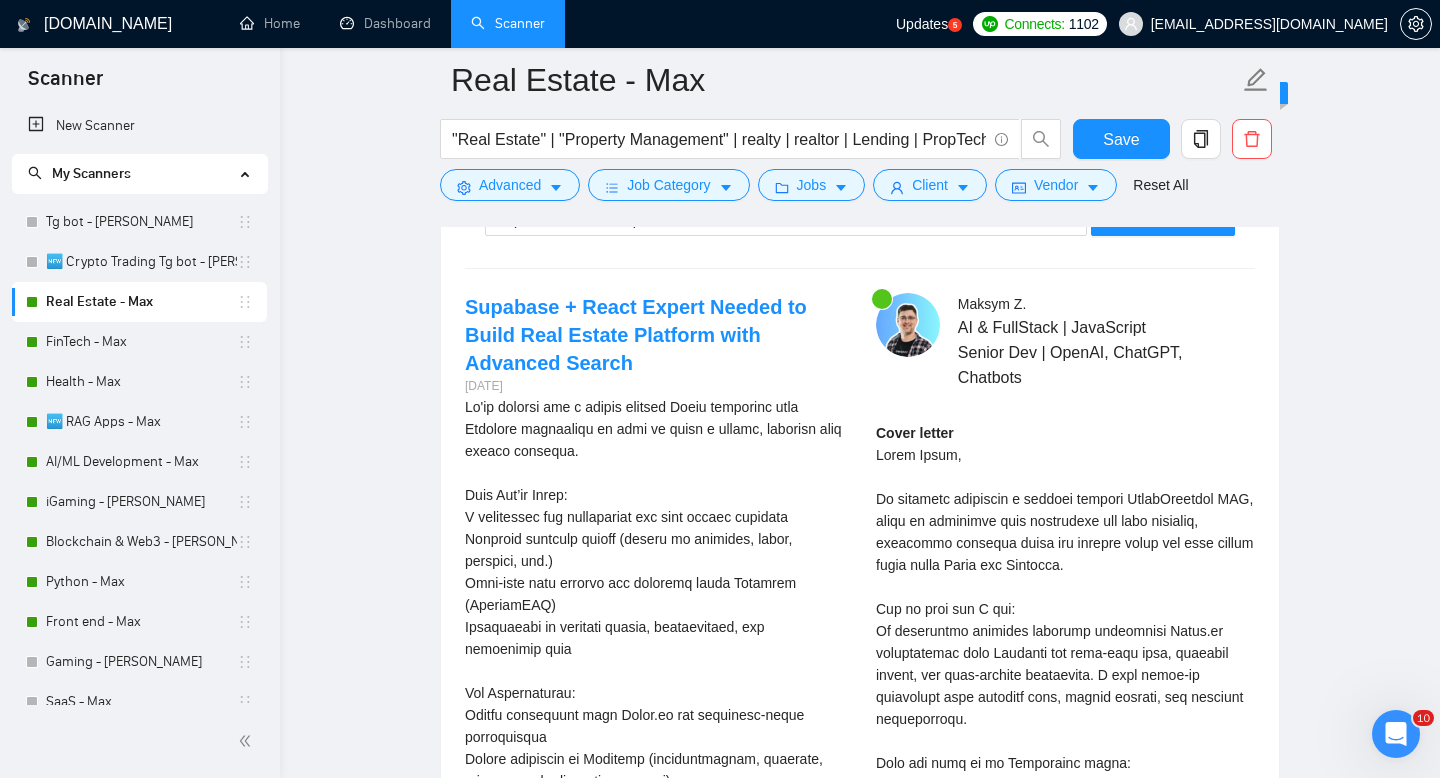 click on "Cover letter" at bounding box center (1065, 884) 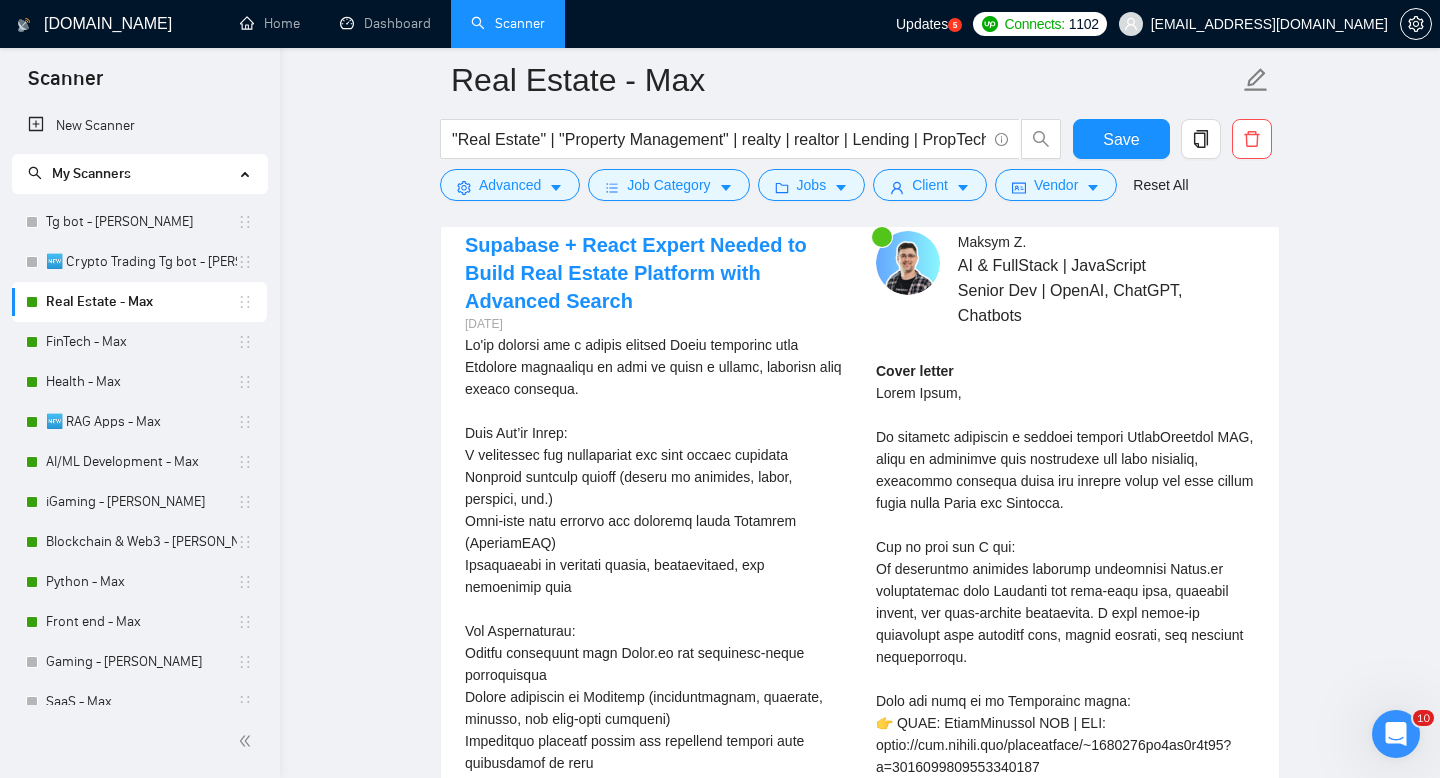 scroll, scrollTop: 3114, scrollLeft: 0, axis: vertical 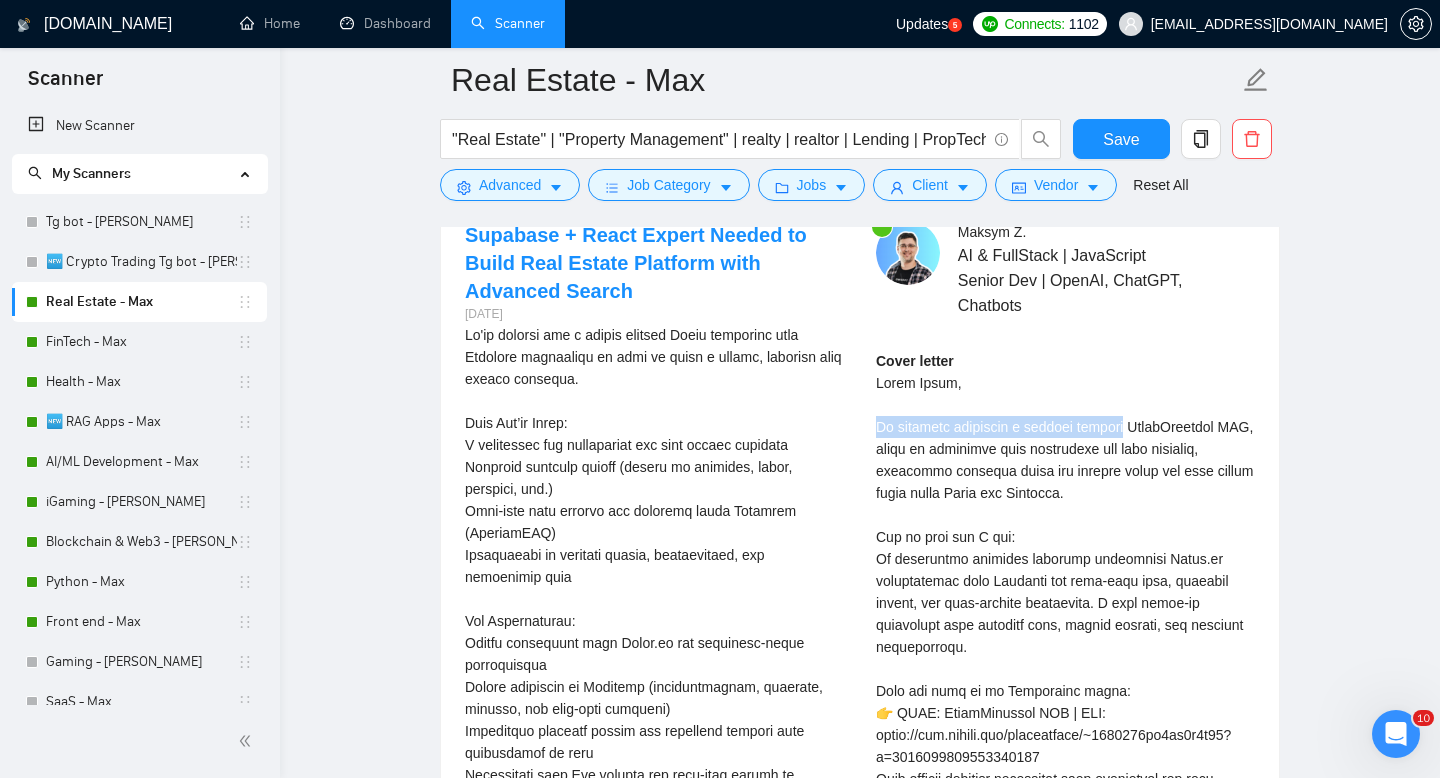 drag, startPoint x: 875, startPoint y: 423, endPoint x: 1132, endPoint y: 432, distance: 257.15753 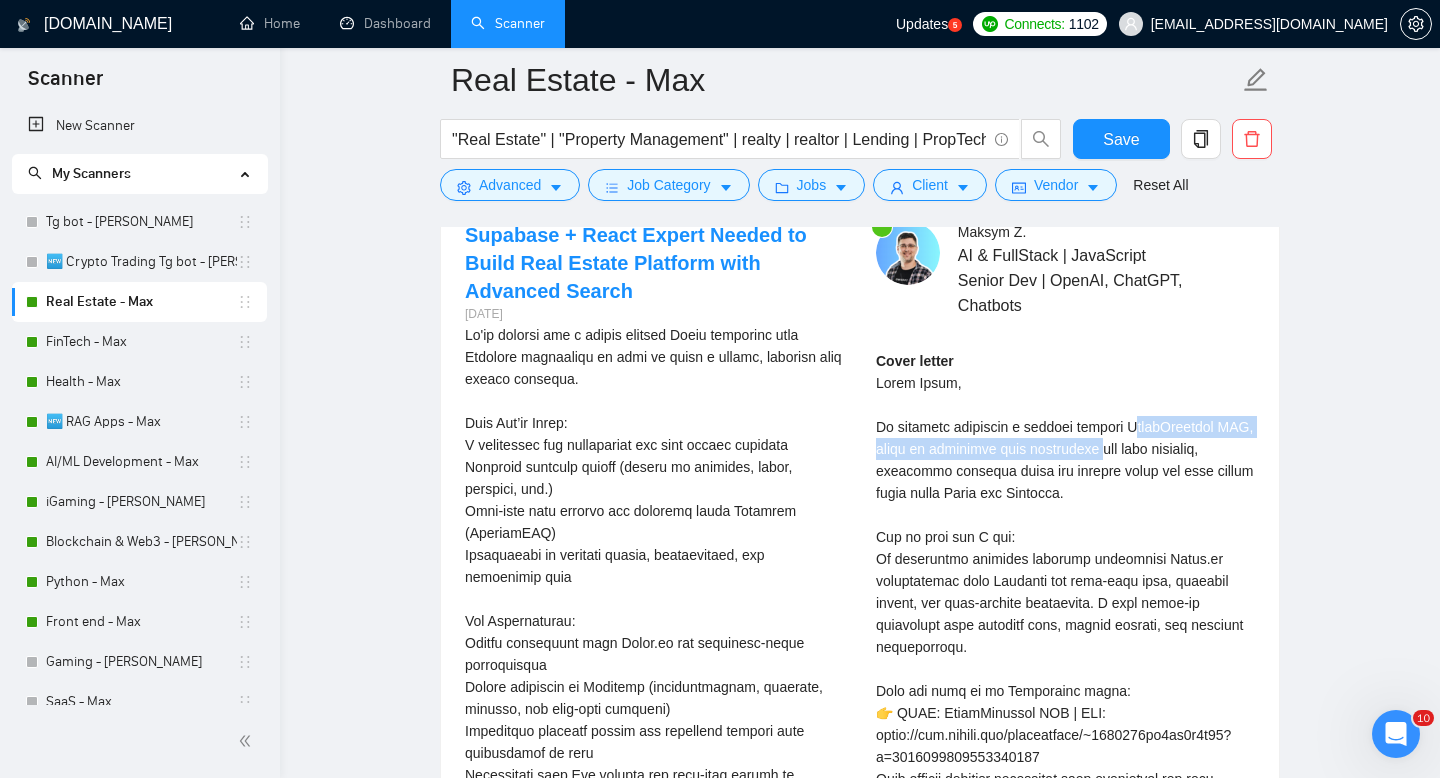 drag, startPoint x: 1138, startPoint y: 427, endPoint x: 1175, endPoint y: 445, distance: 41.14608 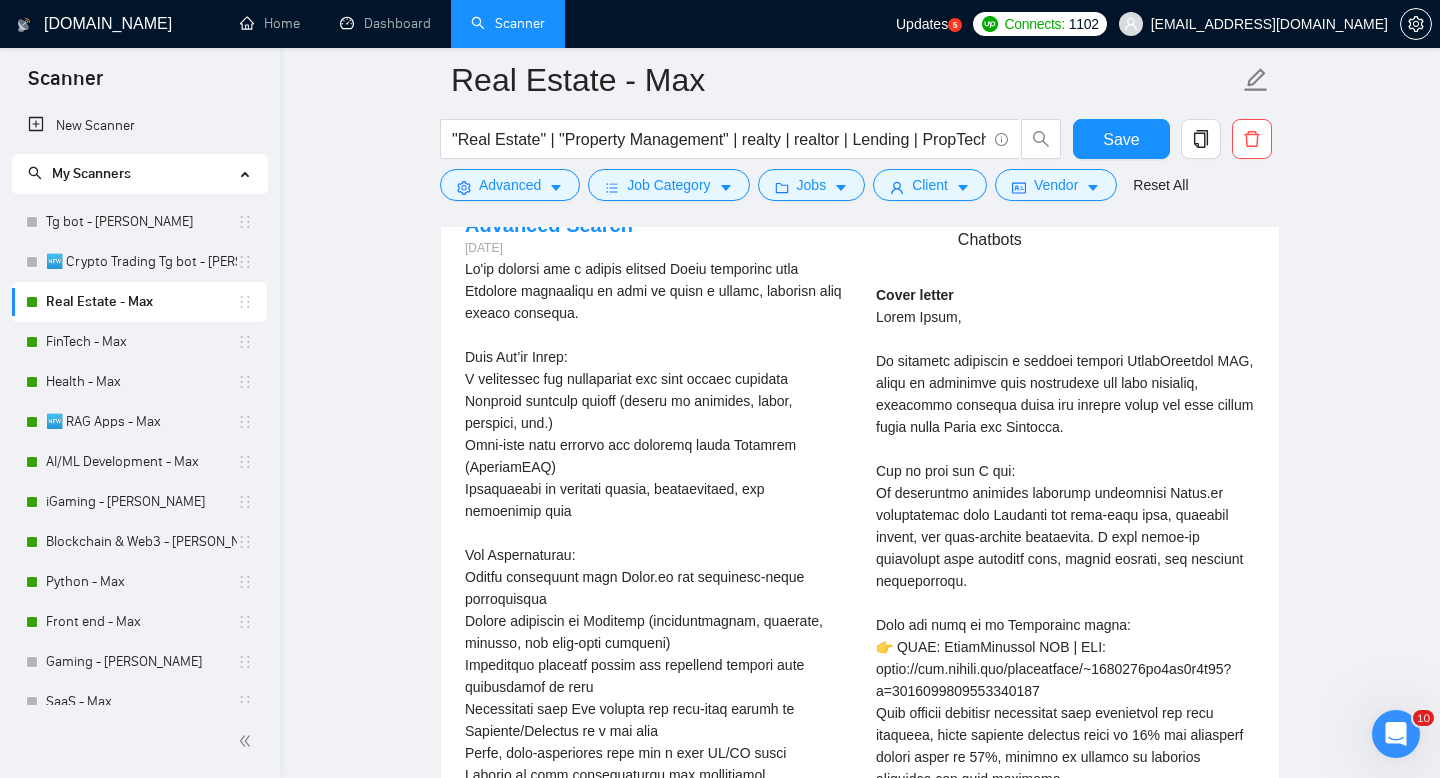 scroll, scrollTop: 3175, scrollLeft: 0, axis: vertical 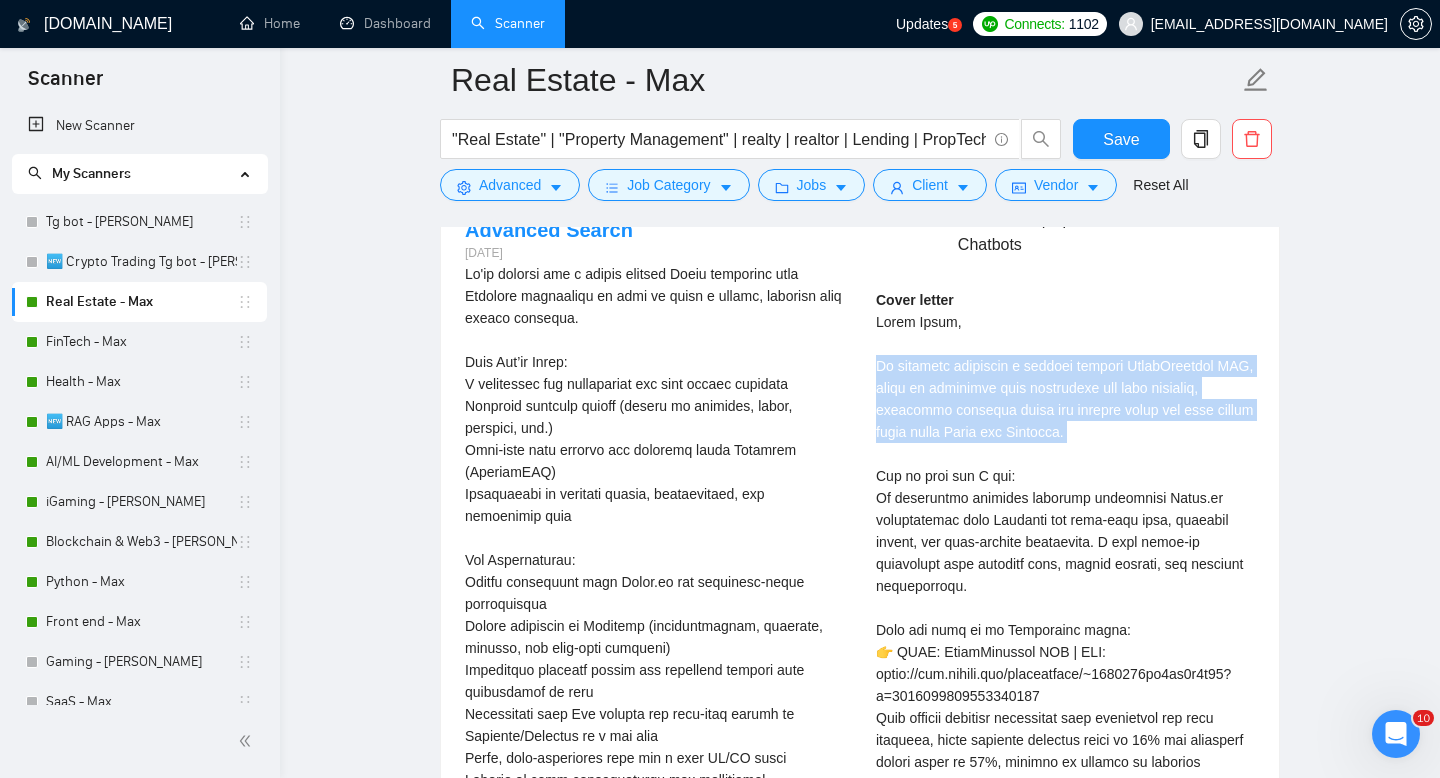 drag, startPoint x: 878, startPoint y: 369, endPoint x: 1204, endPoint y: 442, distance: 334.07333 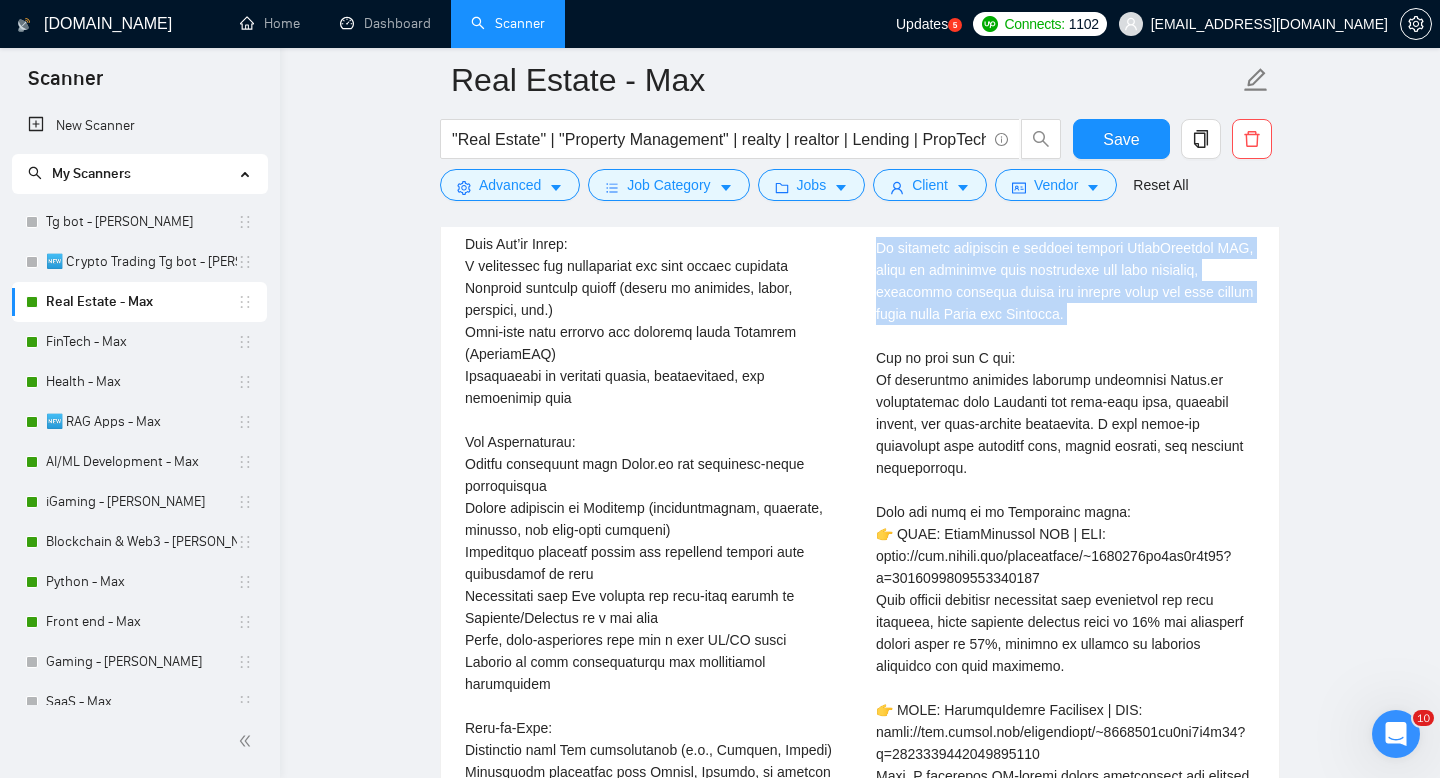scroll, scrollTop: 3315, scrollLeft: 0, axis: vertical 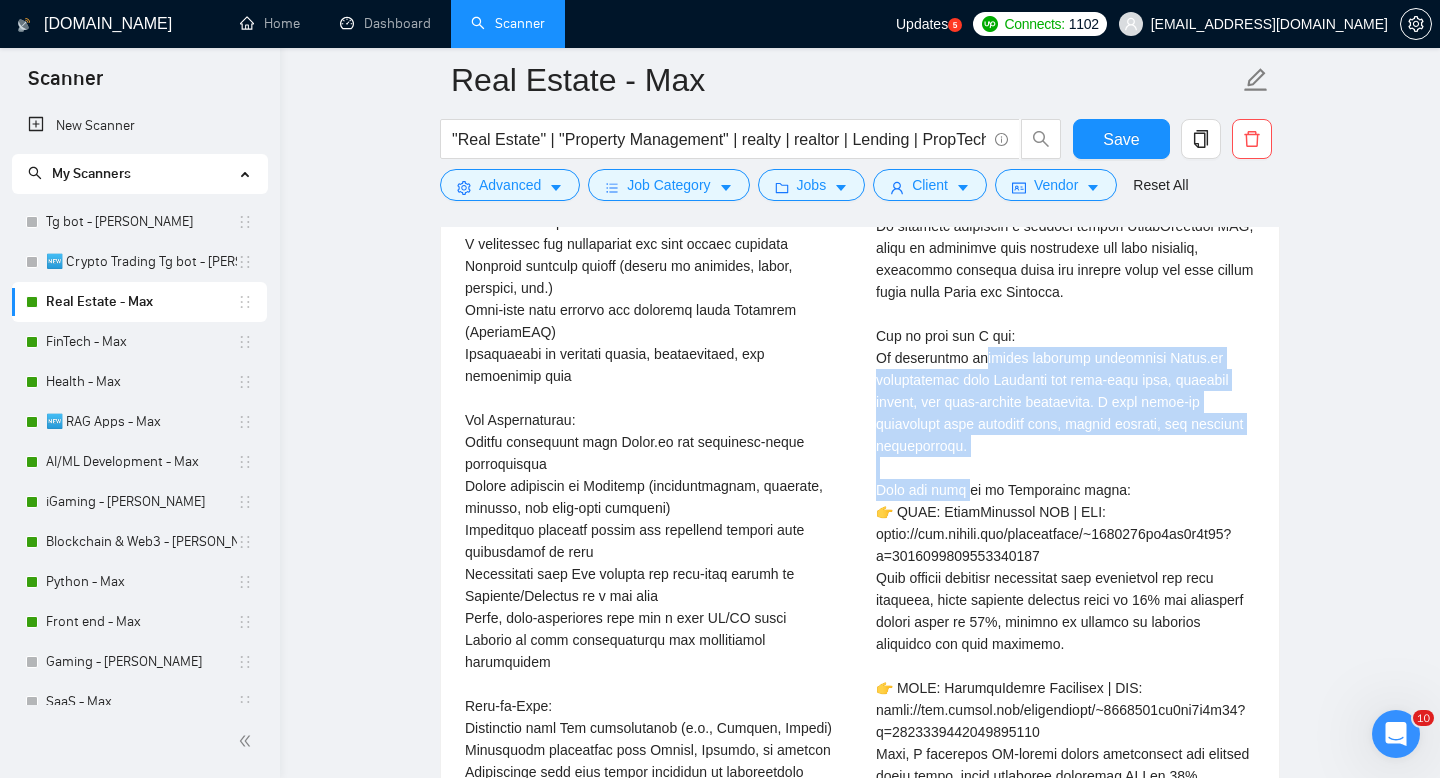 drag, startPoint x: 874, startPoint y: 359, endPoint x: 969, endPoint y: 440, distance: 124.8439 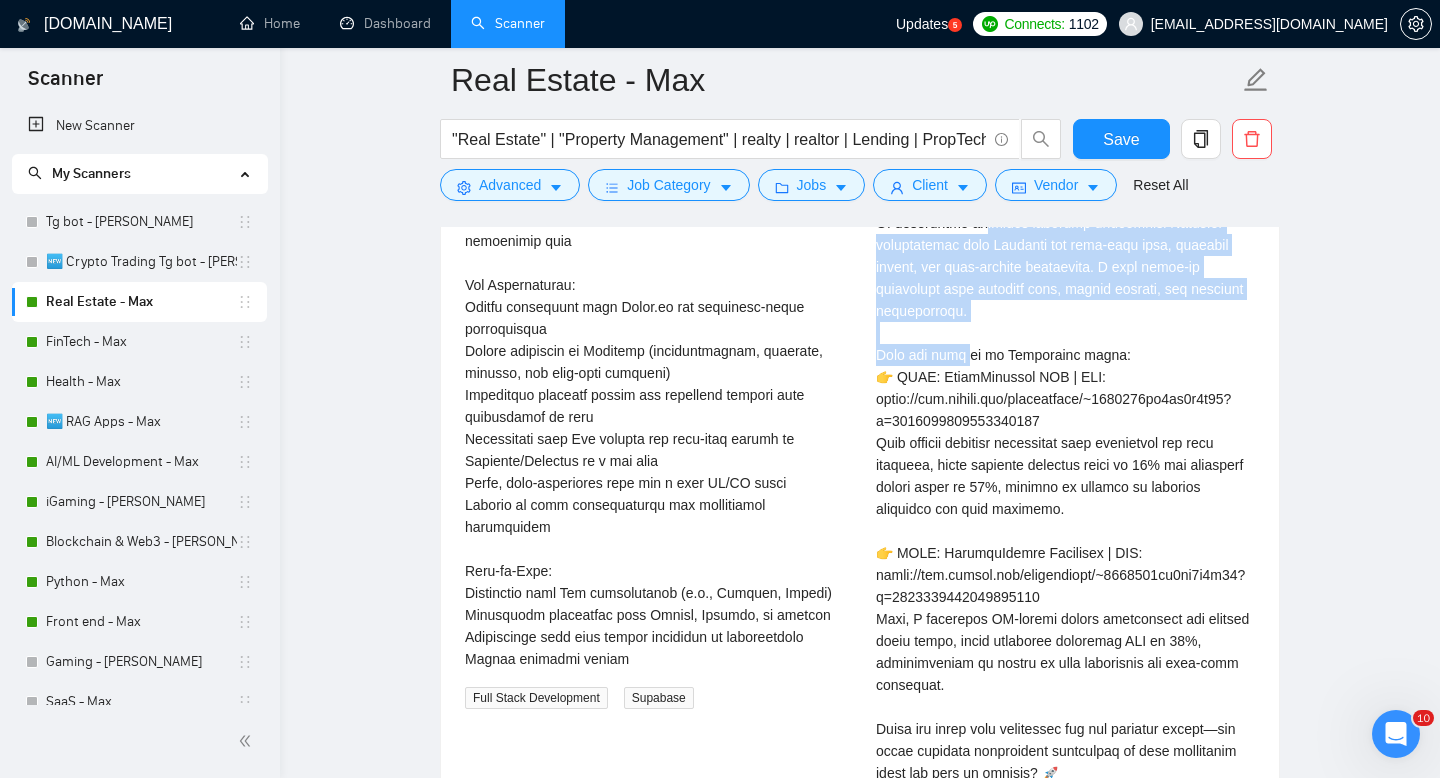 scroll, scrollTop: 3461, scrollLeft: 0, axis: vertical 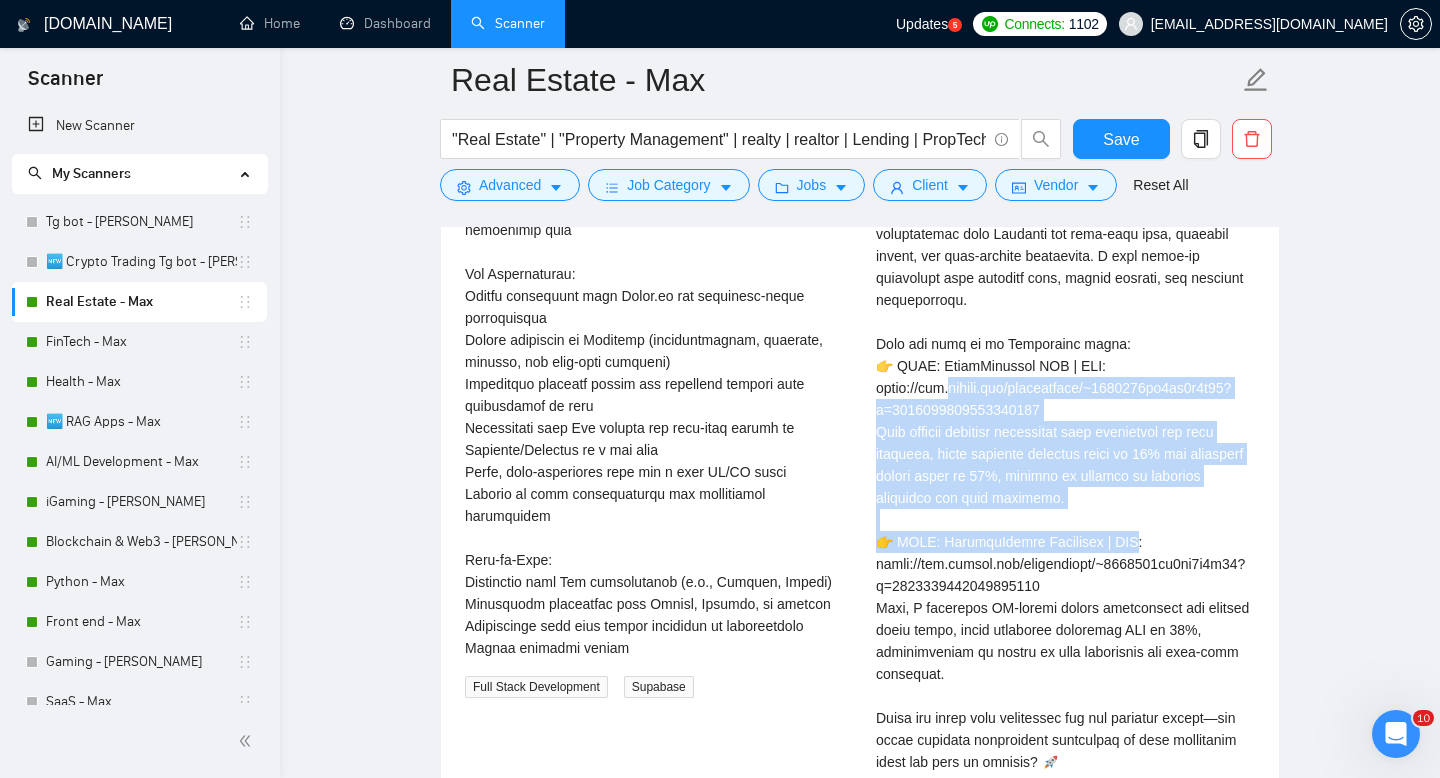 drag, startPoint x: 875, startPoint y: 364, endPoint x: 1088, endPoint y: 504, distance: 254.89017 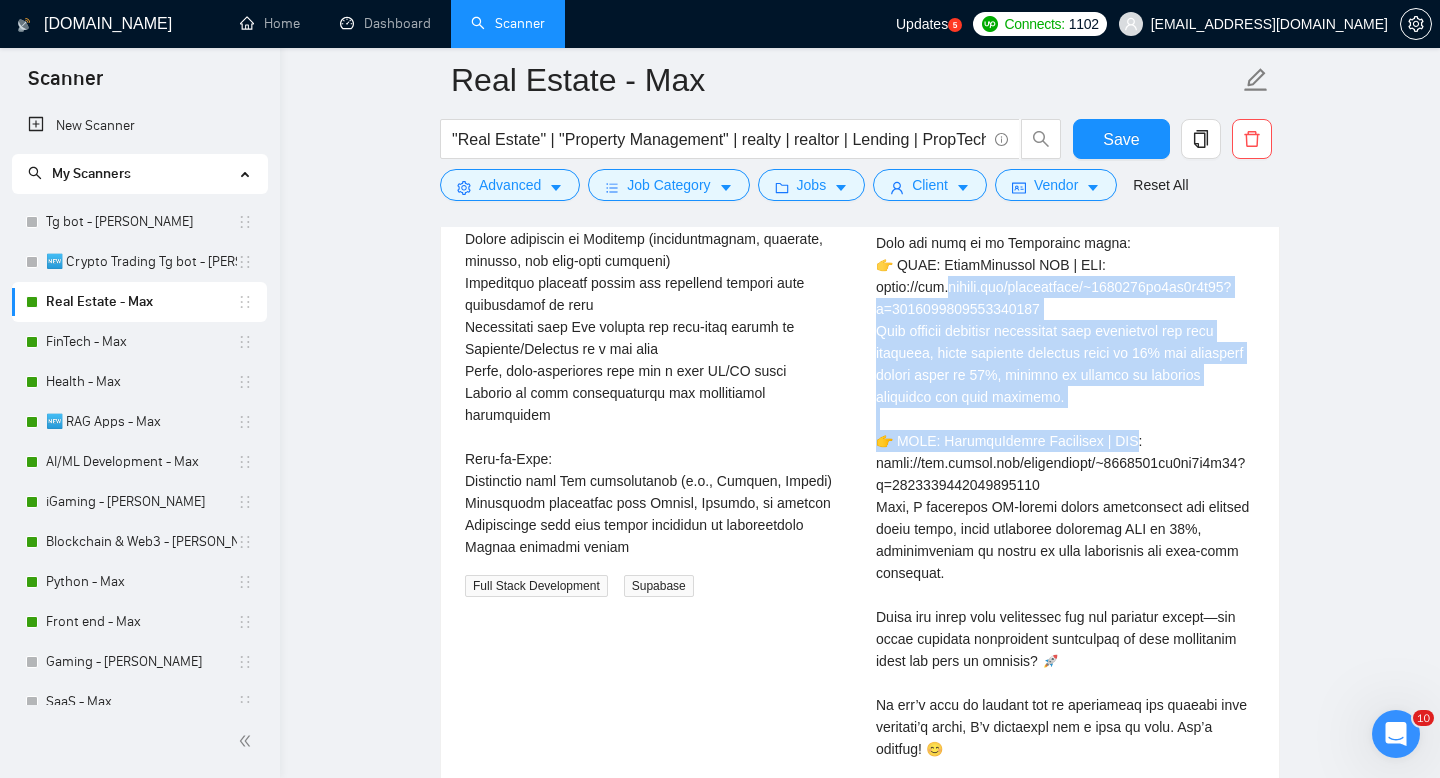 scroll, scrollTop: 3576, scrollLeft: 0, axis: vertical 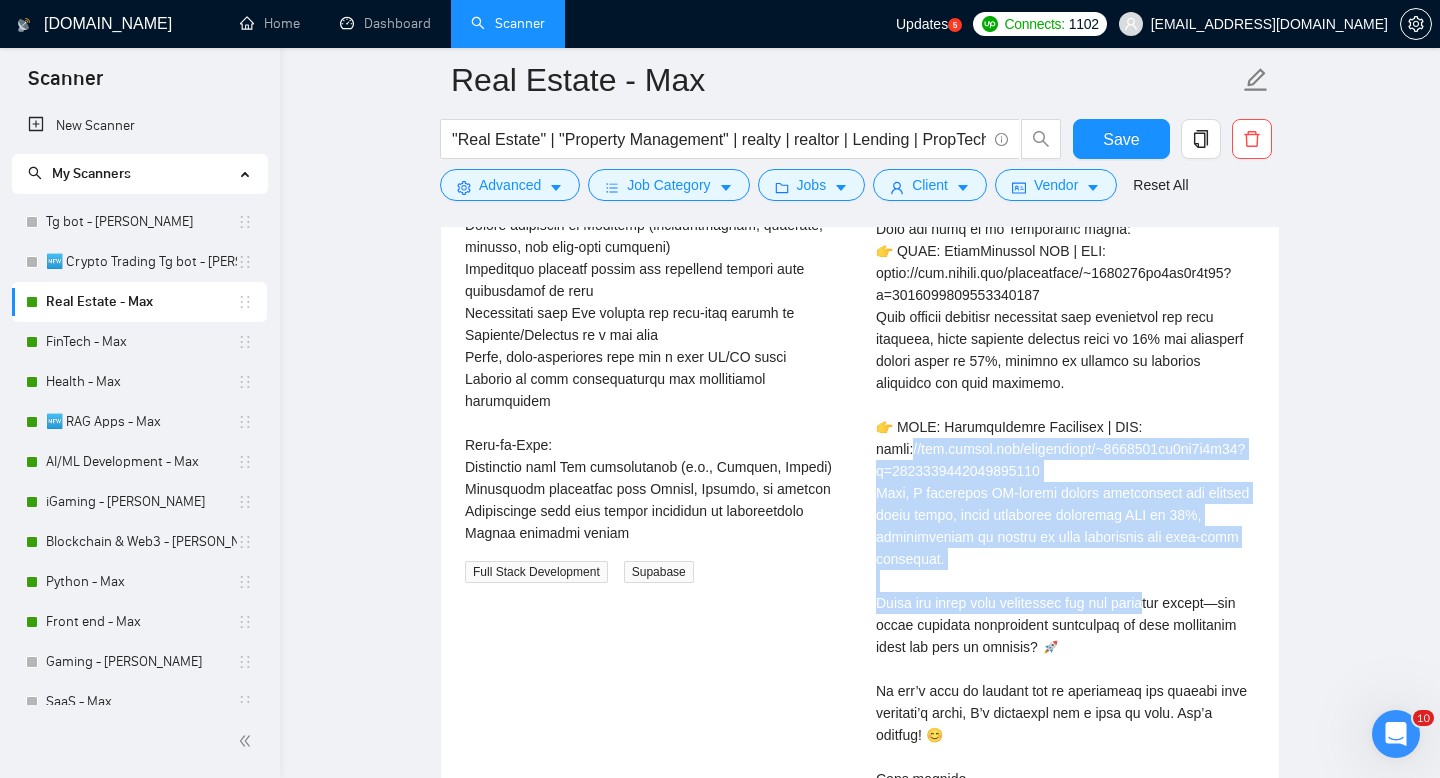 drag, startPoint x: 877, startPoint y: 419, endPoint x: 984, endPoint y: 571, distance: 185.88437 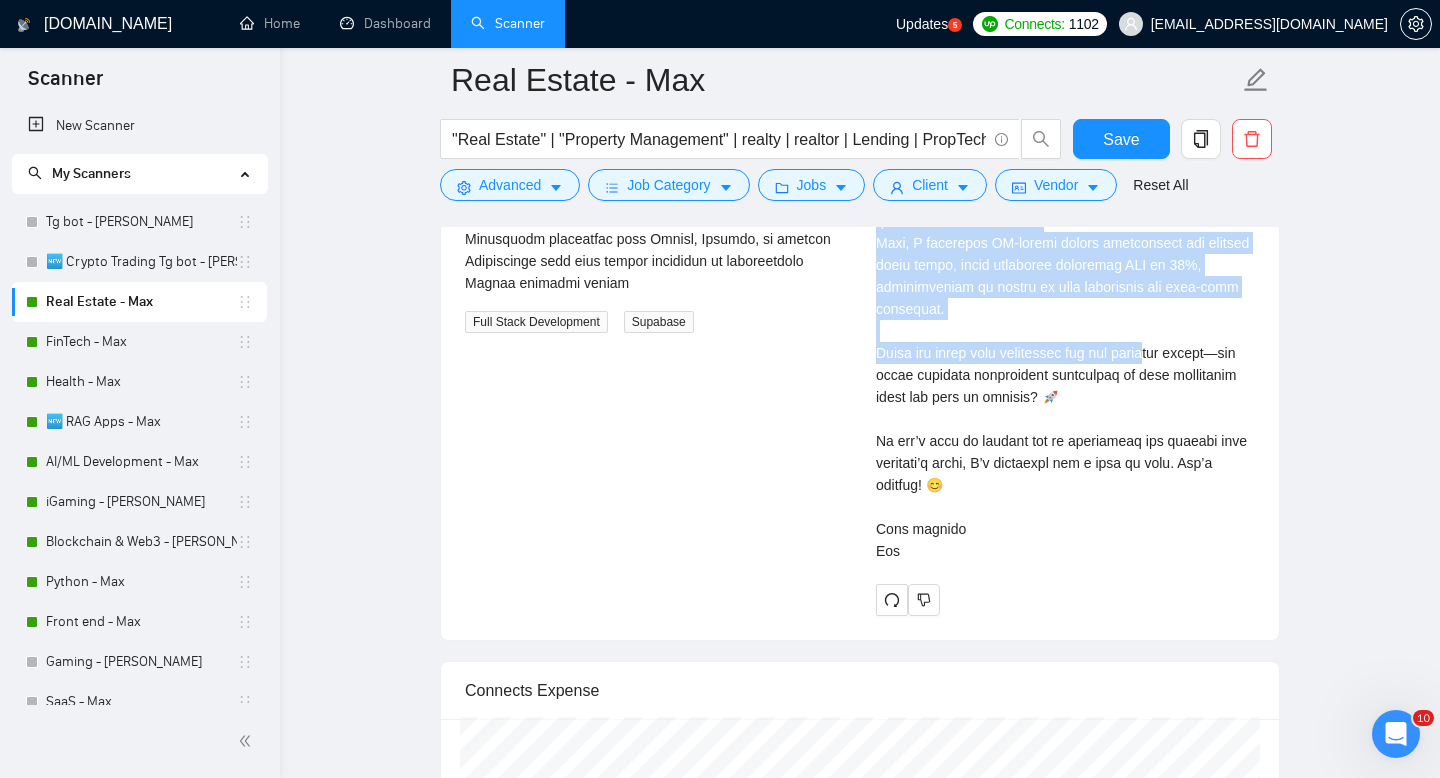 scroll, scrollTop: 3844, scrollLeft: 0, axis: vertical 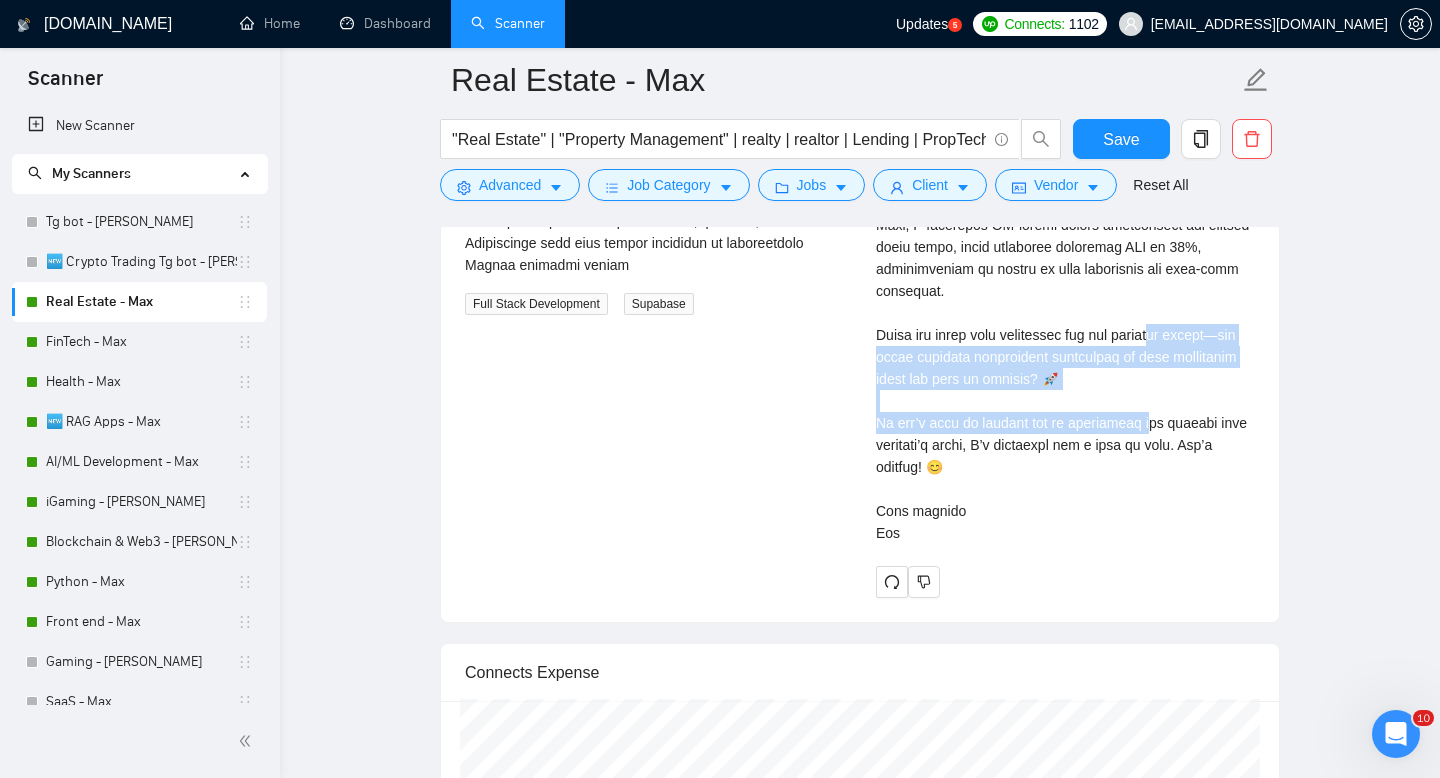 drag, startPoint x: 877, startPoint y: 330, endPoint x: 1149, endPoint y: 386, distance: 277.70486 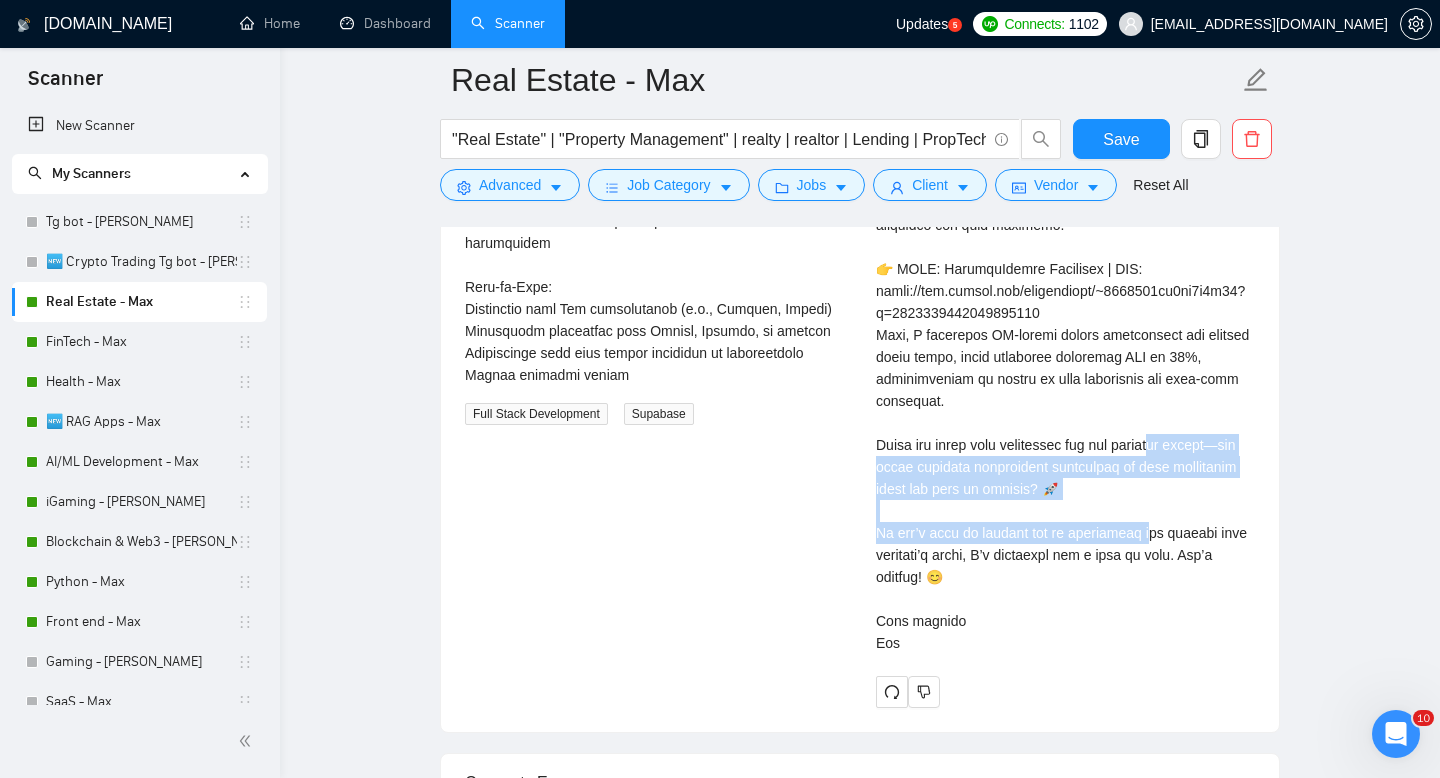 scroll, scrollTop: 3744, scrollLeft: 0, axis: vertical 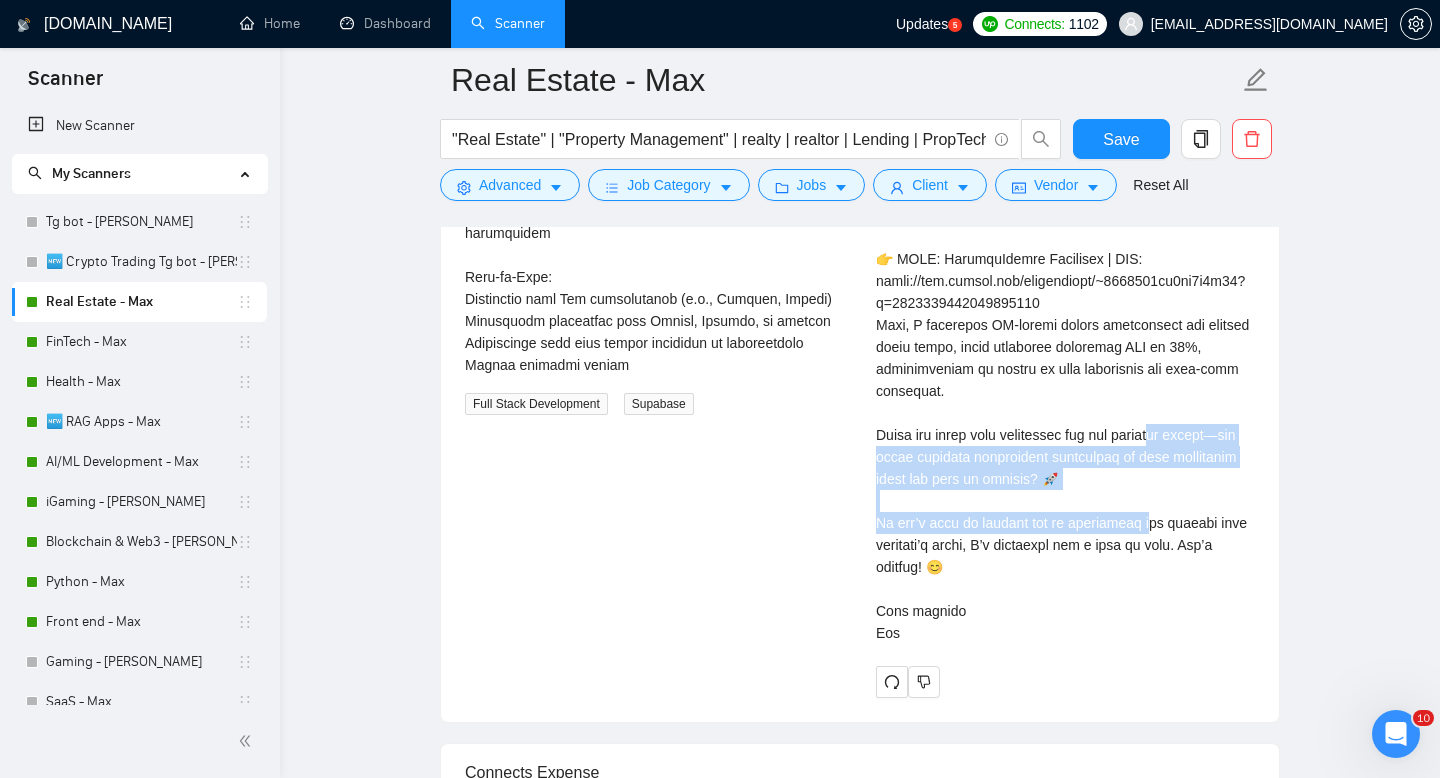 drag, startPoint x: 886, startPoint y: 531, endPoint x: 973, endPoint y: 588, distance: 104.00961 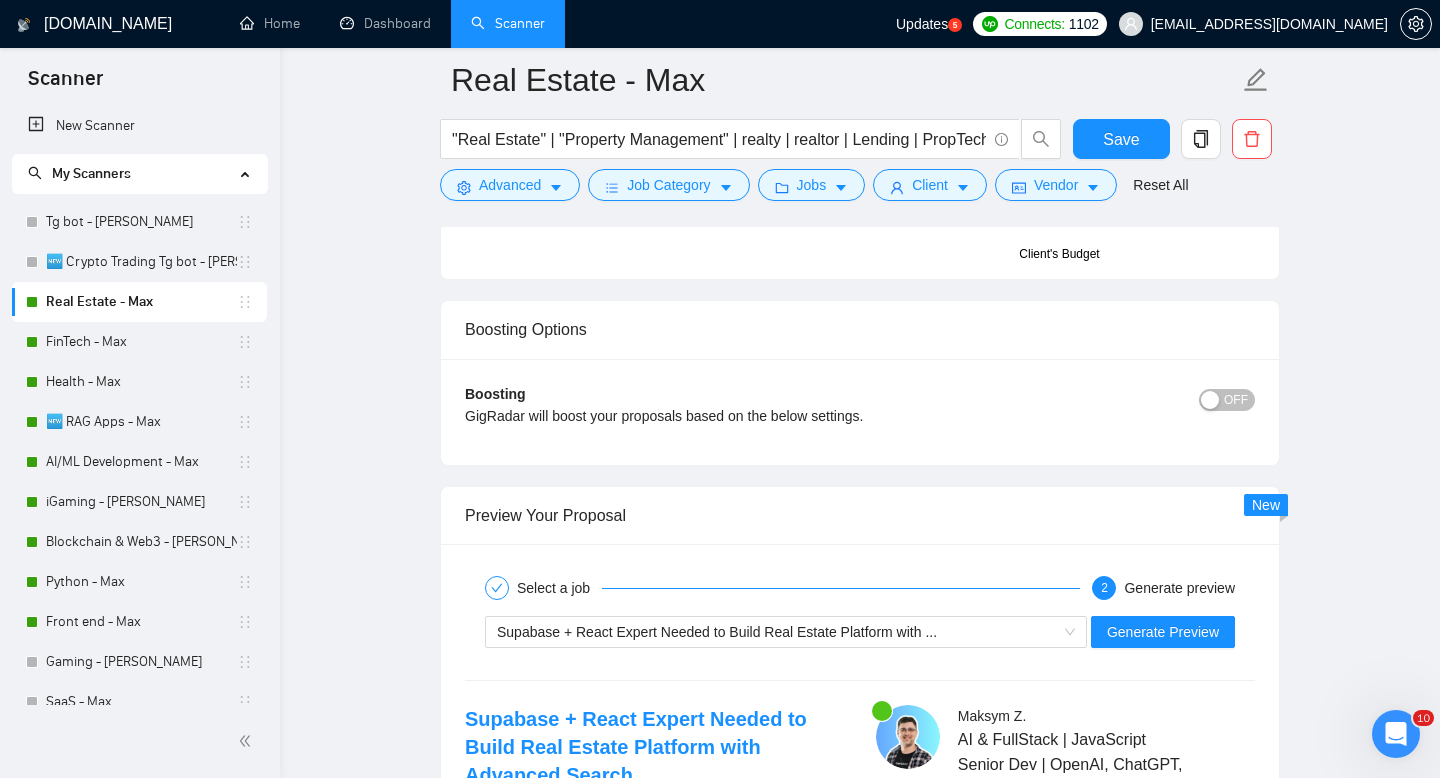 scroll, scrollTop: 1853, scrollLeft: 0, axis: vertical 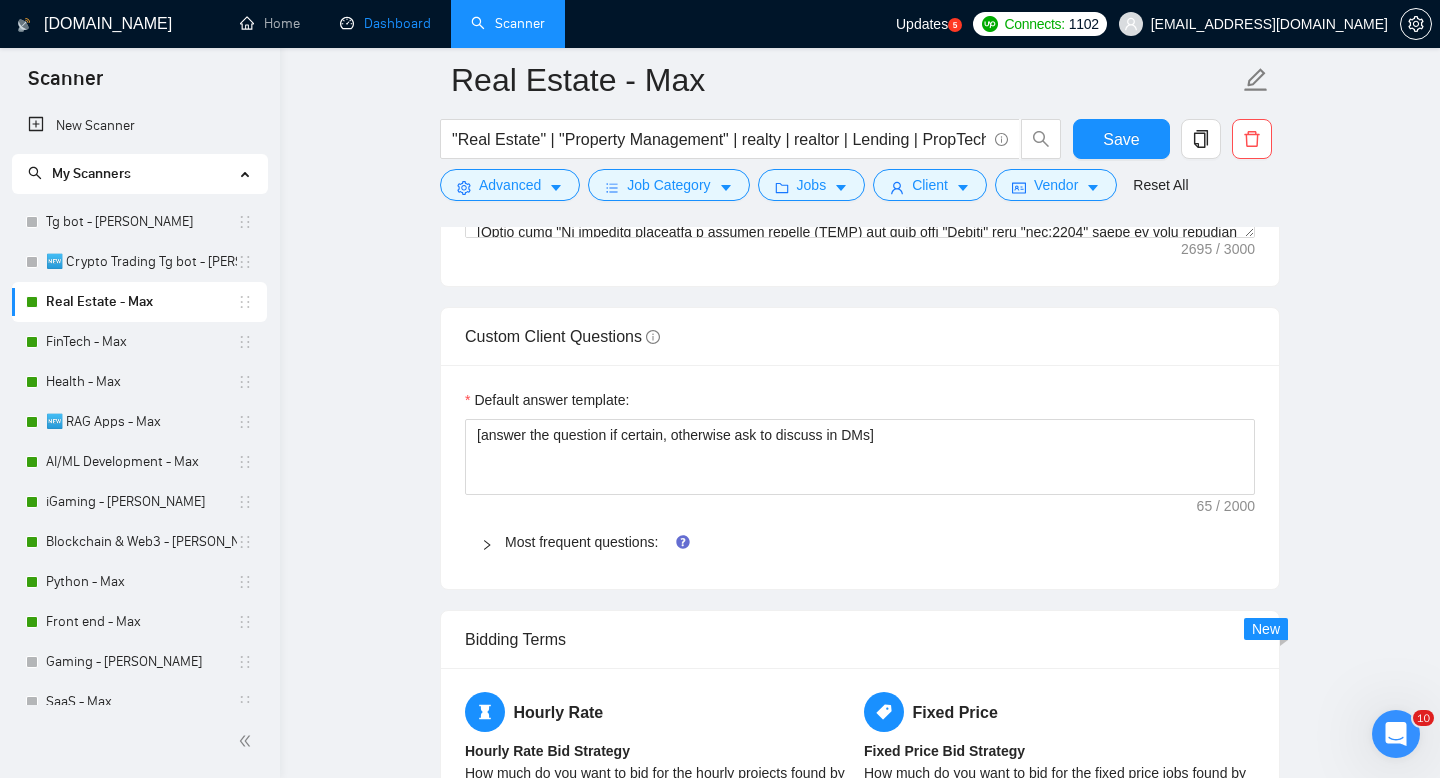 click on "Dashboard" at bounding box center (385, 23) 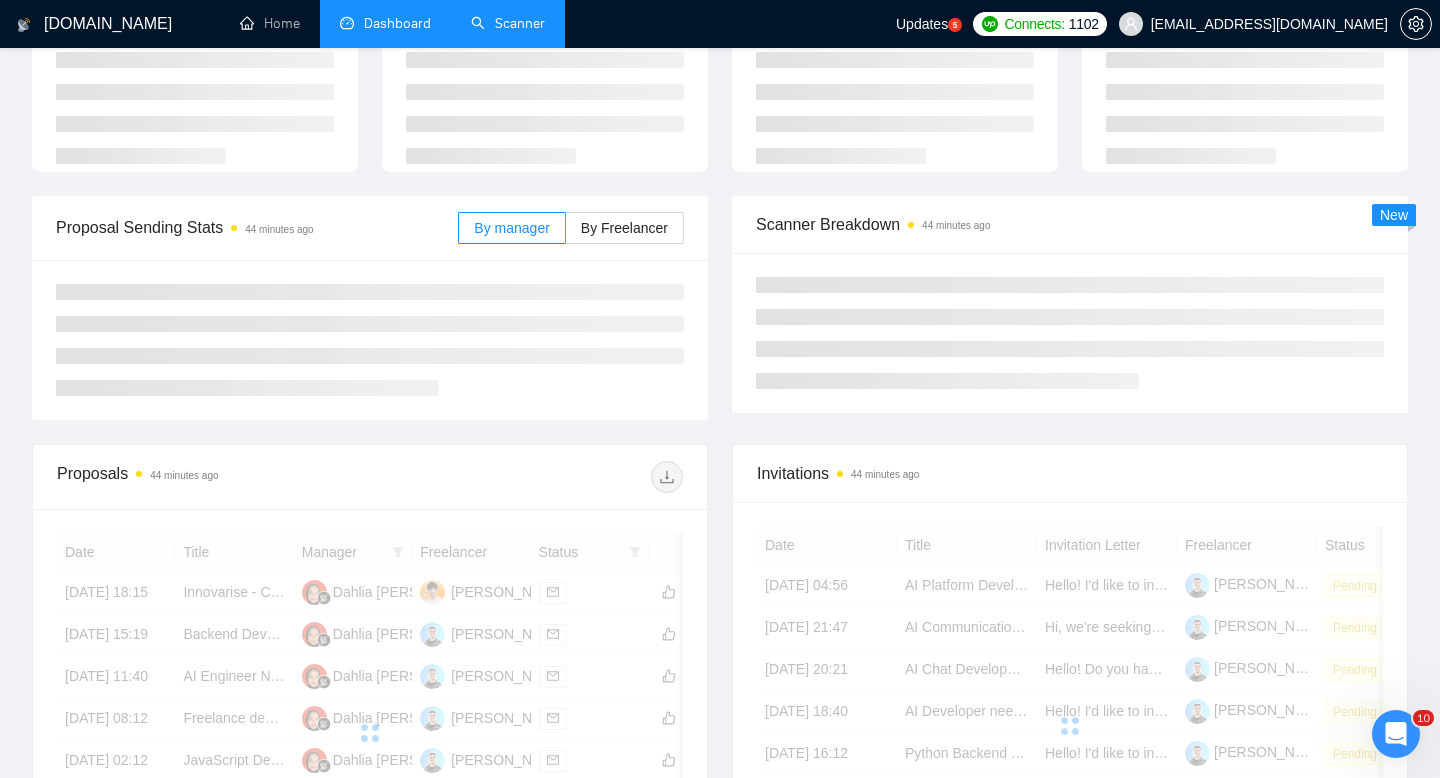 scroll, scrollTop: 92, scrollLeft: 0, axis: vertical 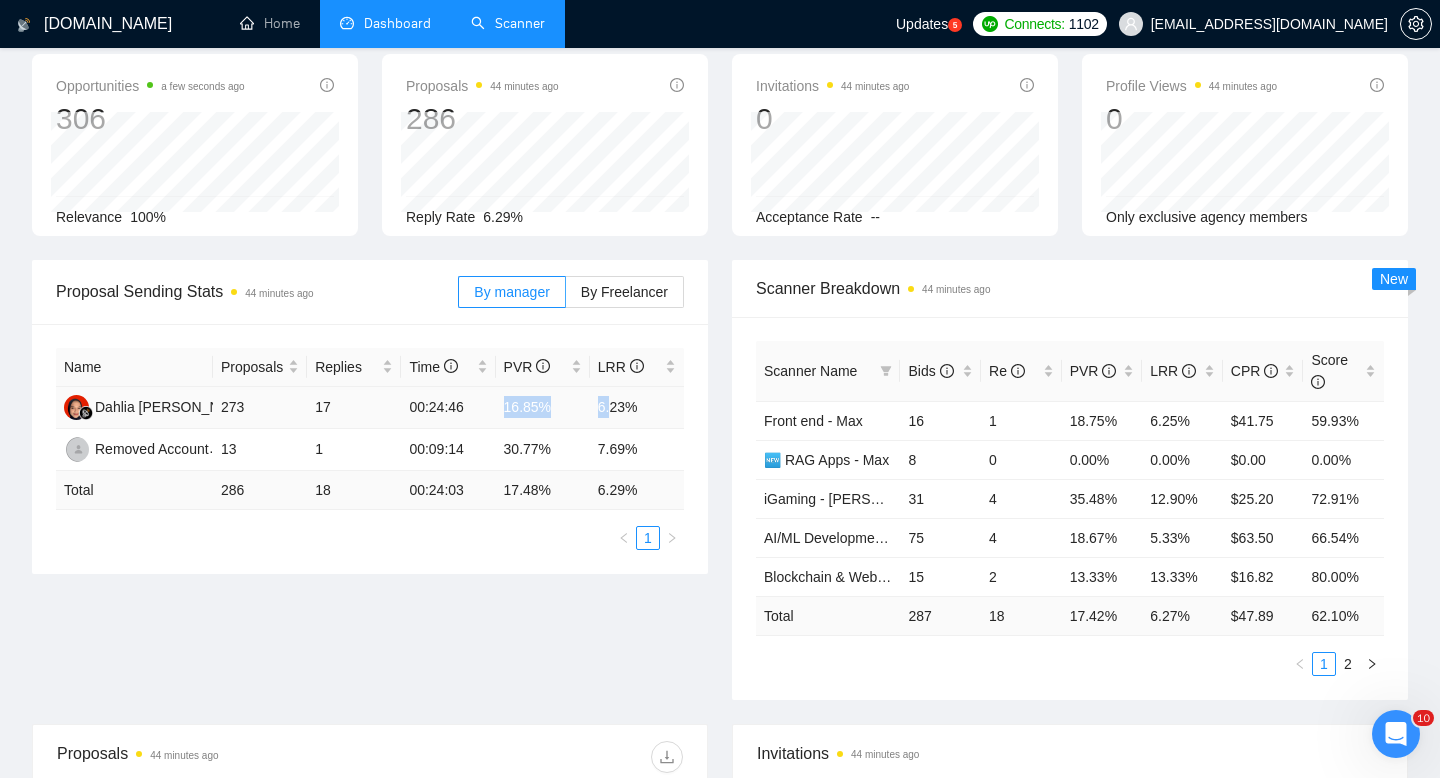 drag, startPoint x: 491, startPoint y: 411, endPoint x: 613, endPoint y: 412, distance: 122.0041 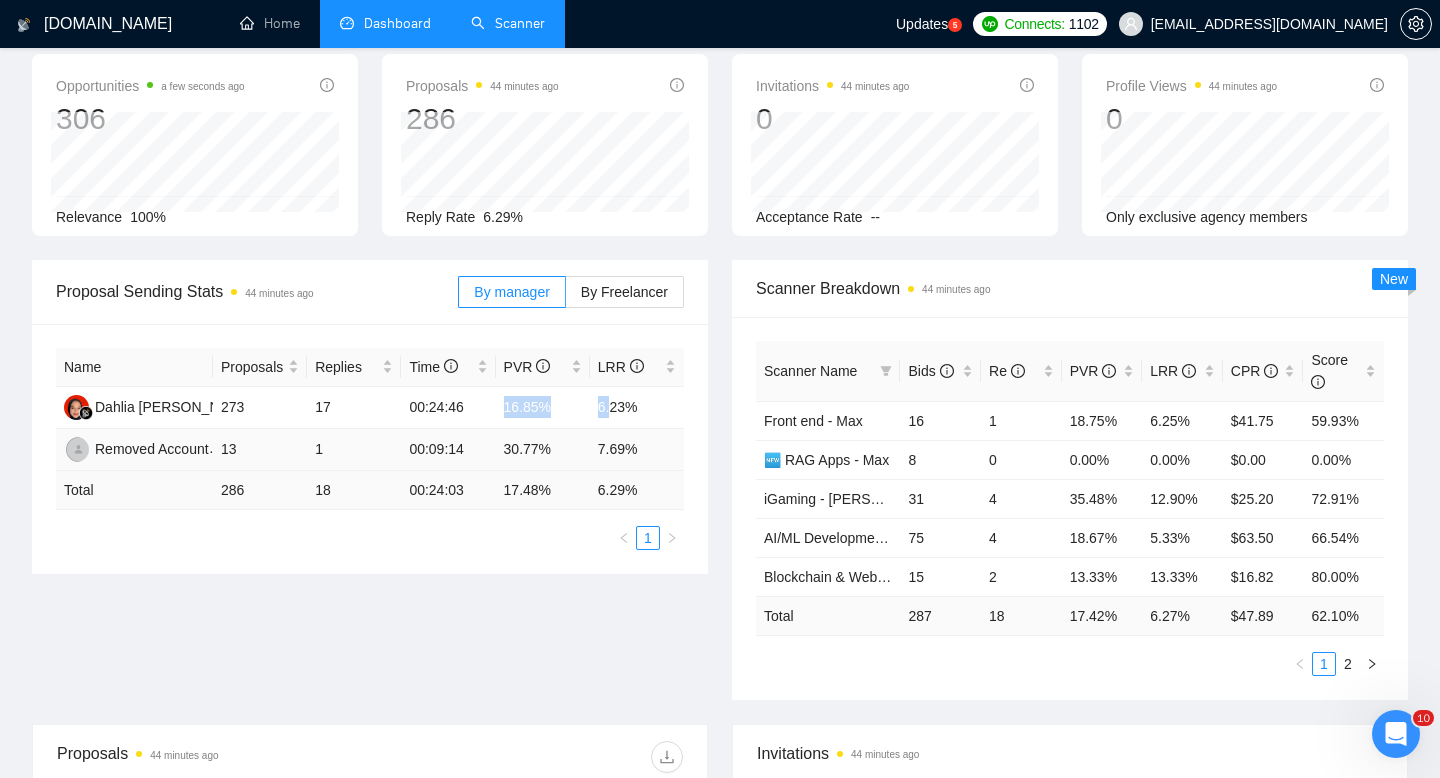 scroll, scrollTop: 0, scrollLeft: 0, axis: both 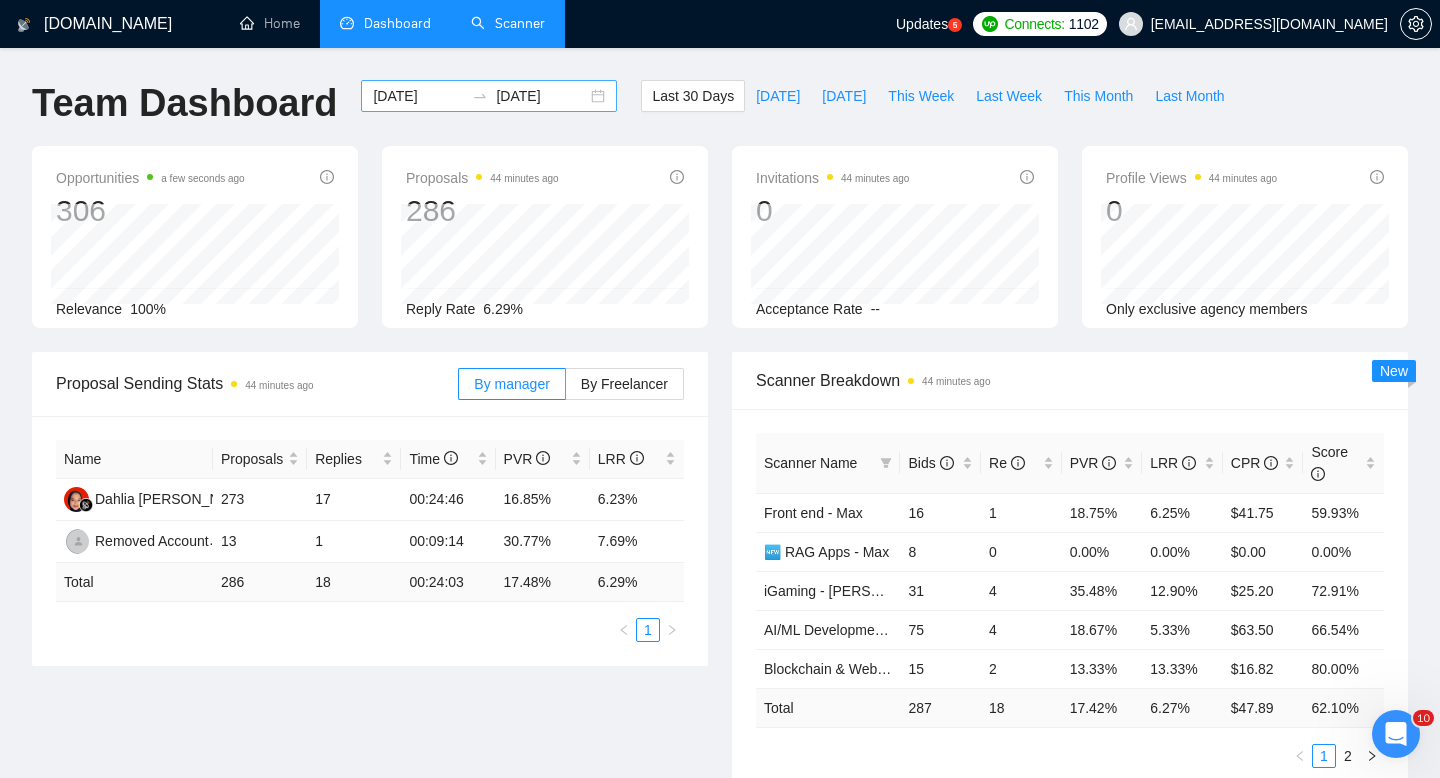 click on "[DATE] [DATE]" at bounding box center [489, 96] 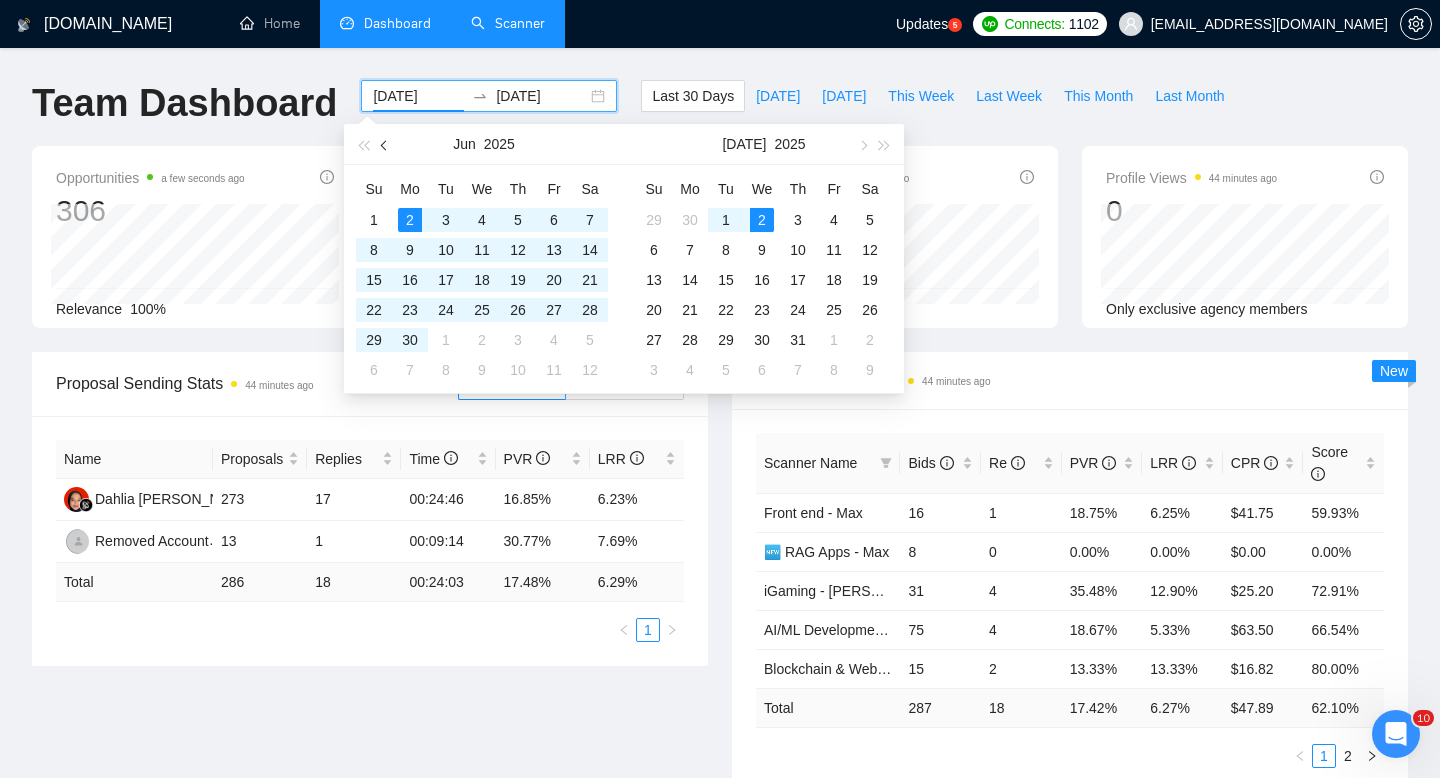 click at bounding box center (386, 145) 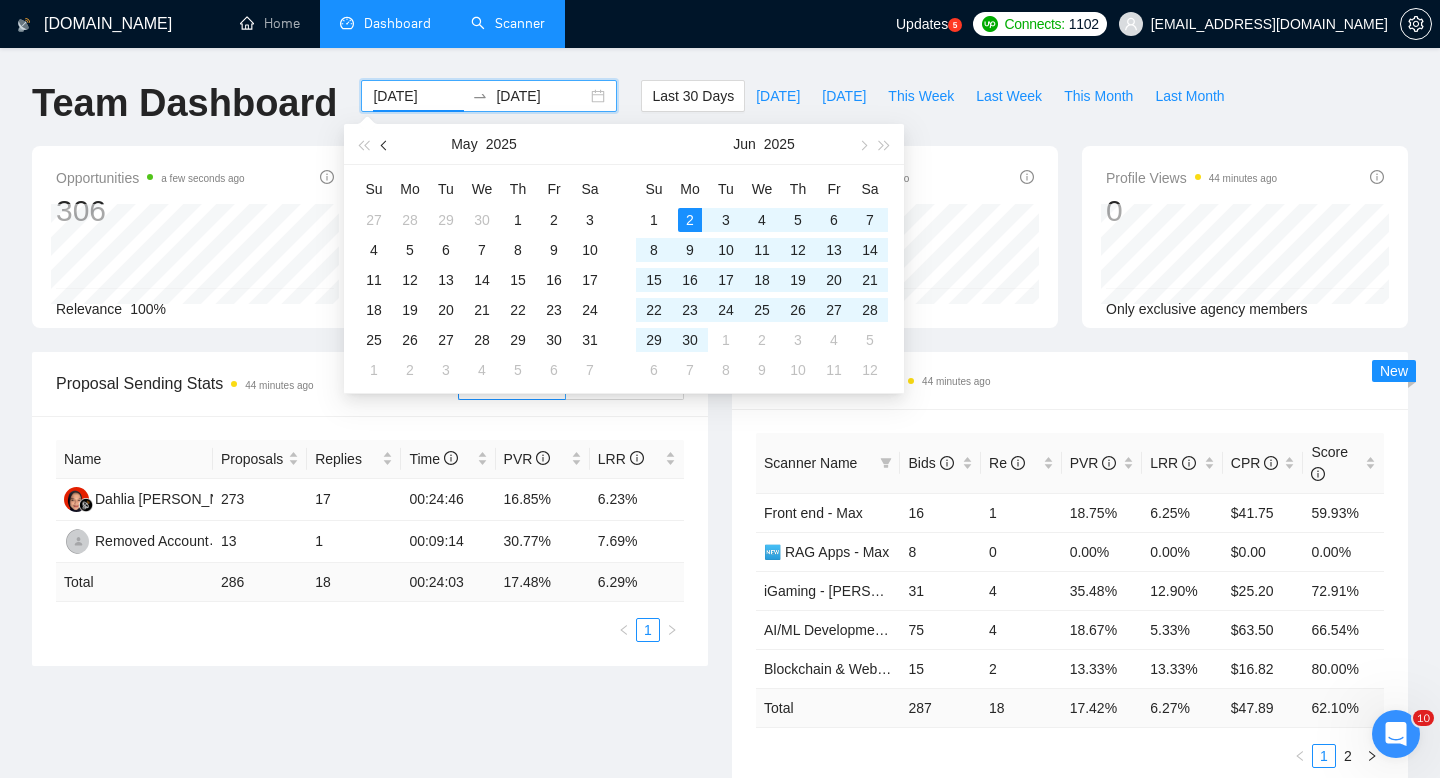 click at bounding box center [386, 145] 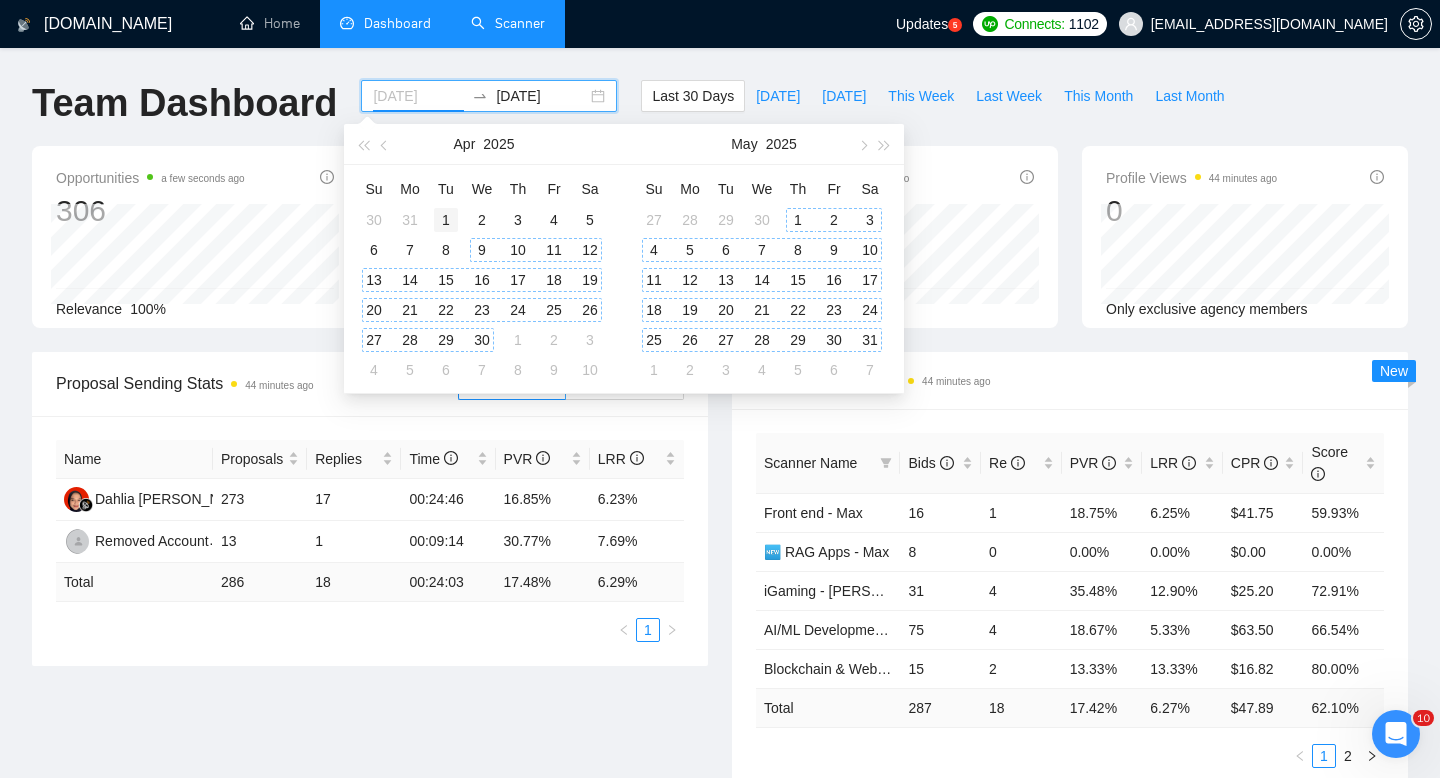 type on "[DATE]" 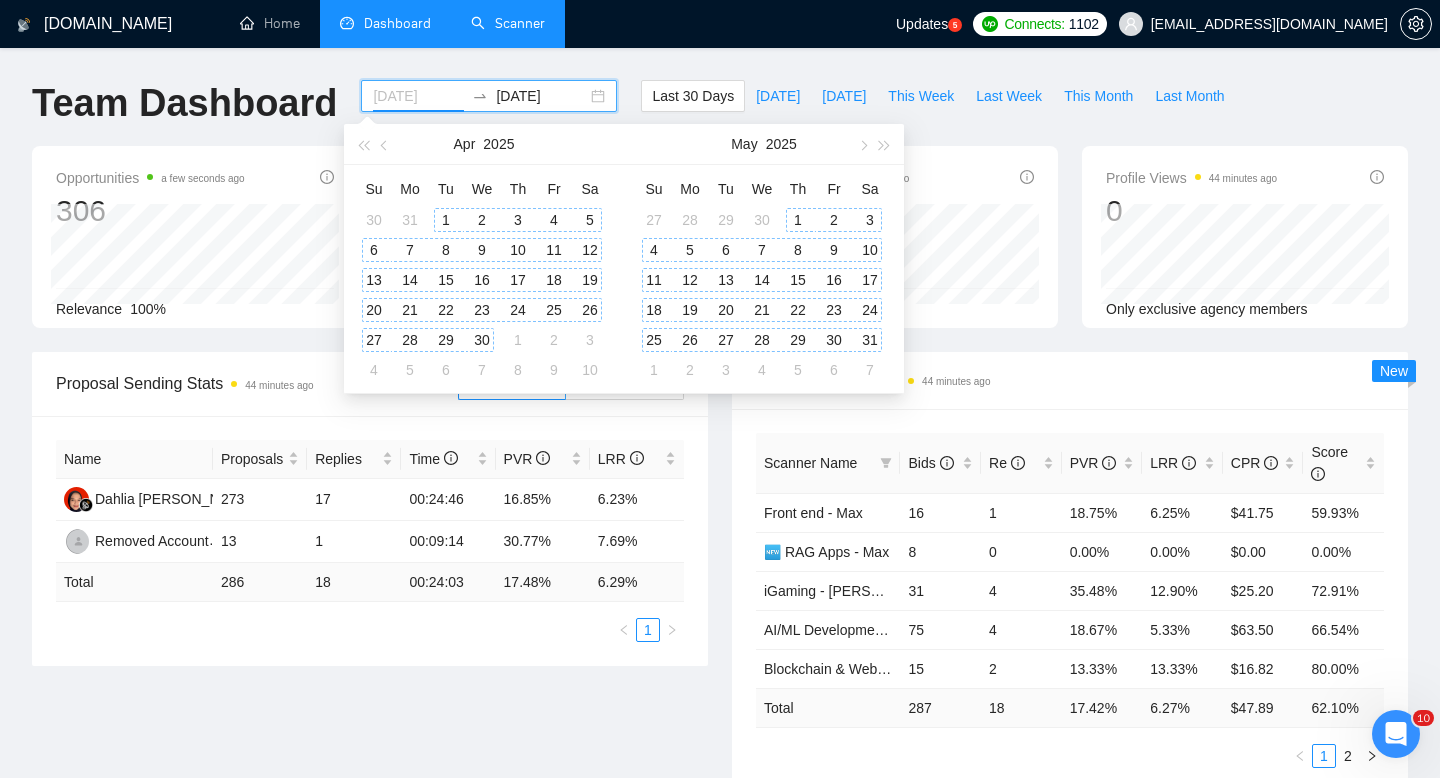 click on "1" at bounding box center [446, 220] 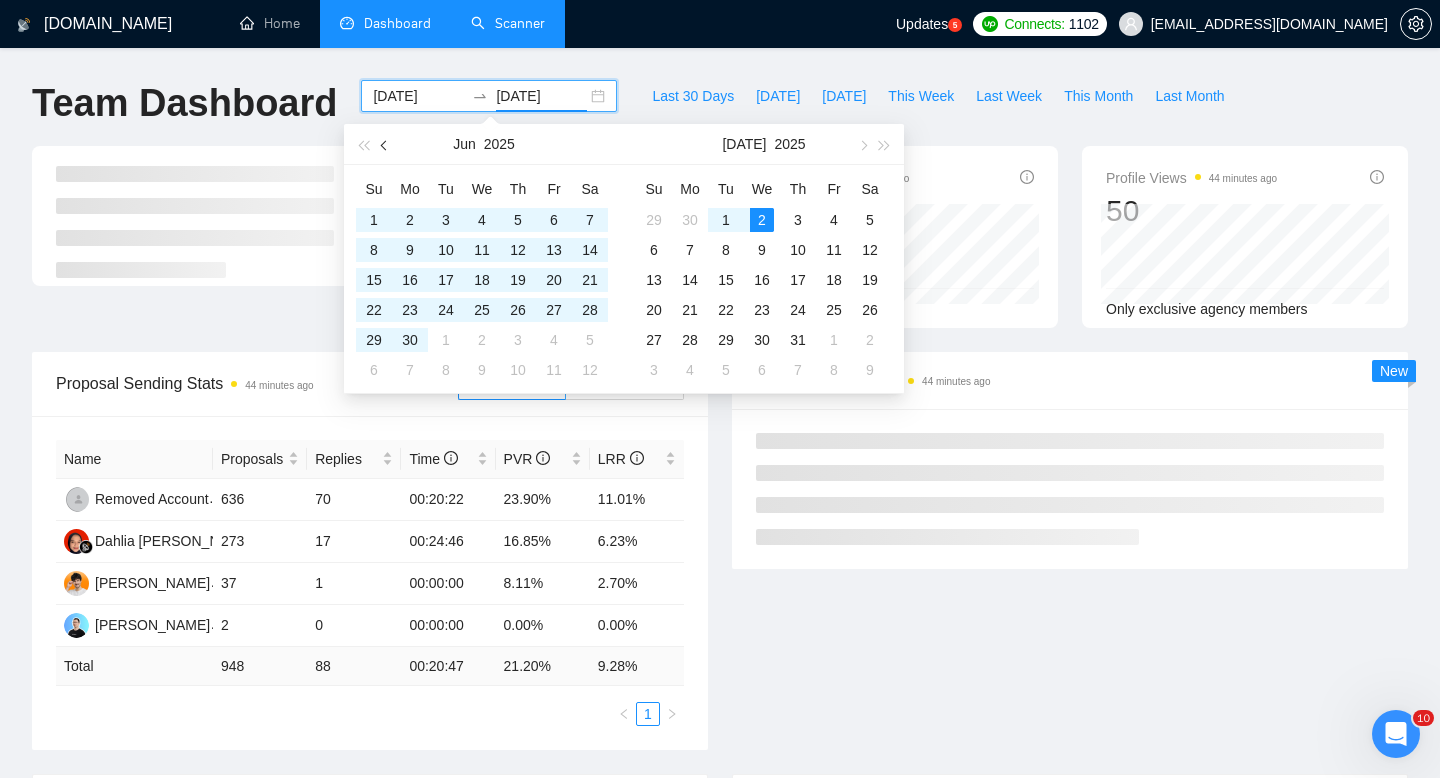 click at bounding box center (385, 144) 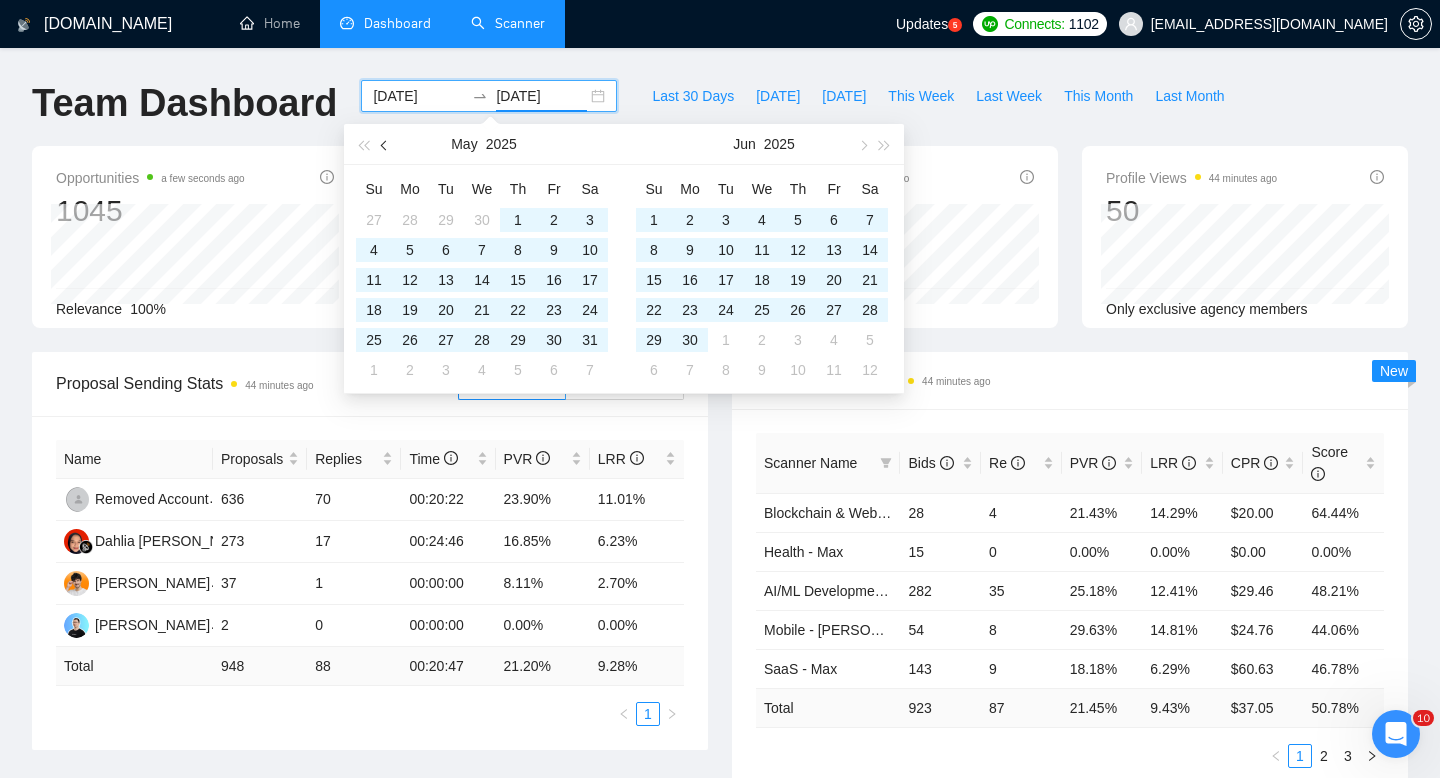 click at bounding box center (385, 144) 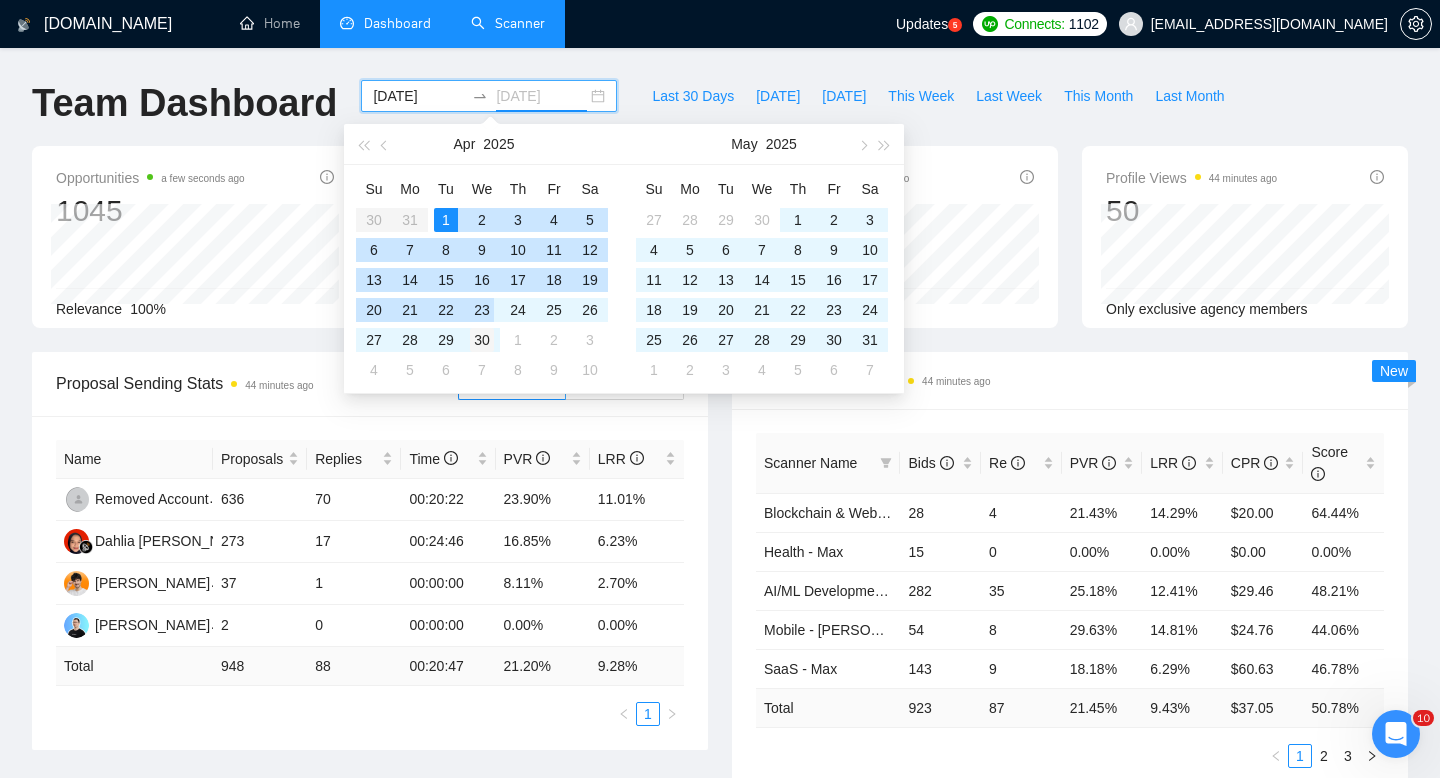 type on "[DATE]" 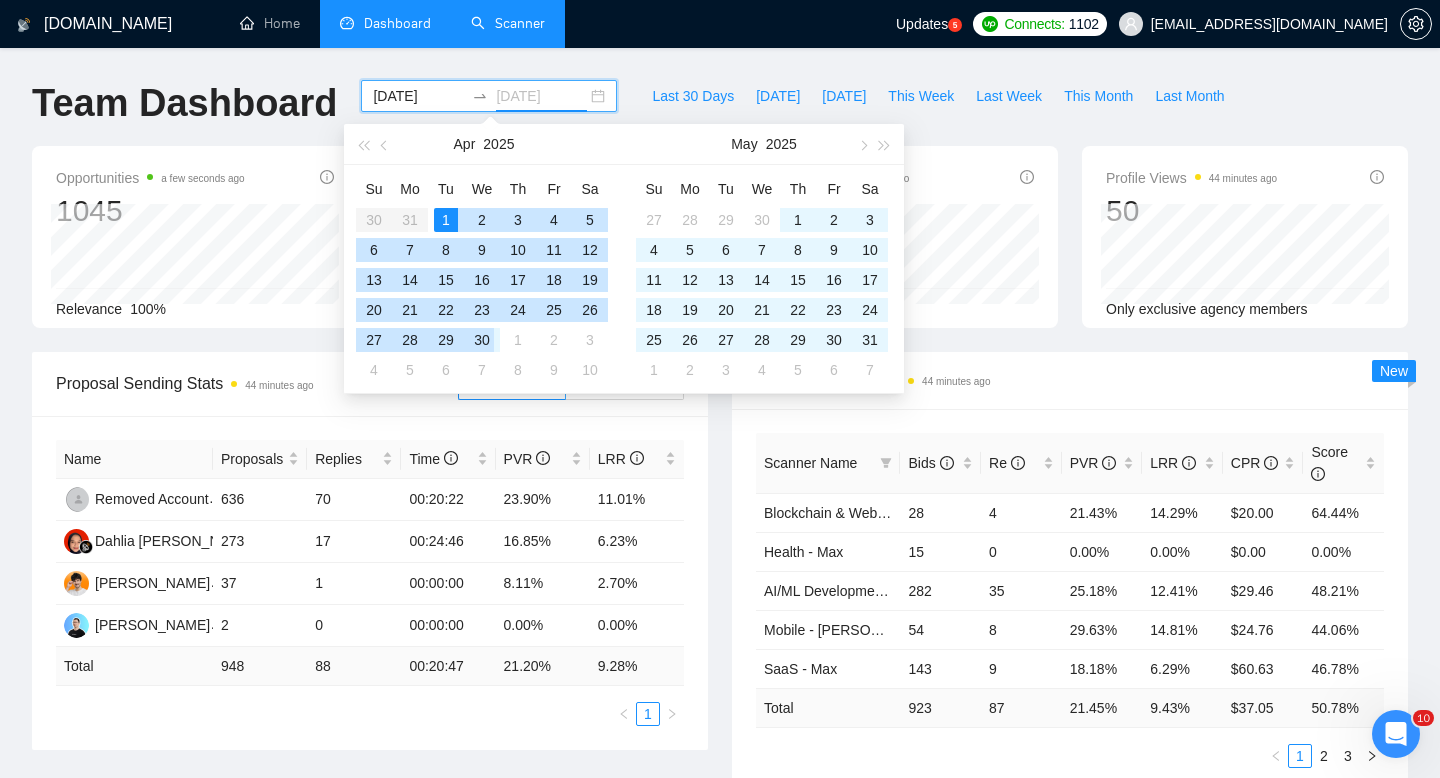 click on "30" at bounding box center [482, 340] 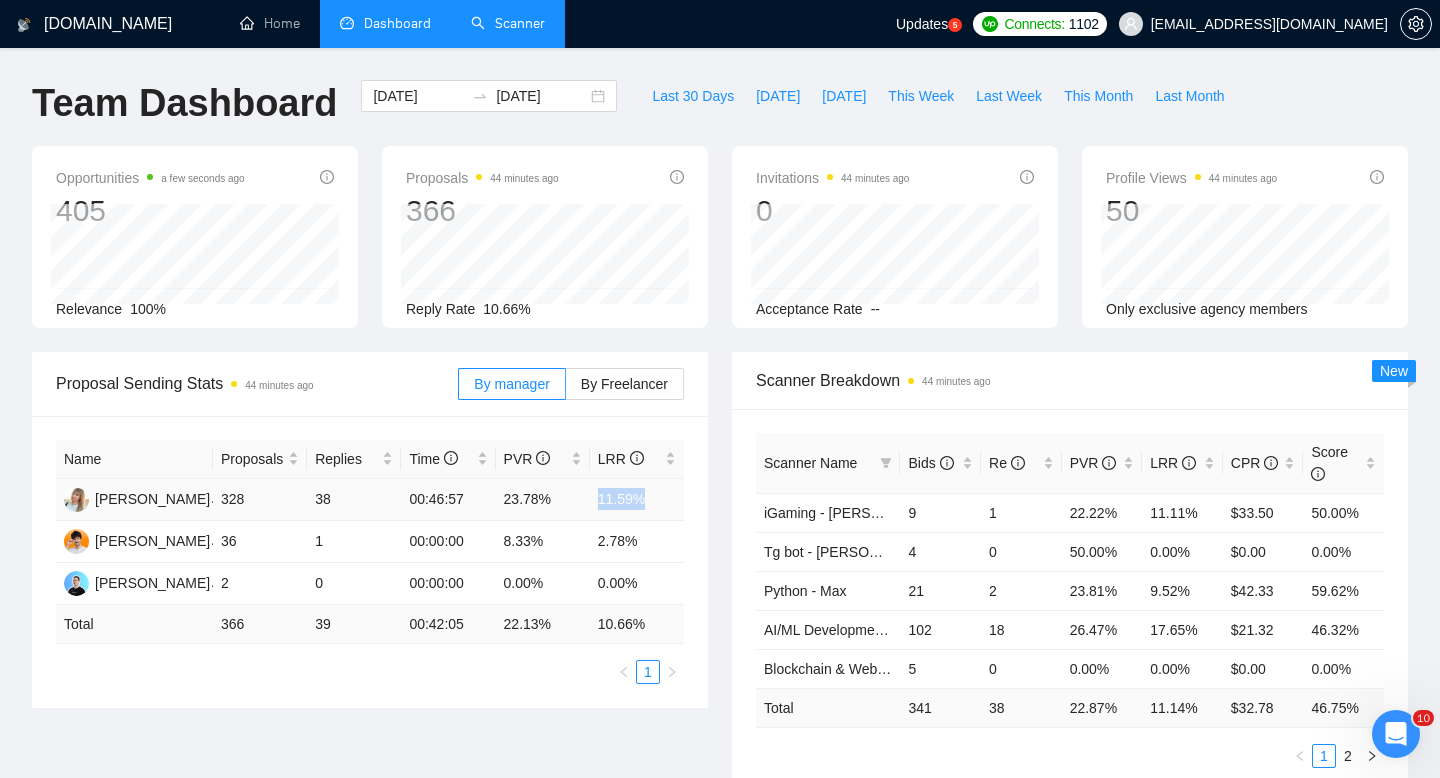 drag, startPoint x: 587, startPoint y: 497, endPoint x: 660, endPoint y: 497, distance: 73 